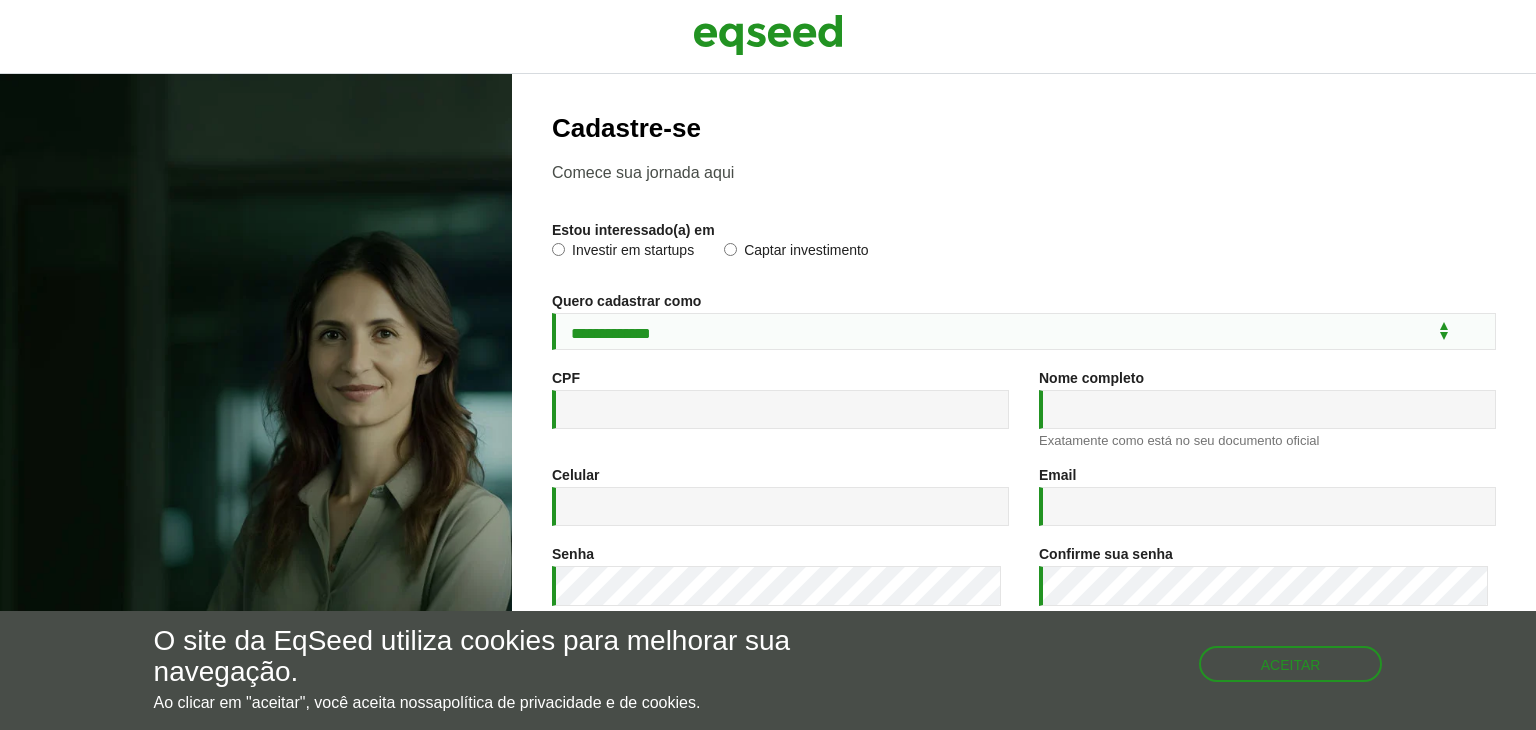 scroll, scrollTop: 0, scrollLeft: 0, axis: both 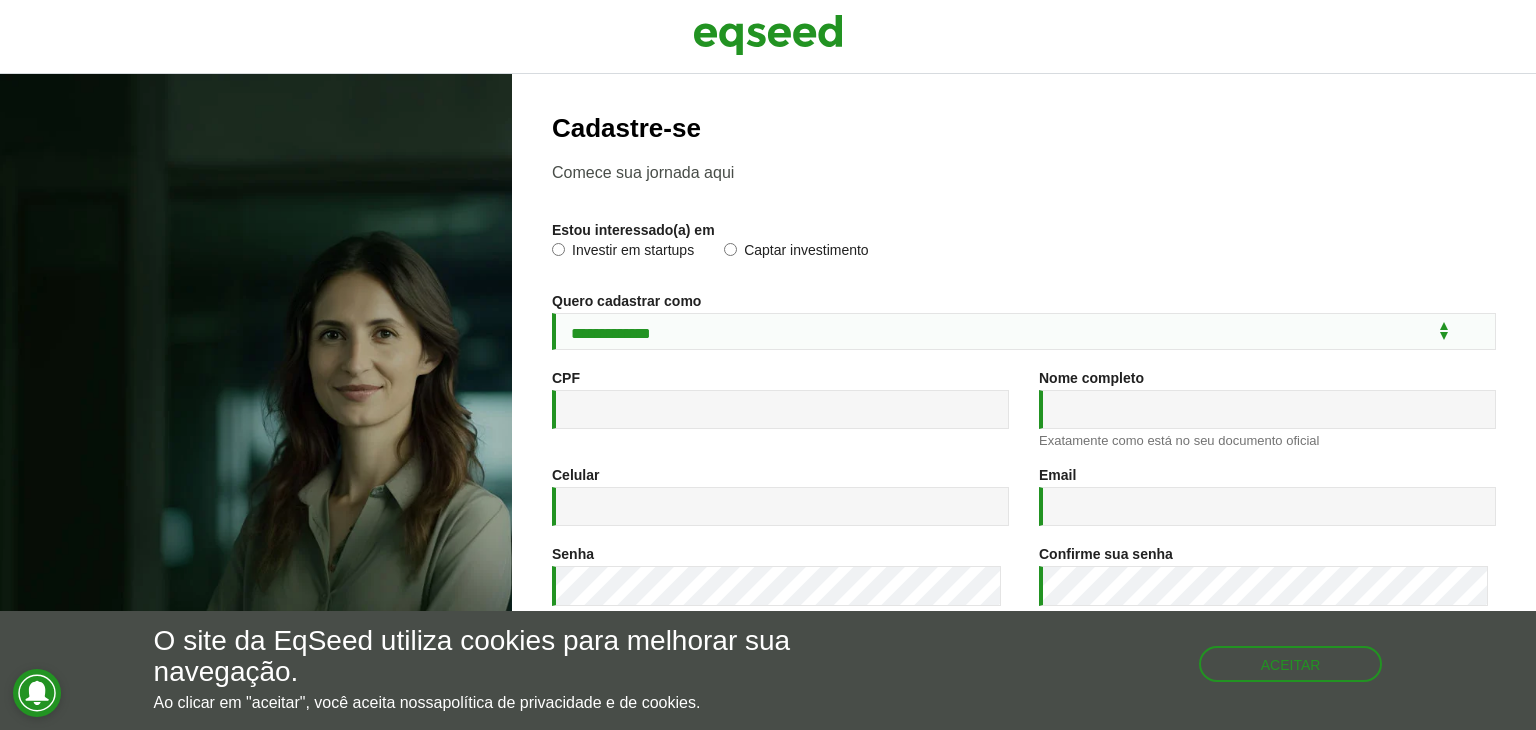 click on "**********" at bounding box center [1024, 321] 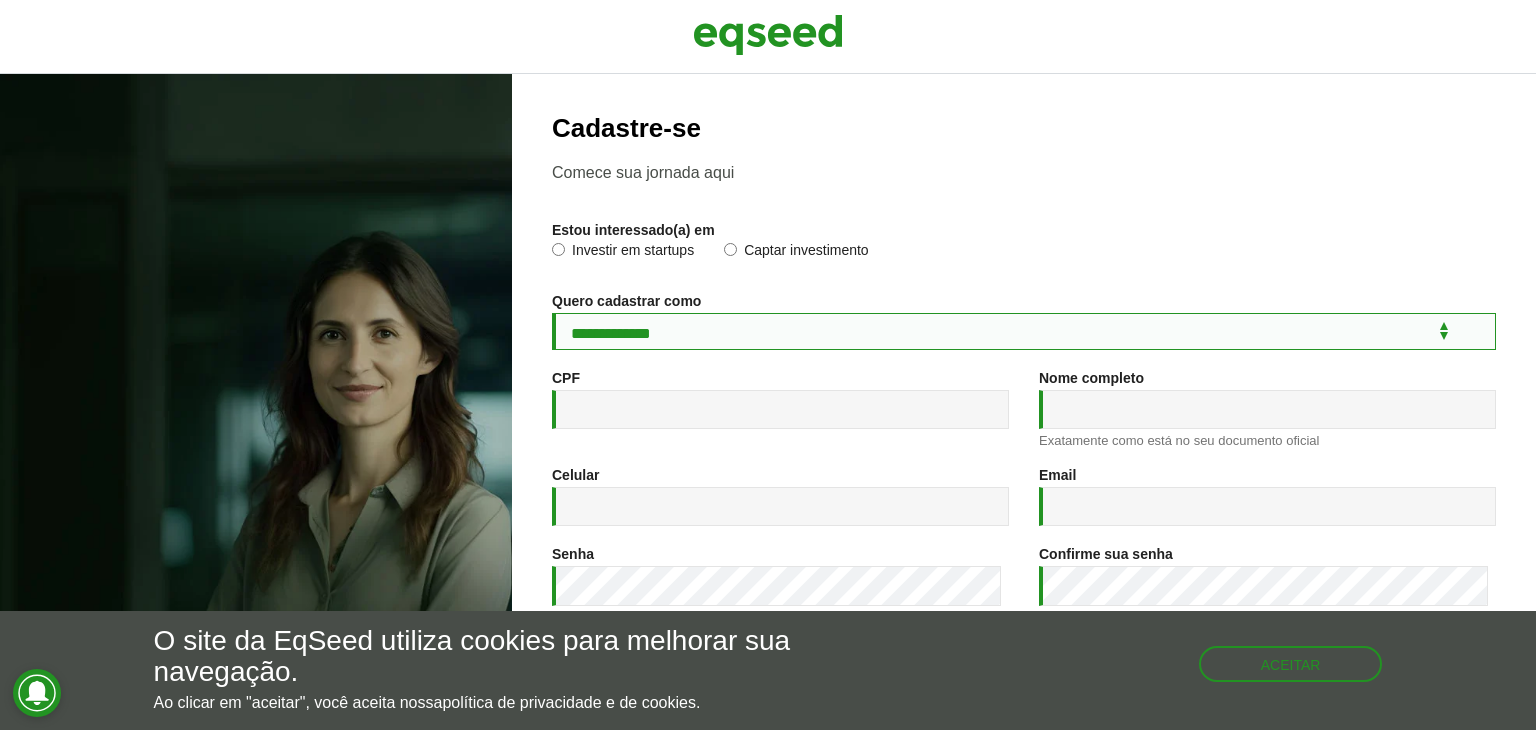 click on "**********" at bounding box center (1024, 331) 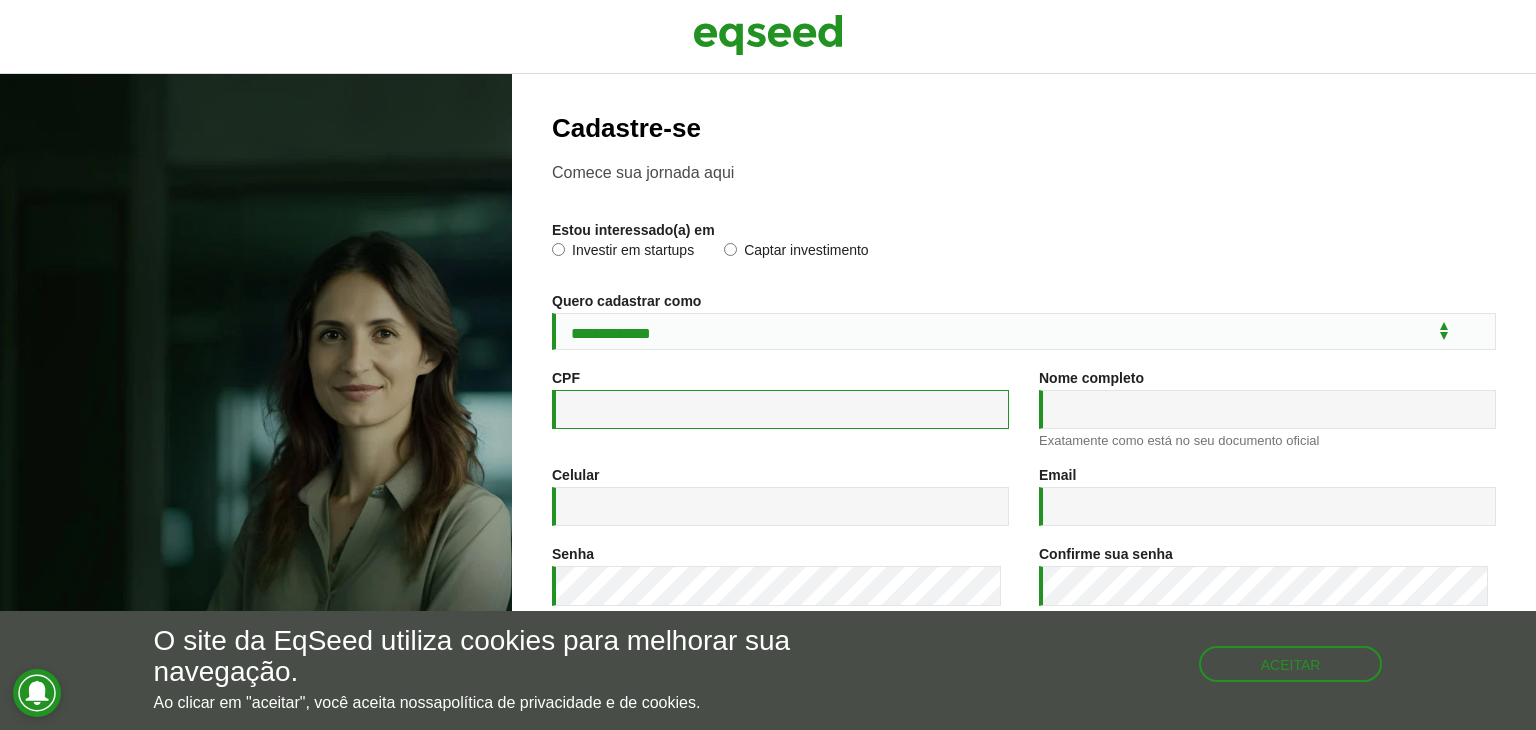 click on "CPF  *" at bounding box center [780, 409] 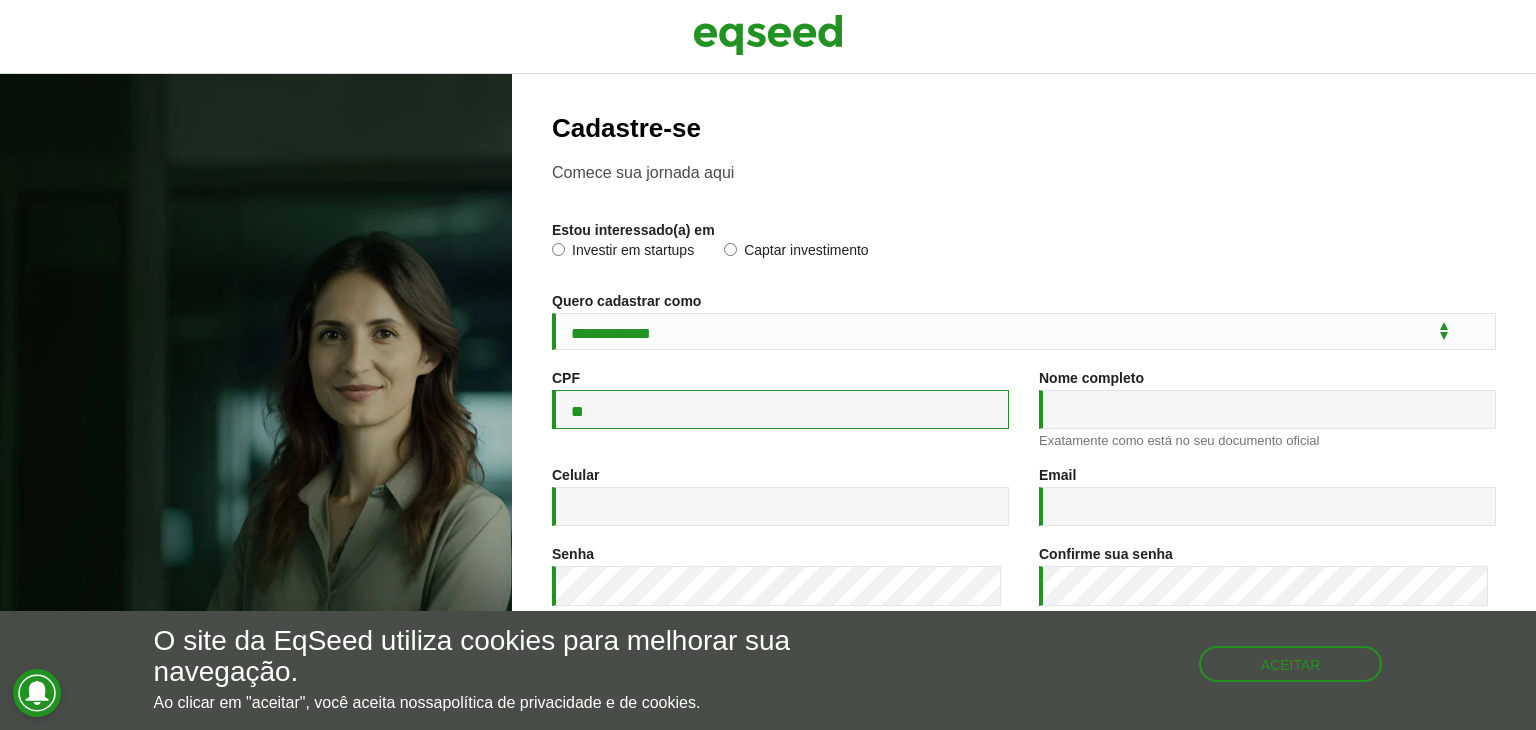 type on "*" 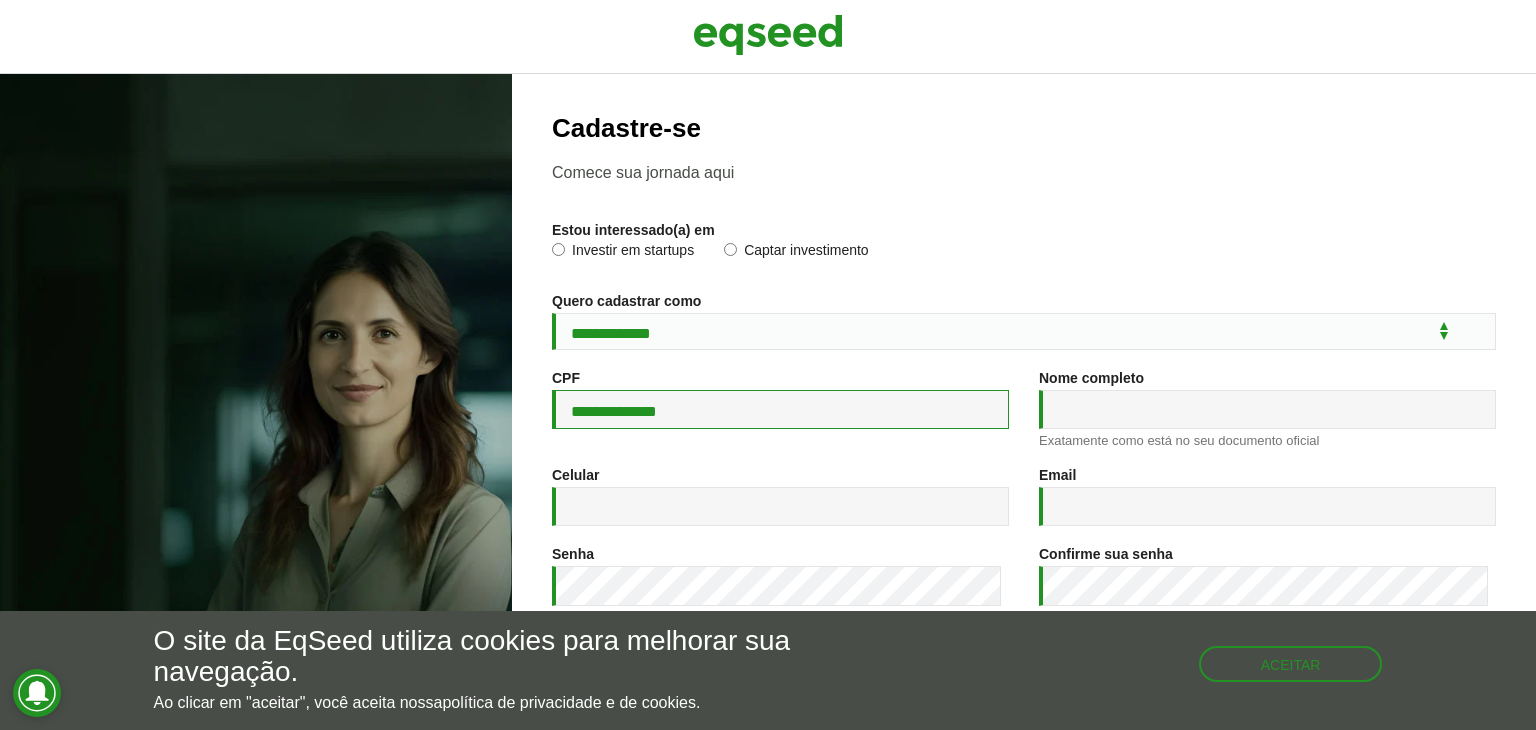type on "**********" 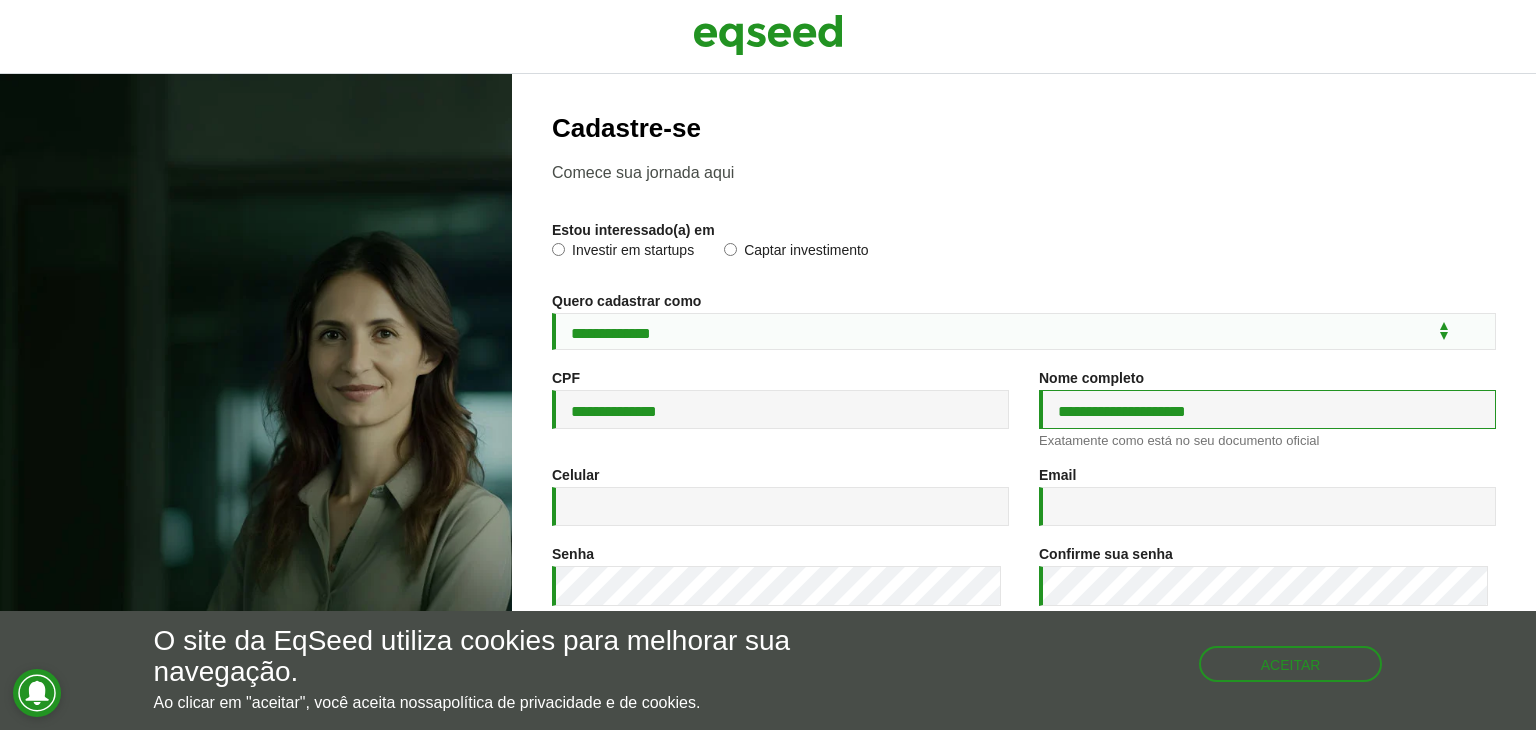type on "**********" 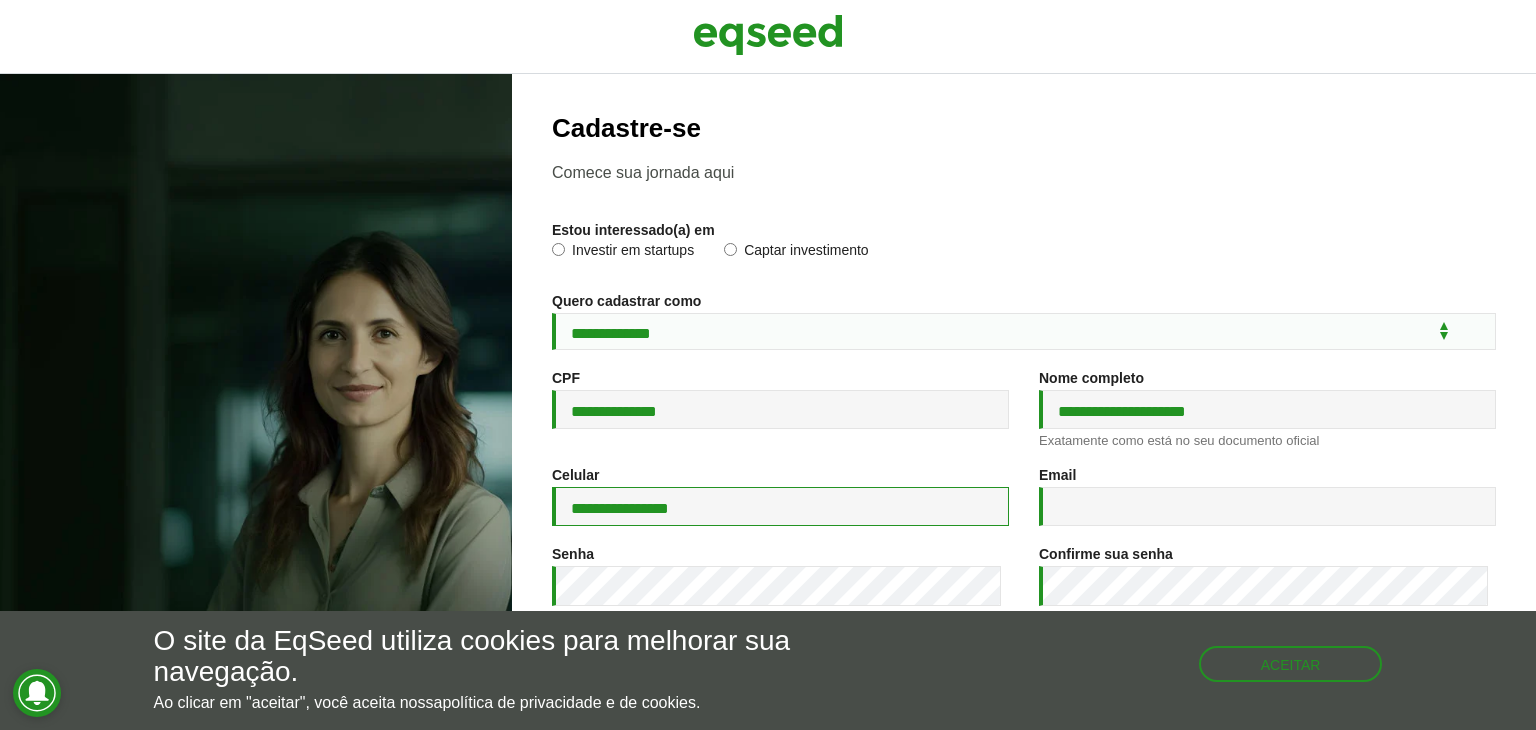type on "**********" 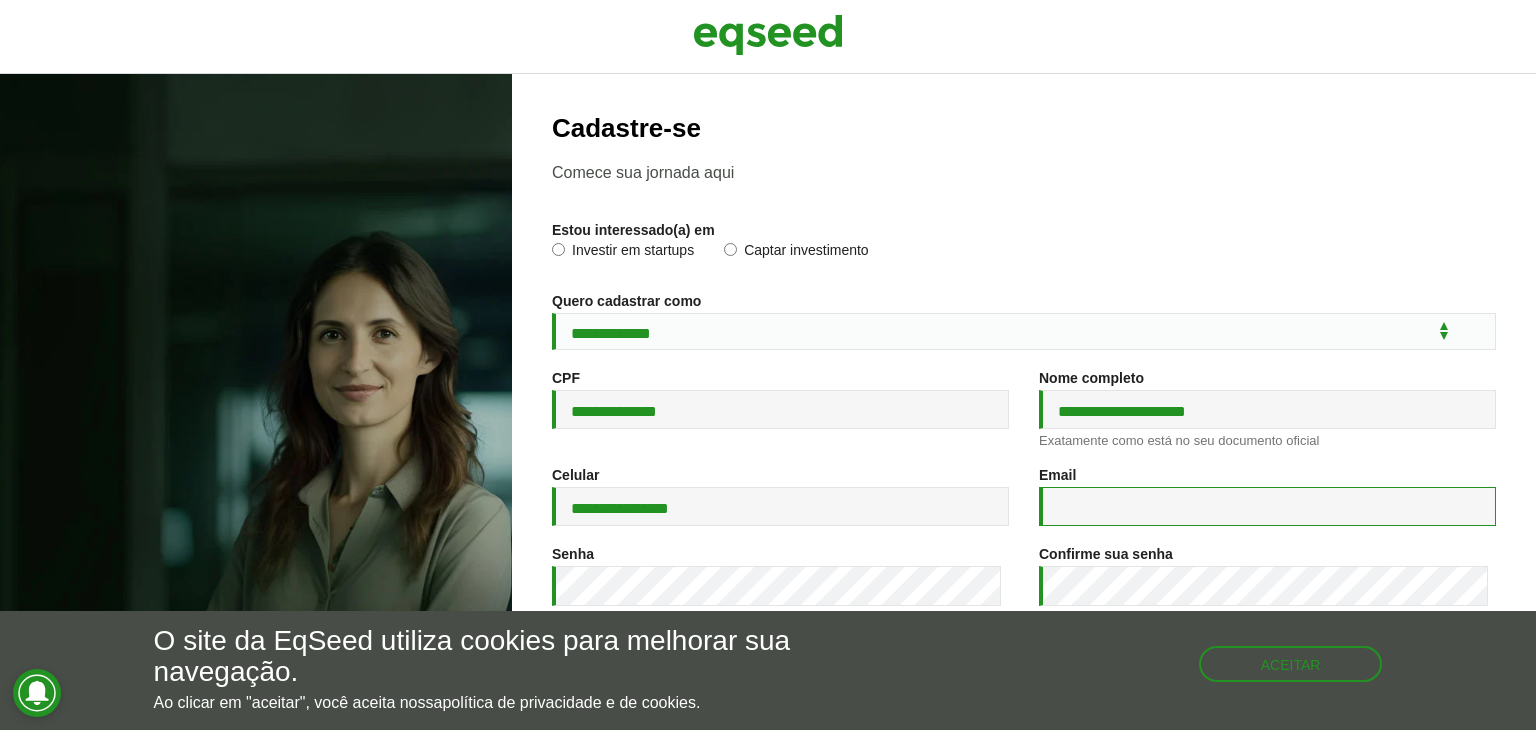 click on "Email  *" at bounding box center [1267, 506] 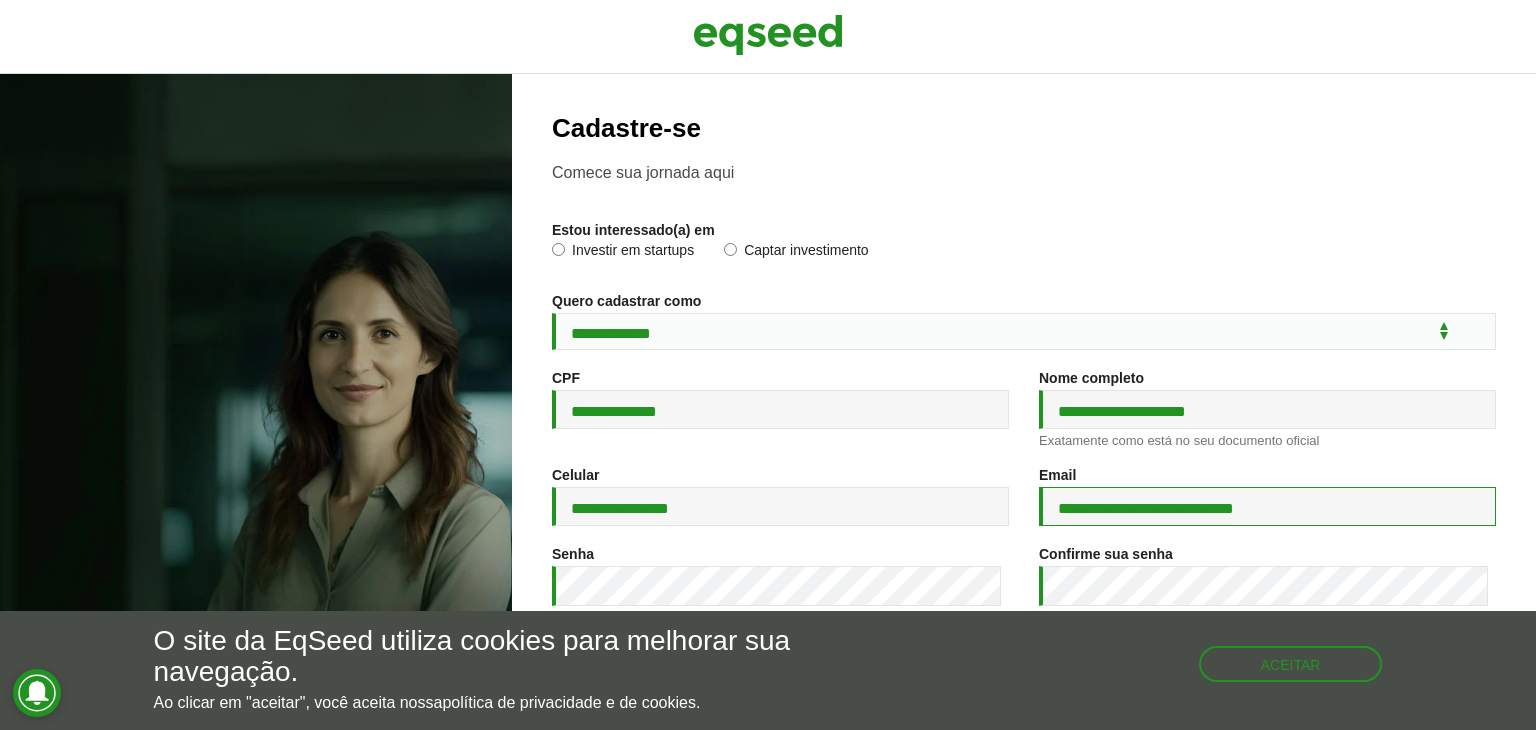 type on "**********" 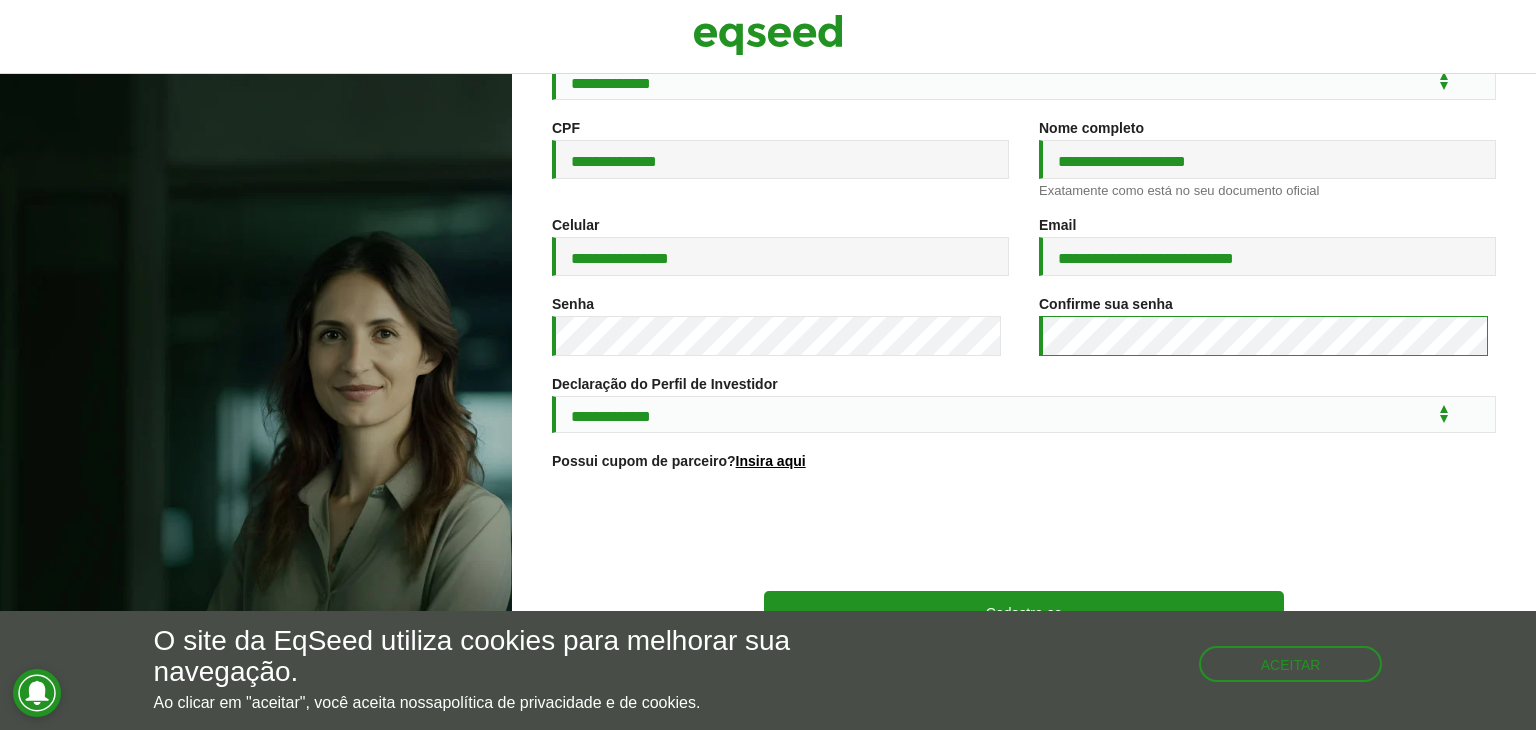 scroll, scrollTop: 297, scrollLeft: 0, axis: vertical 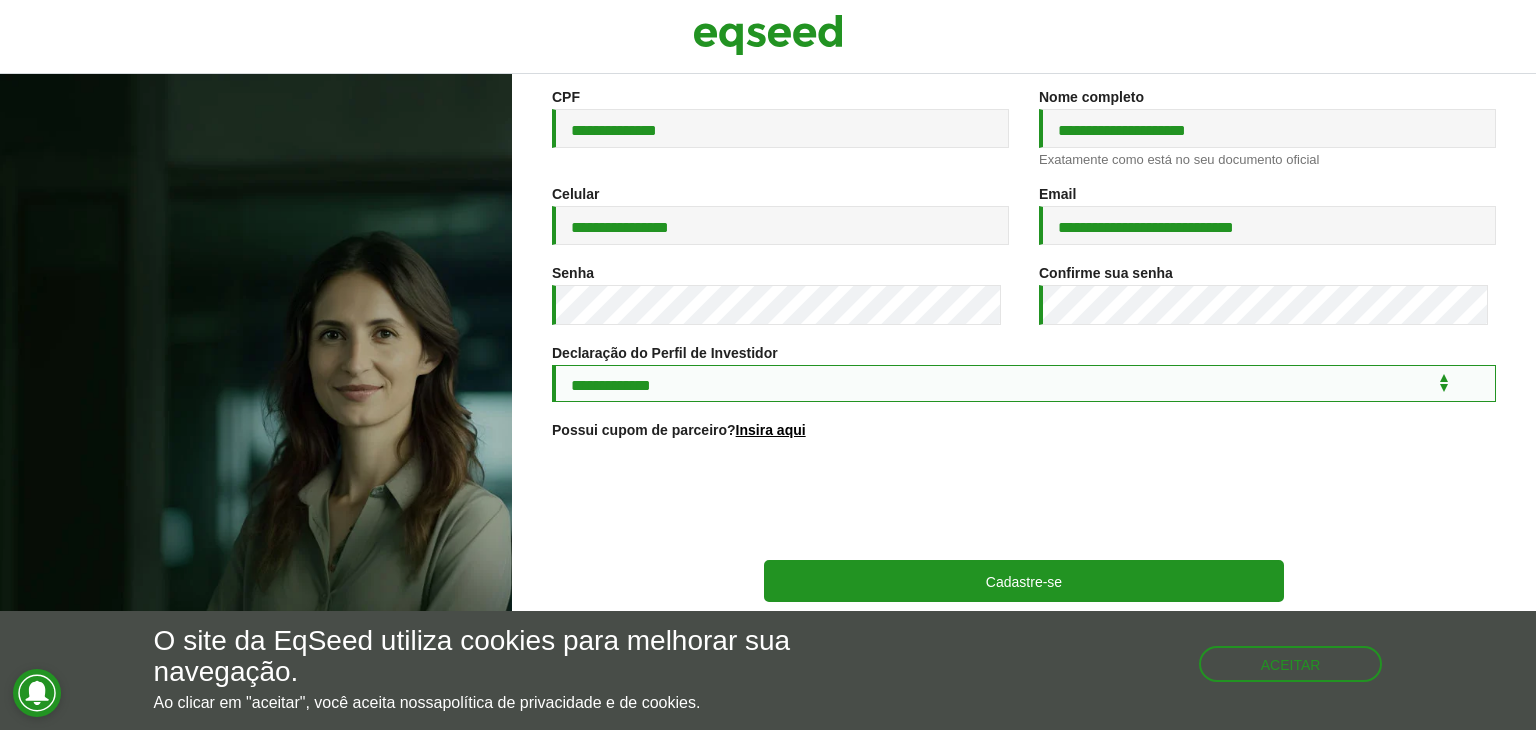 click on "**********" at bounding box center (1024, 383) 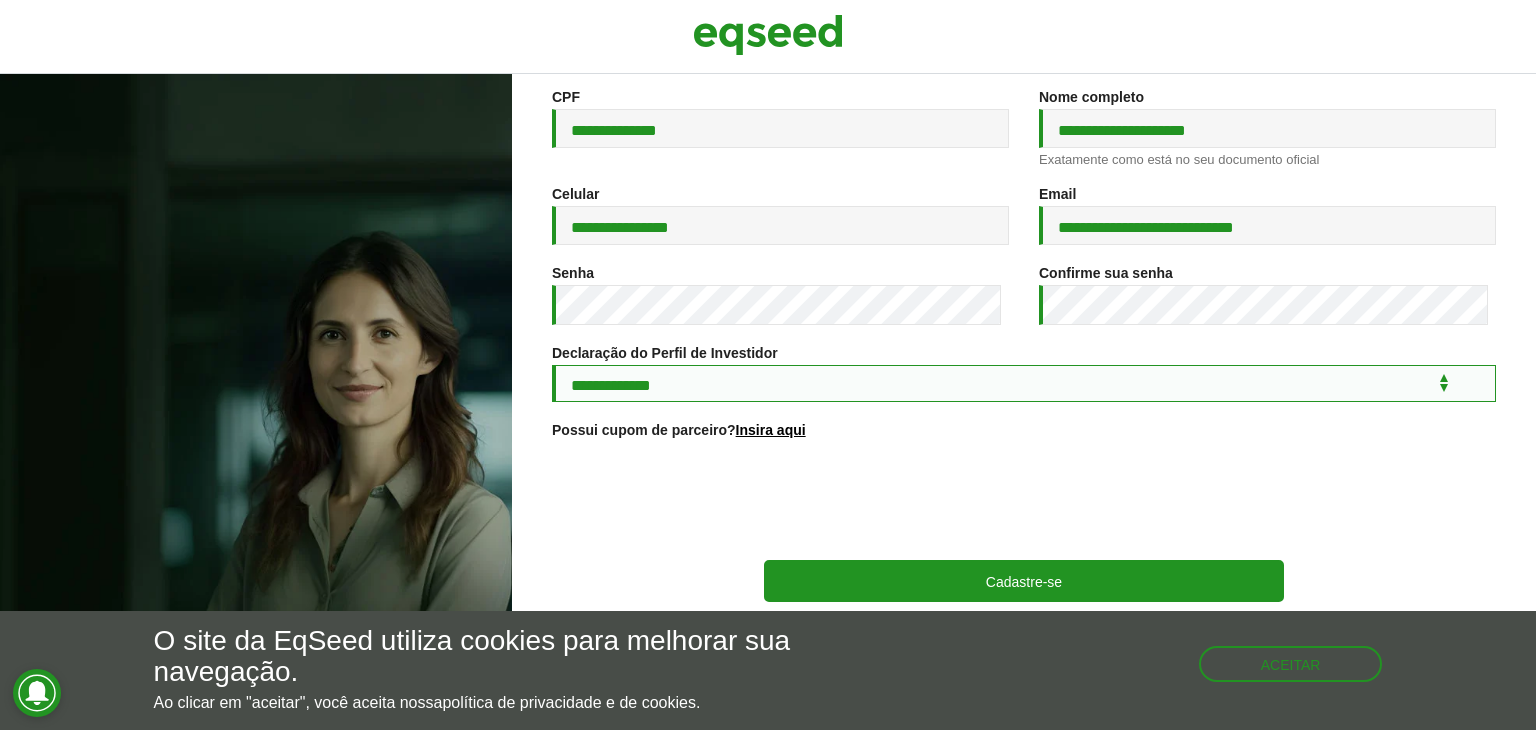 click on "**********" at bounding box center (1024, 383) 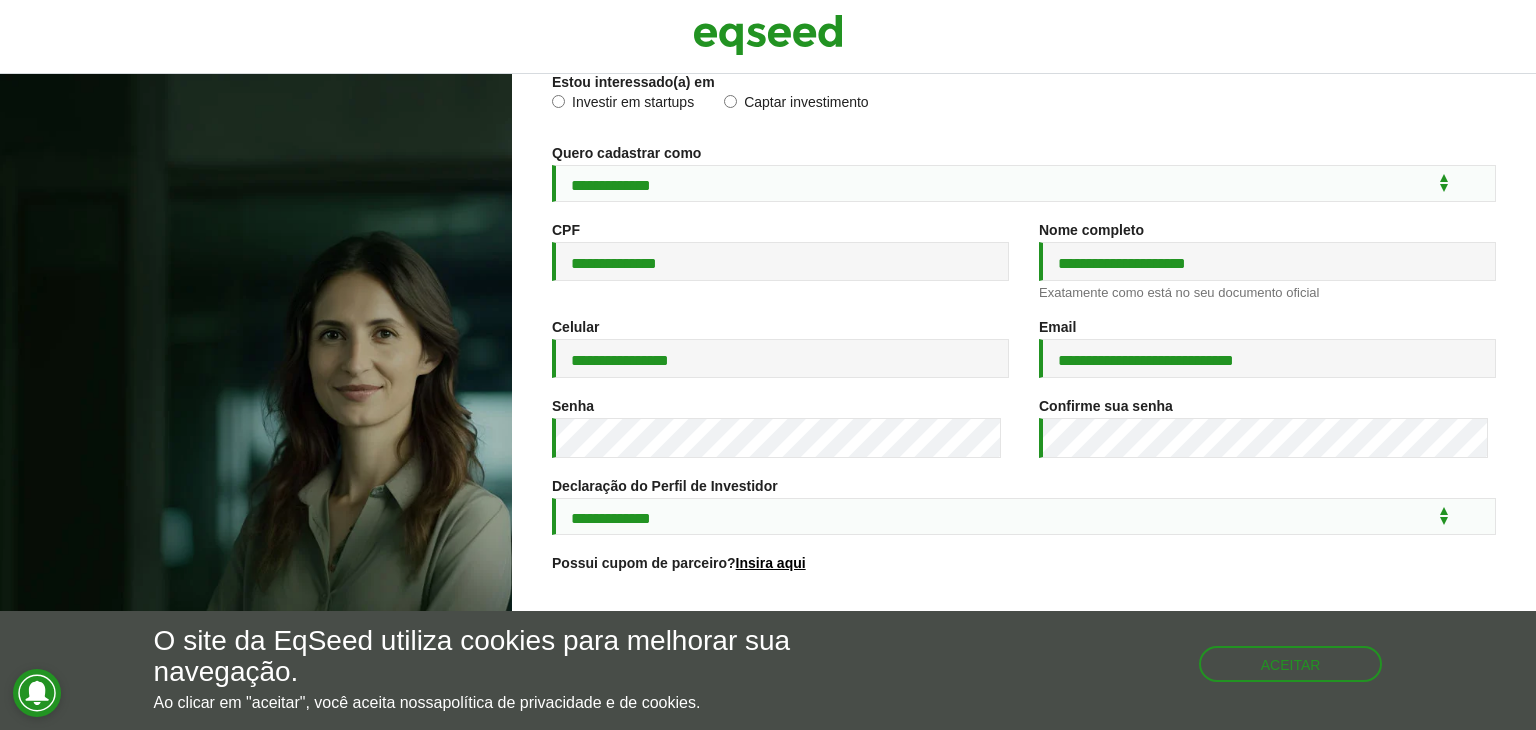 scroll, scrollTop: 64, scrollLeft: 0, axis: vertical 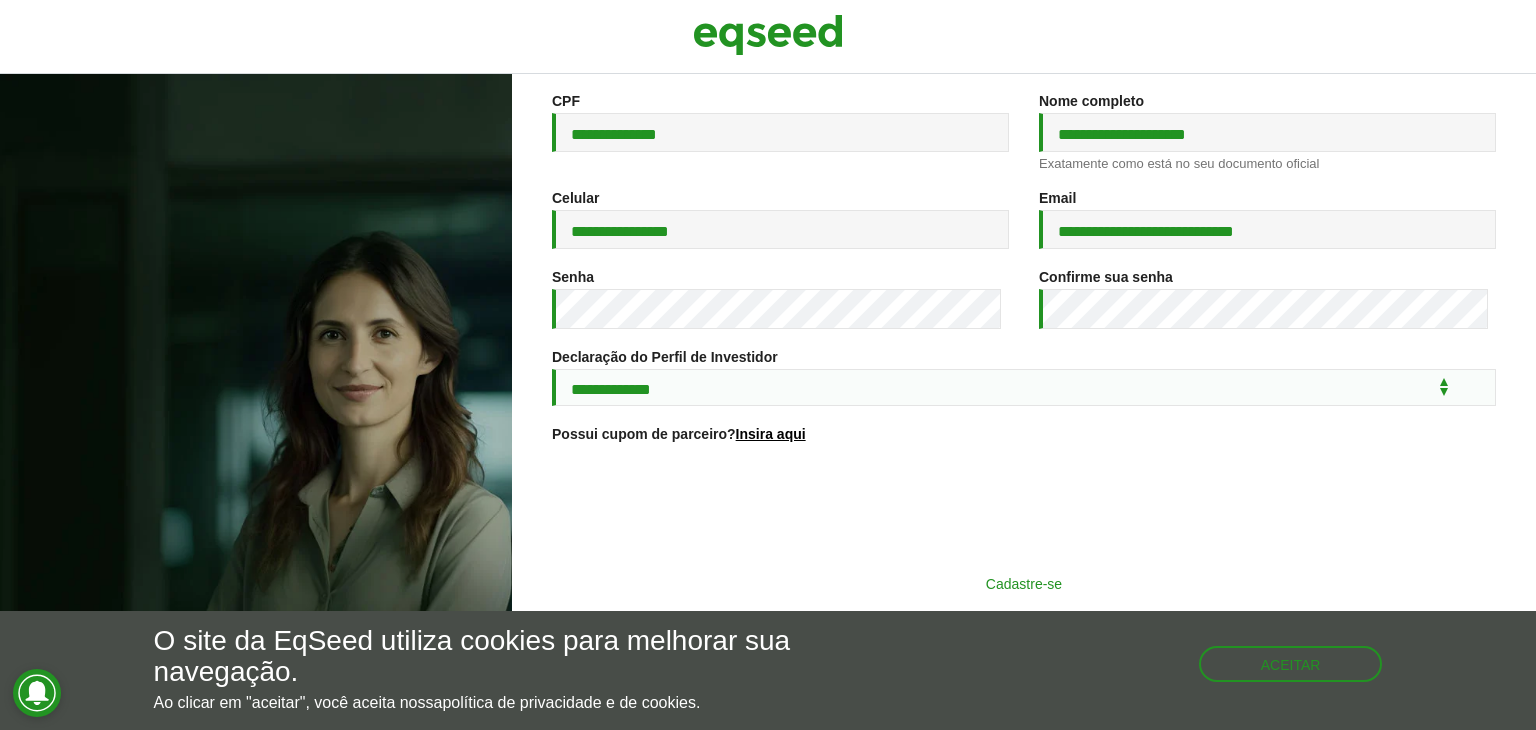 click on "Cadastre-se" at bounding box center [1024, 583] 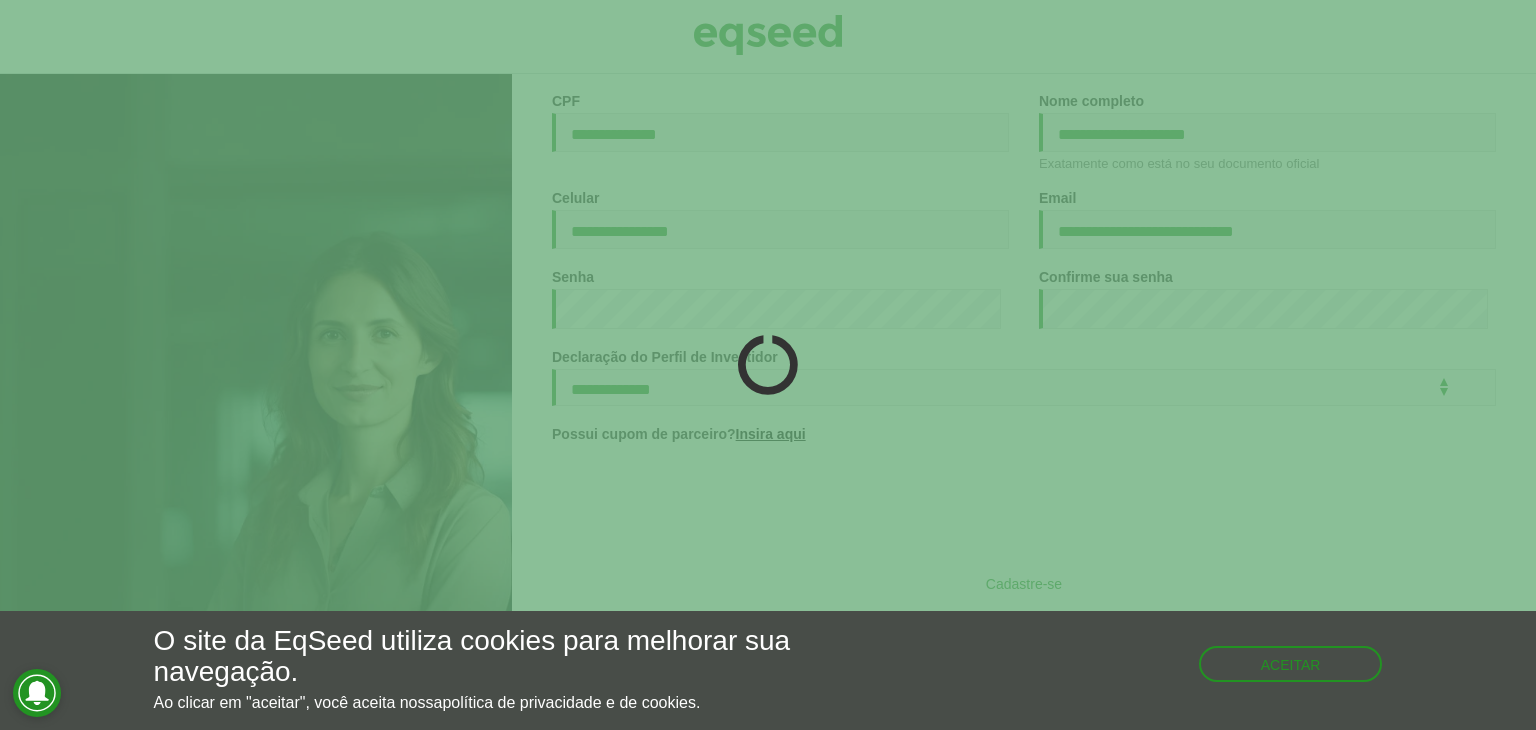 scroll, scrollTop: 294, scrollLeft: 0, axis: vertical 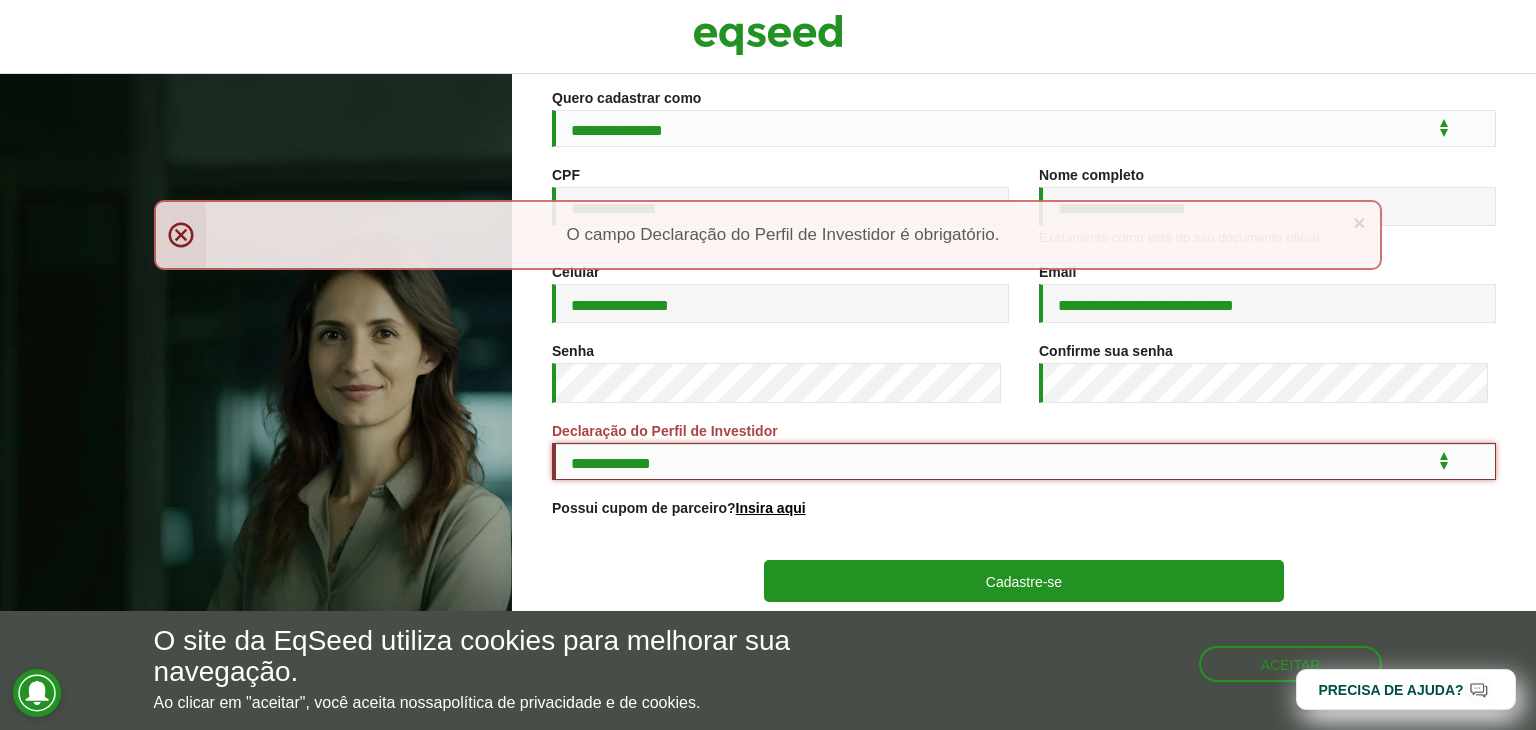 click on "**********" at bounding box center [1024, 461] 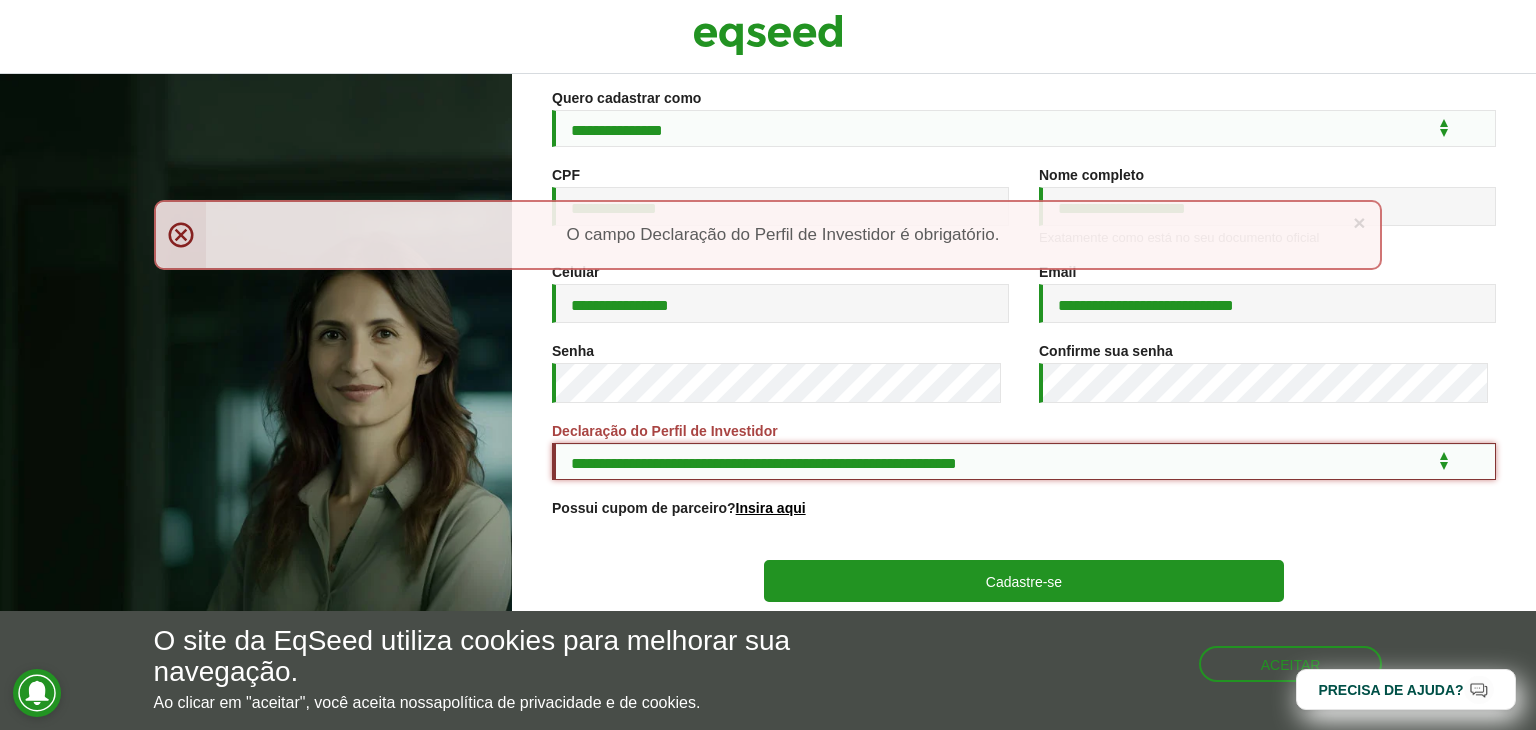click on "**********" at bounding box center (1024, 461) 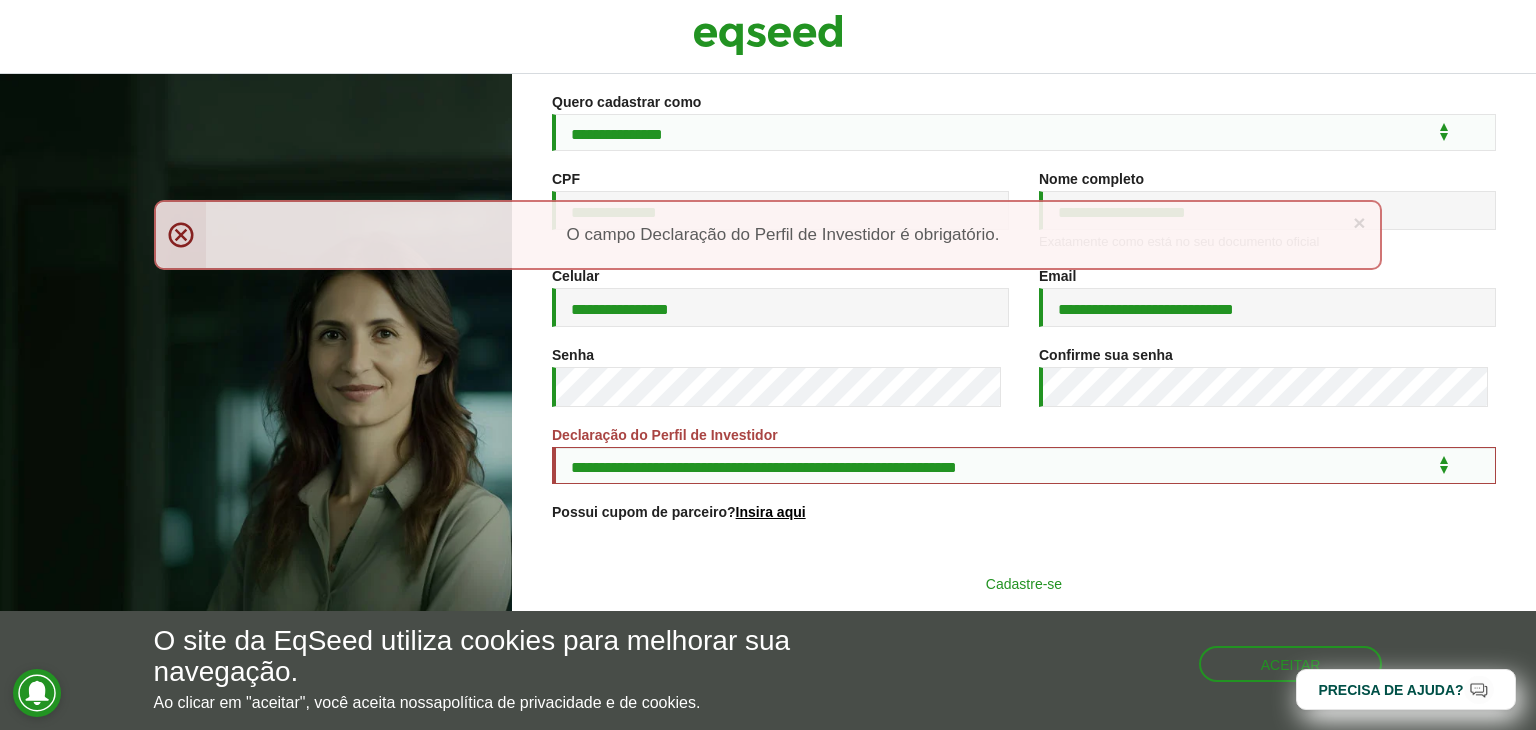 scroll, scrollTop: 216, scrollLeft: 0, axis: vertical 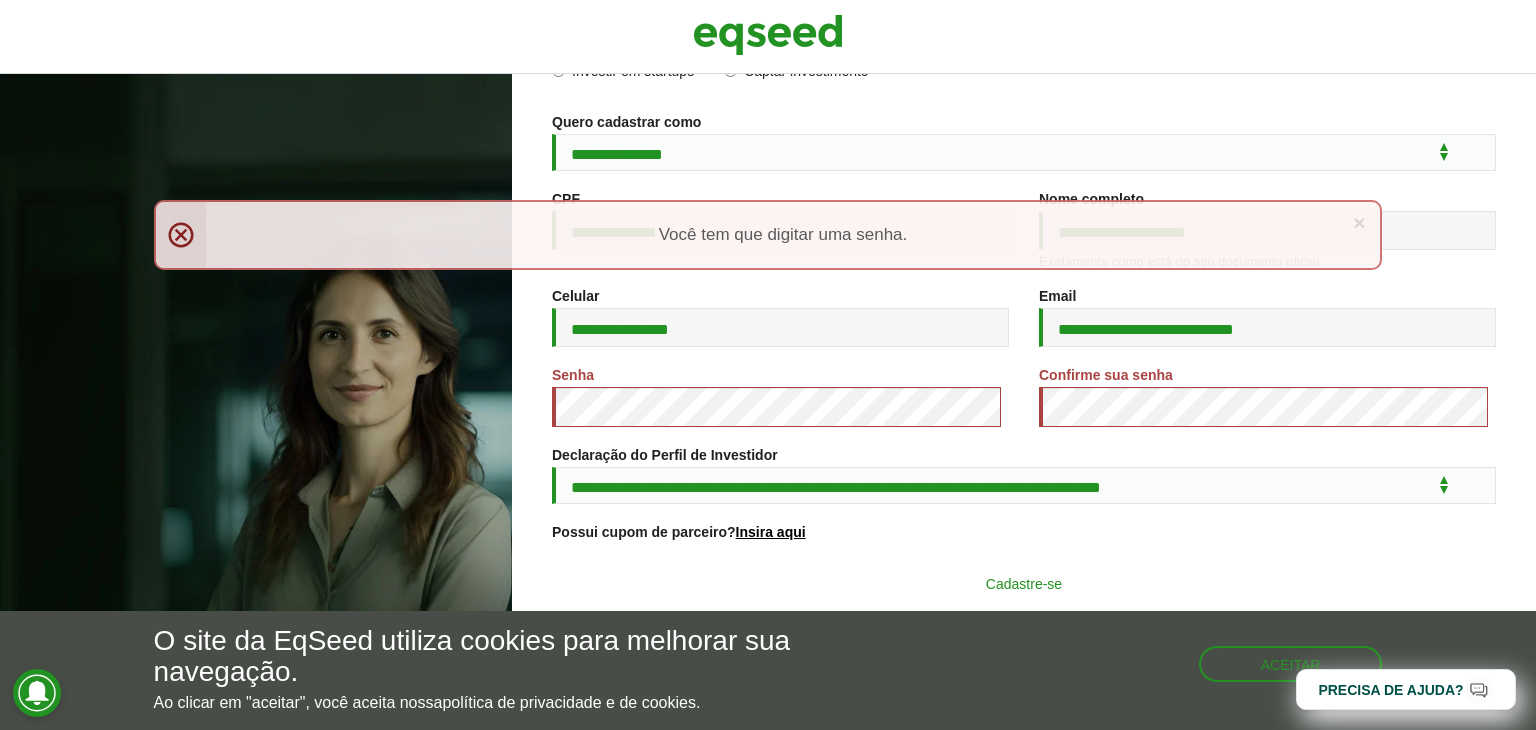 click on "Cadastre-se" at bounding box center [1024, 583] 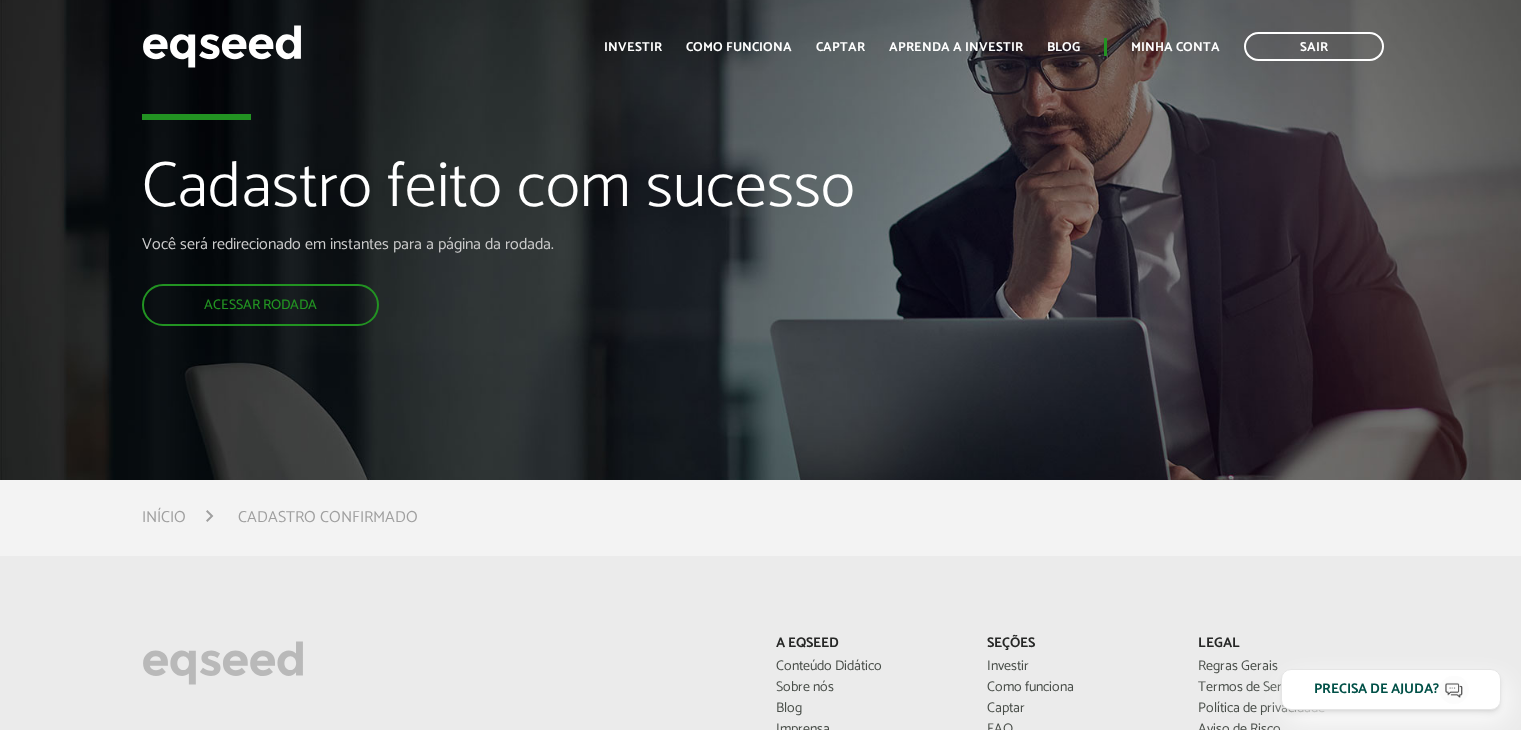 scroll, scrollTop: 0, scrollLeft: 0, axis: both 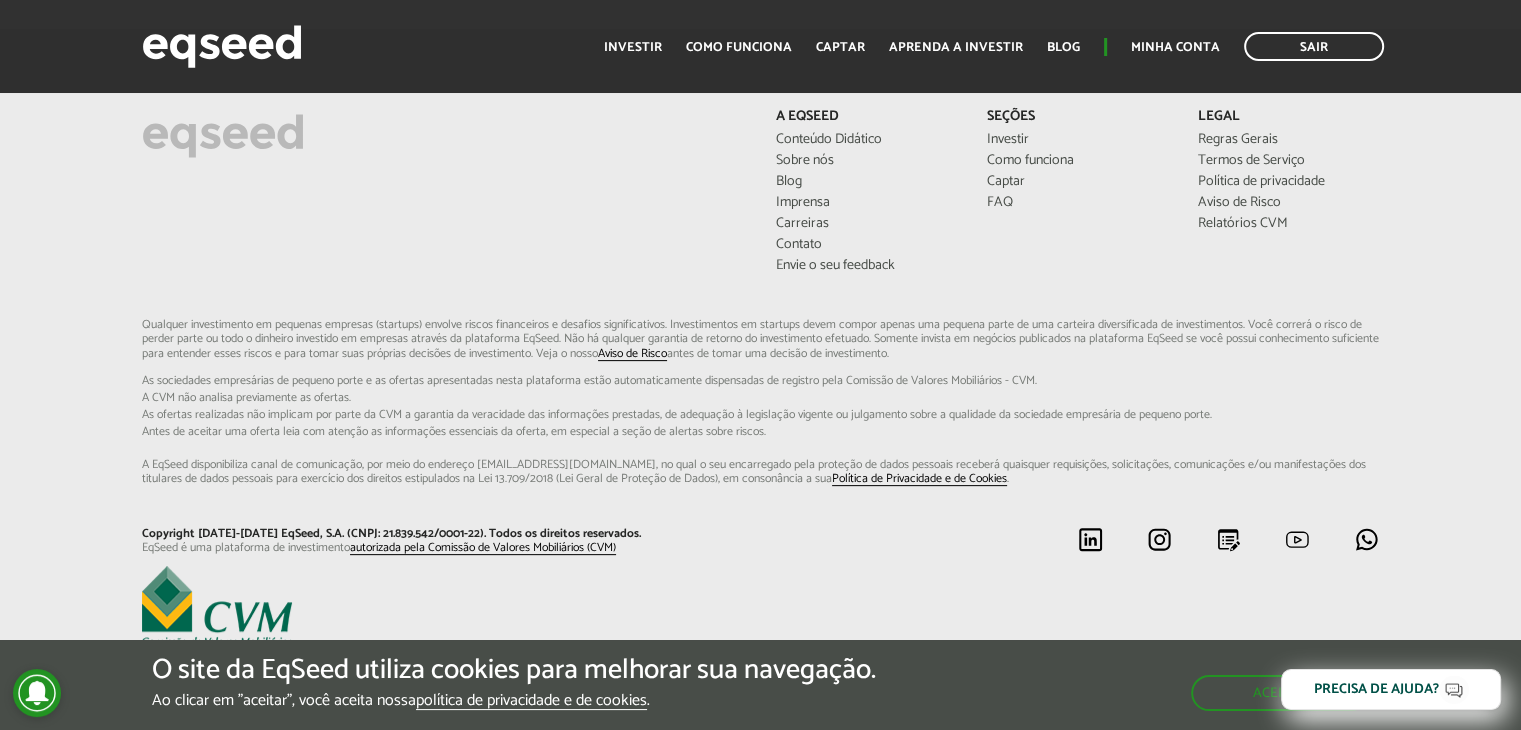drag, startPoint x: 1525, startPoint y: 96, endPoint x: 1344, endPoint y: 397, distance: 351.22928 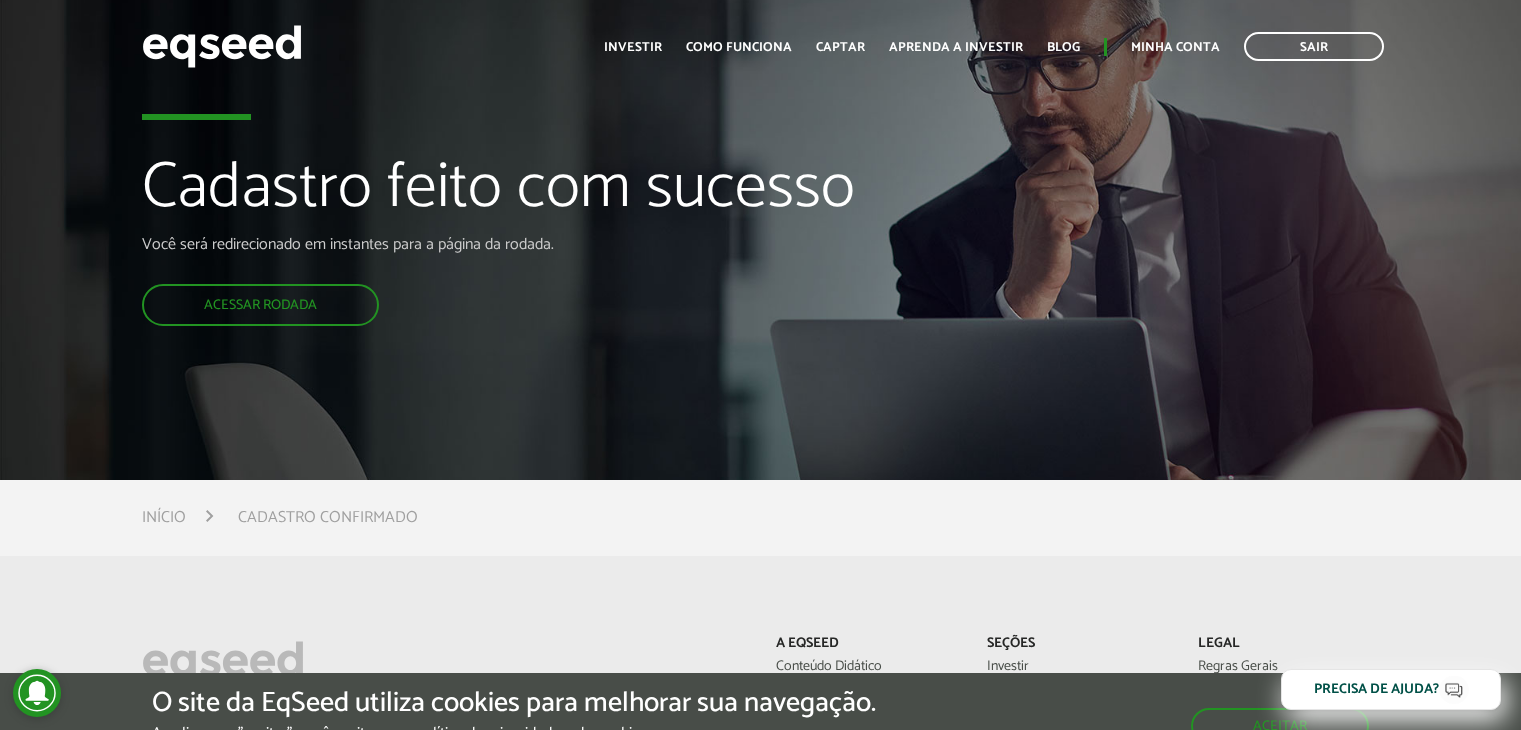scroll, scrollTop: 0, scrollLeft: 0, axis: both 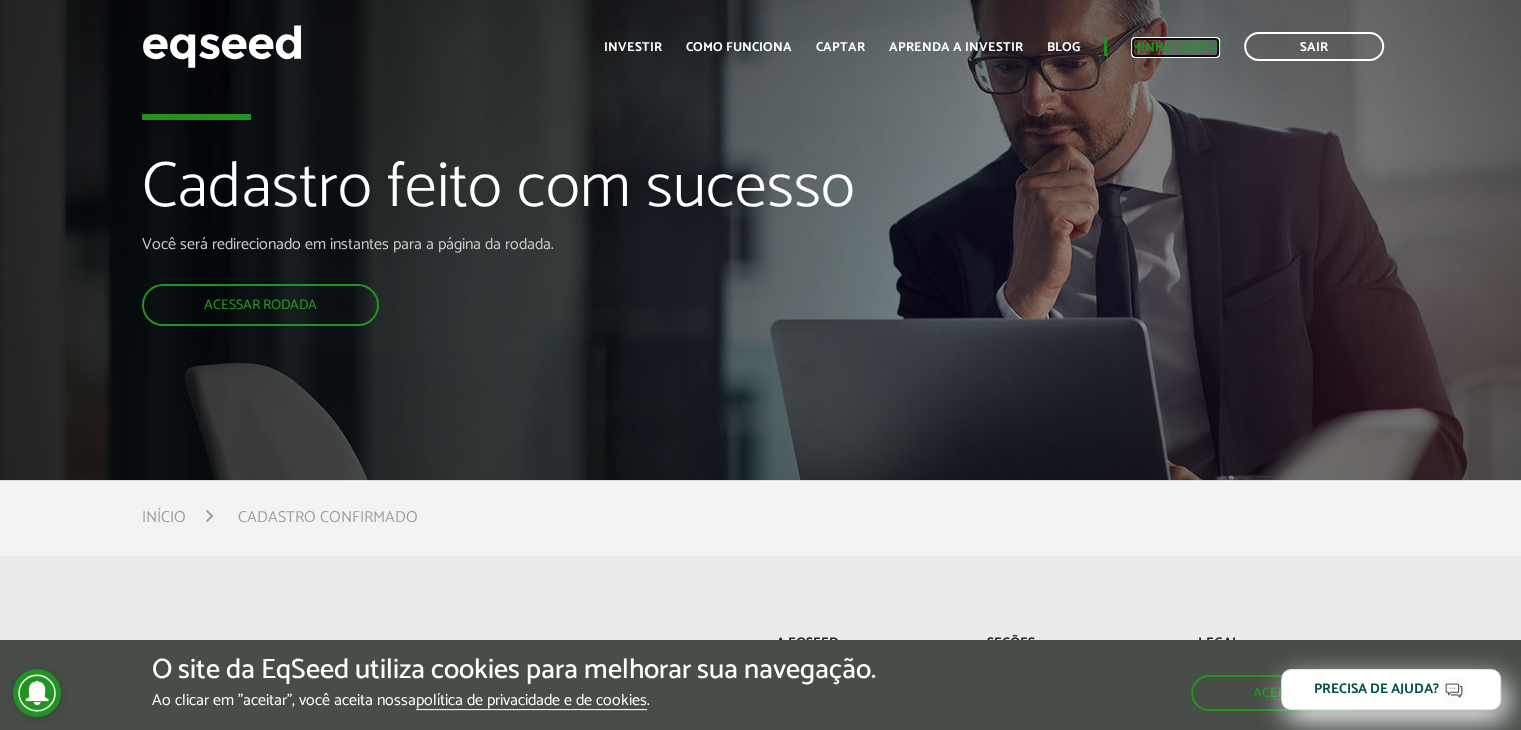 click on "Minha conta" at bounding box center (1175, 47) 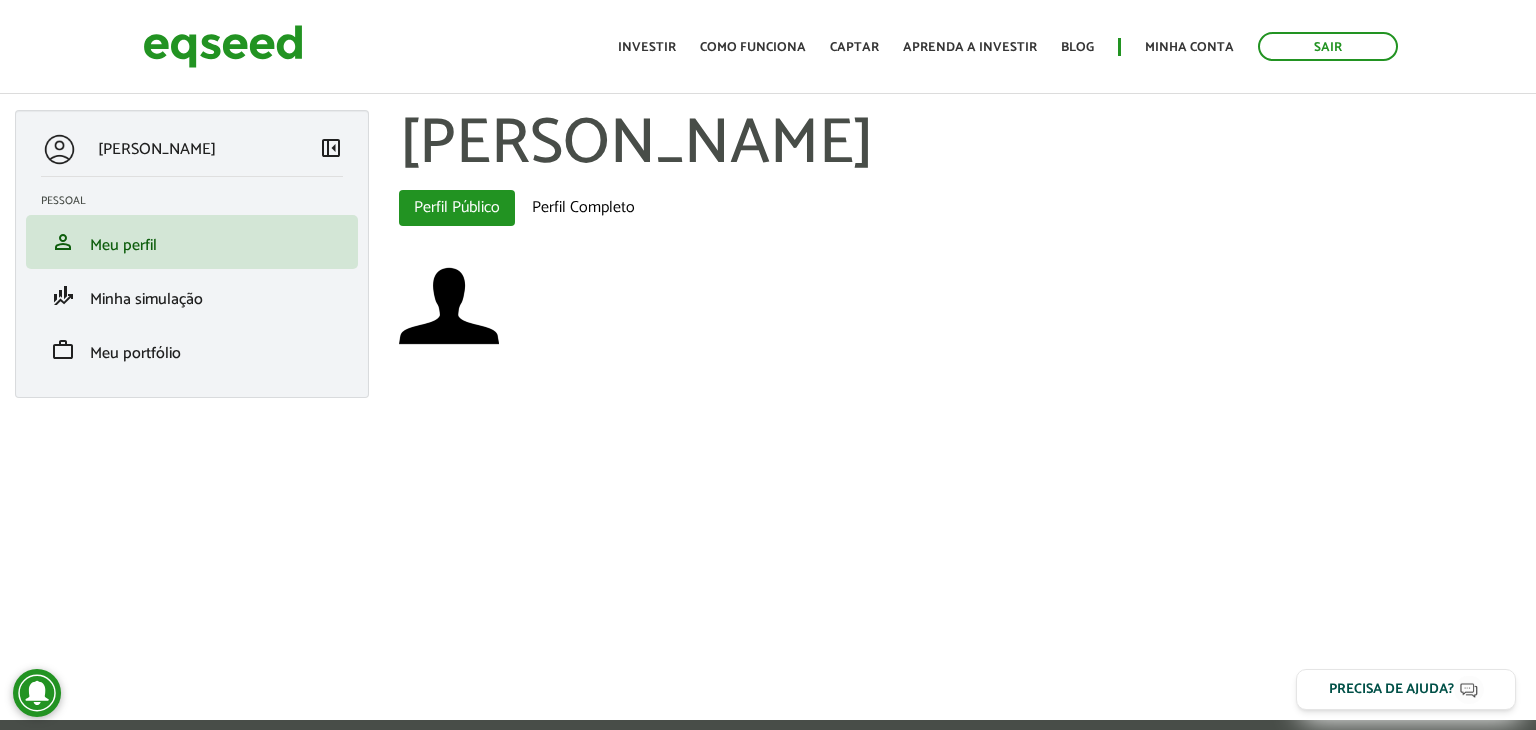 scroll, scrollTop: 0, scrollLeft: 0, axis: both 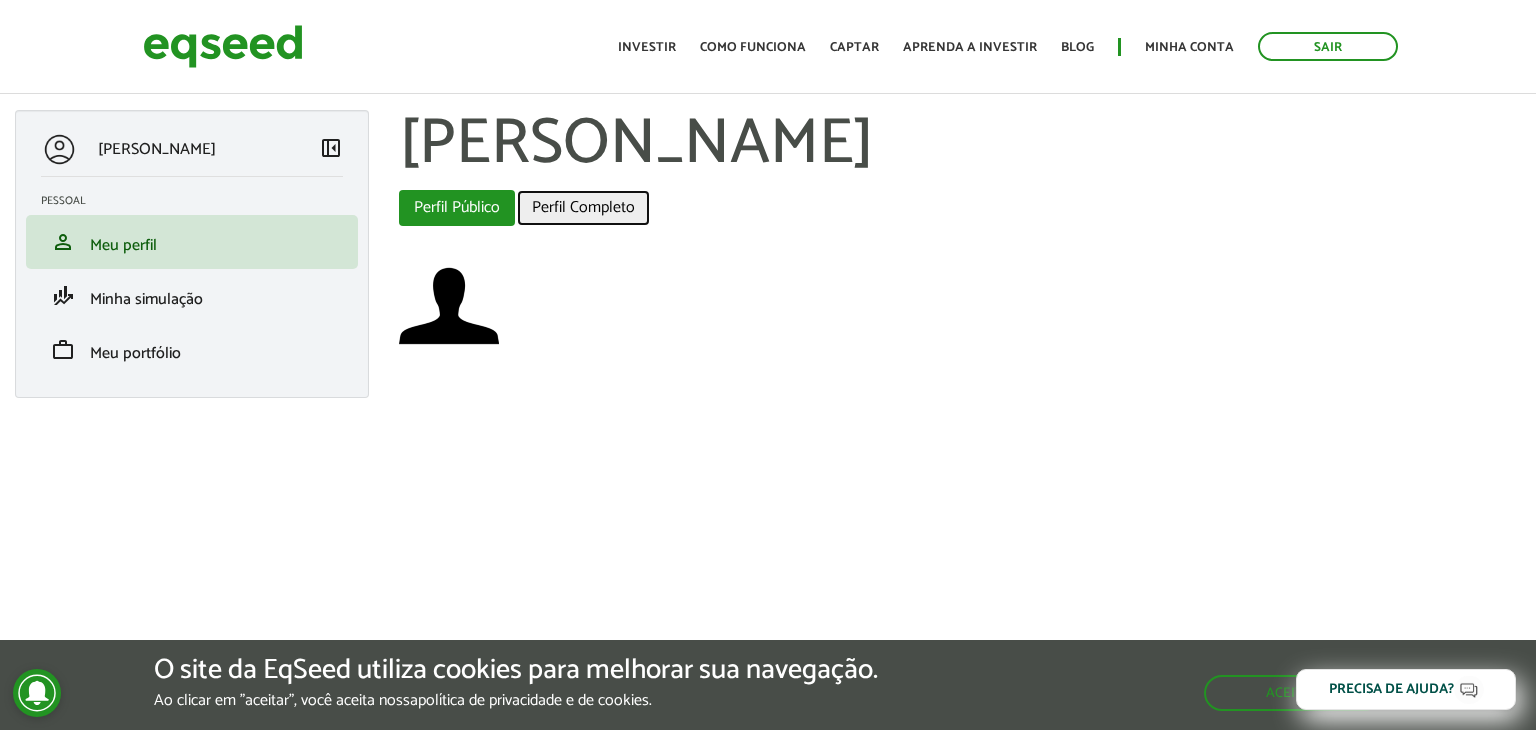 click on "Perfil Completo" at bounding box center (583, 208) 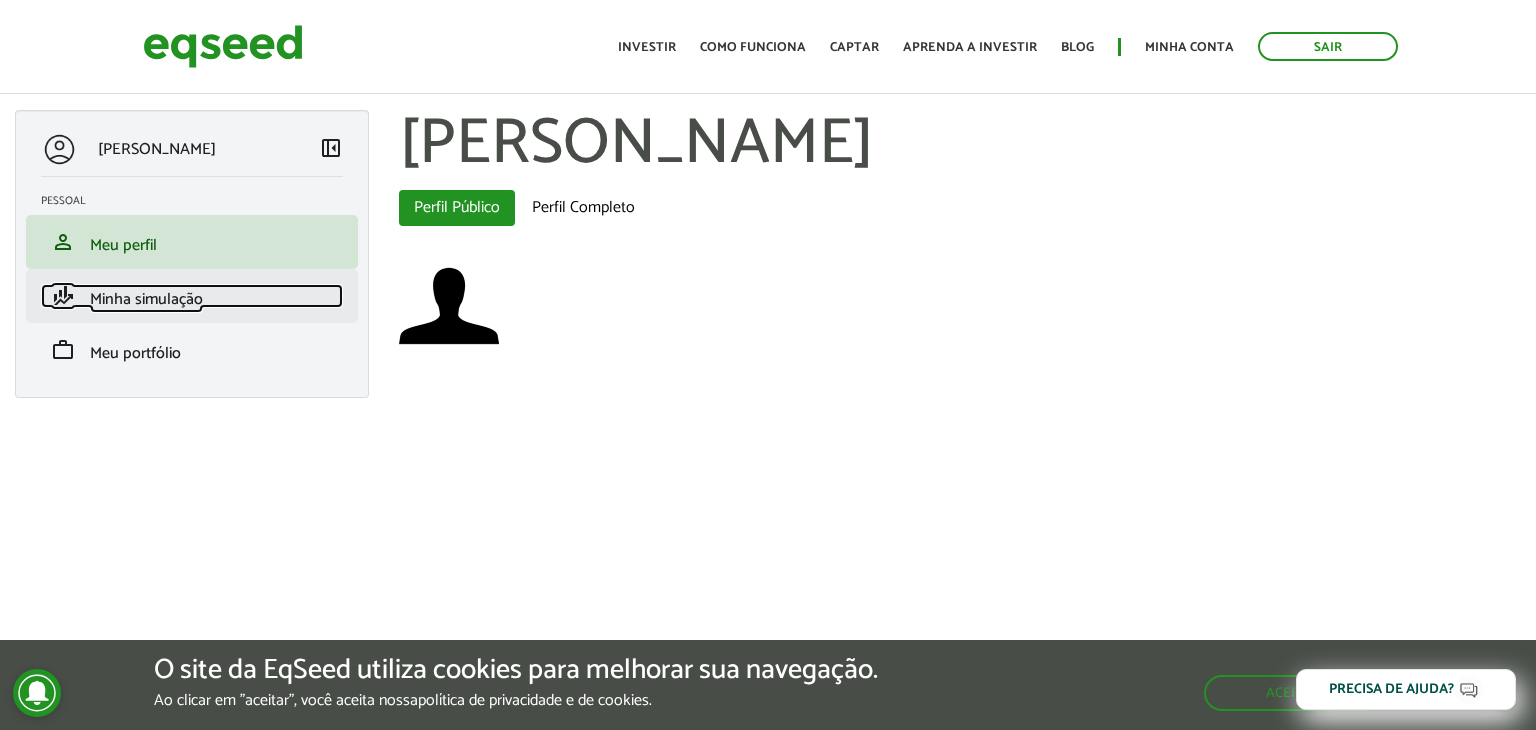 click on "finance_mode Minha simulação" at bounding box center (192, 296) 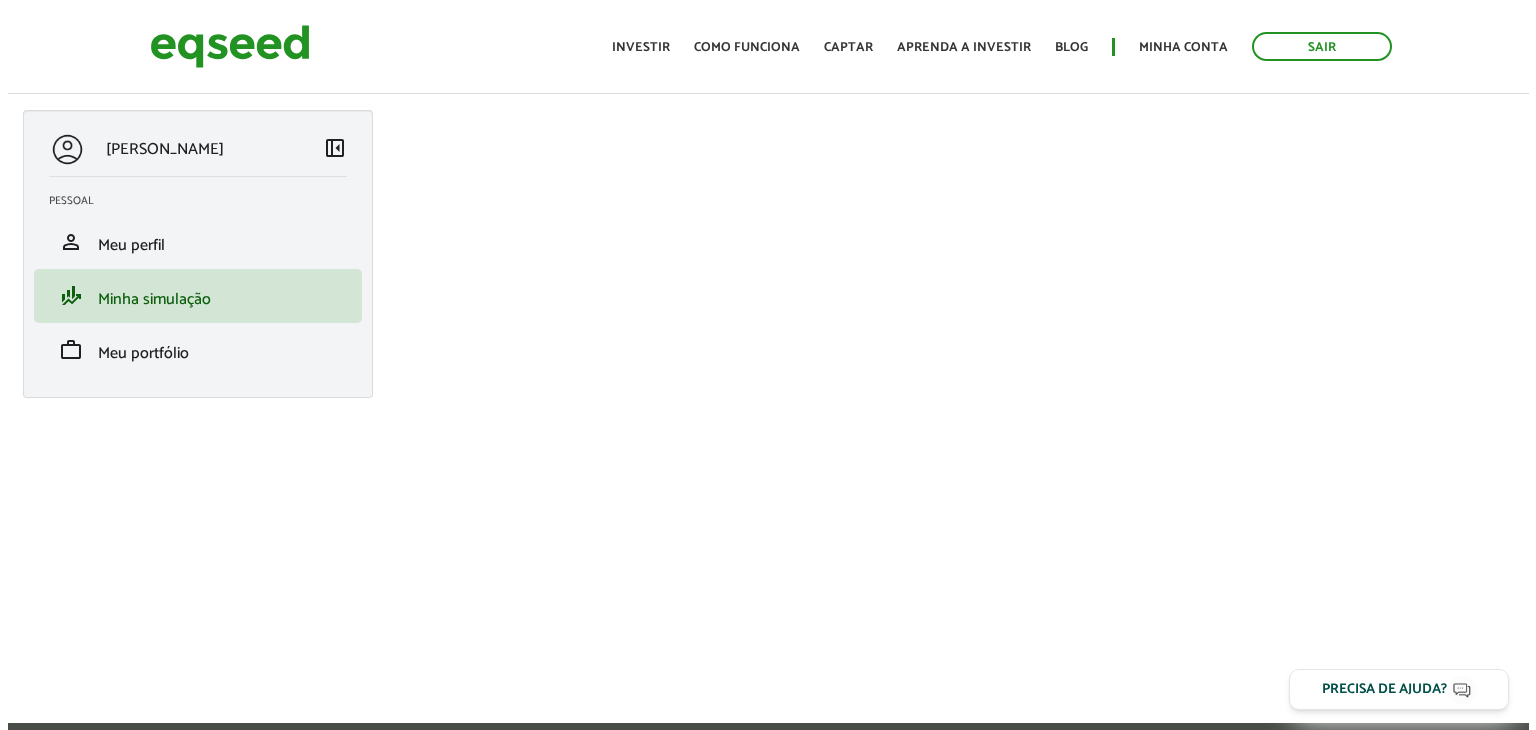 scroll, scrollTop: 0, scrollLeft: 0, axis: both 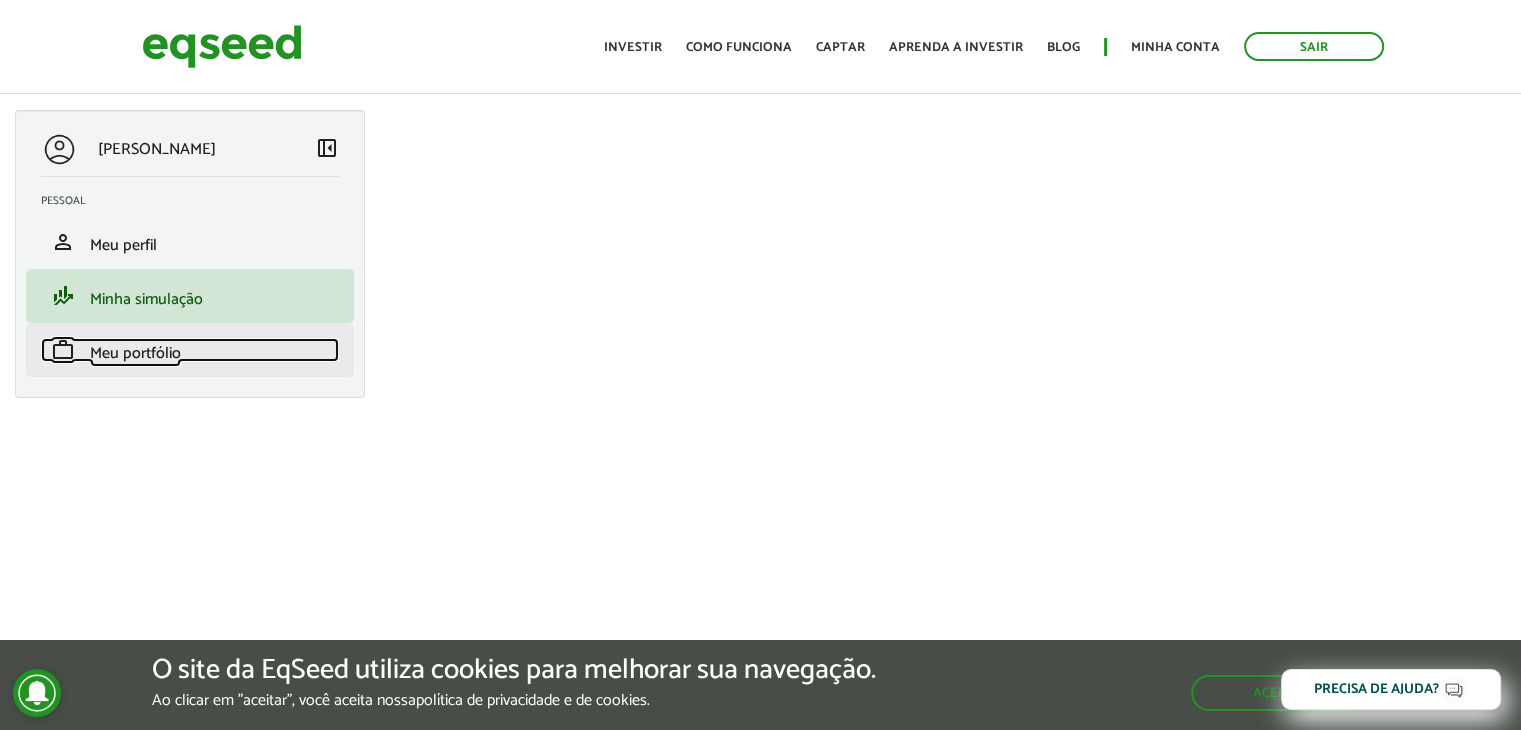 click on "Meu portfólio" at bounding box center [135, 353] 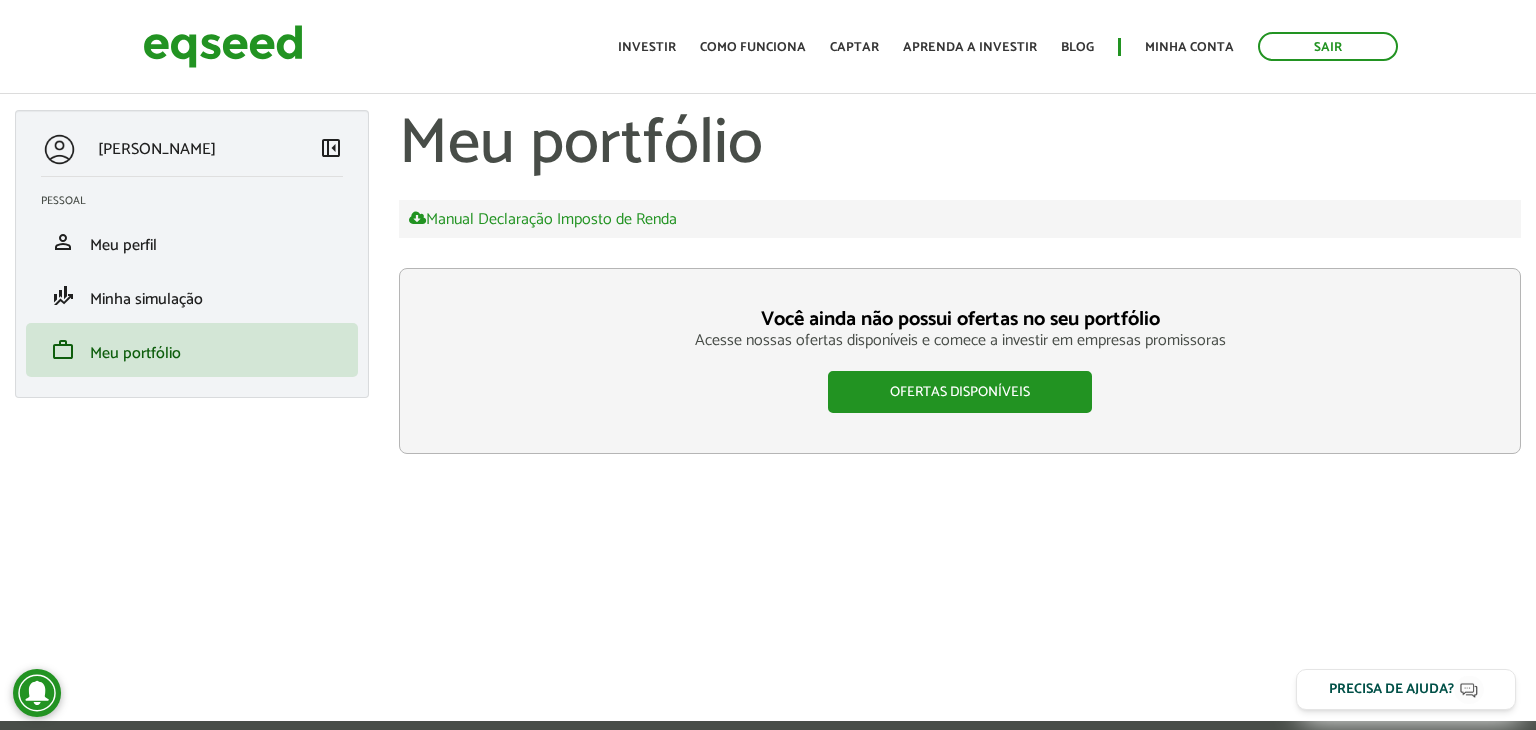 scroll, scrollTop: 0, scrollLeft: 0, axis: both 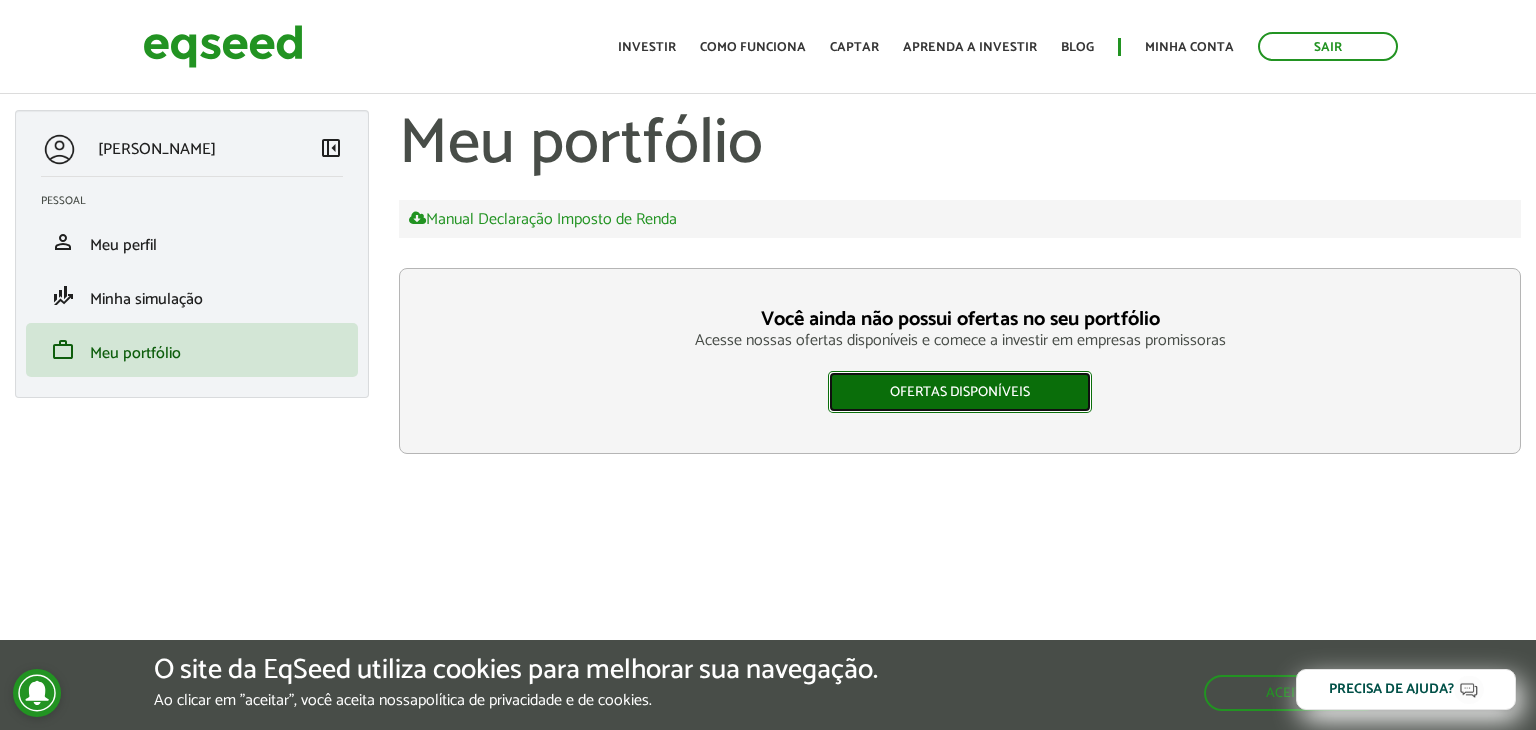 click on "Ofertas disponíveis" at bounding box center [960, 392] 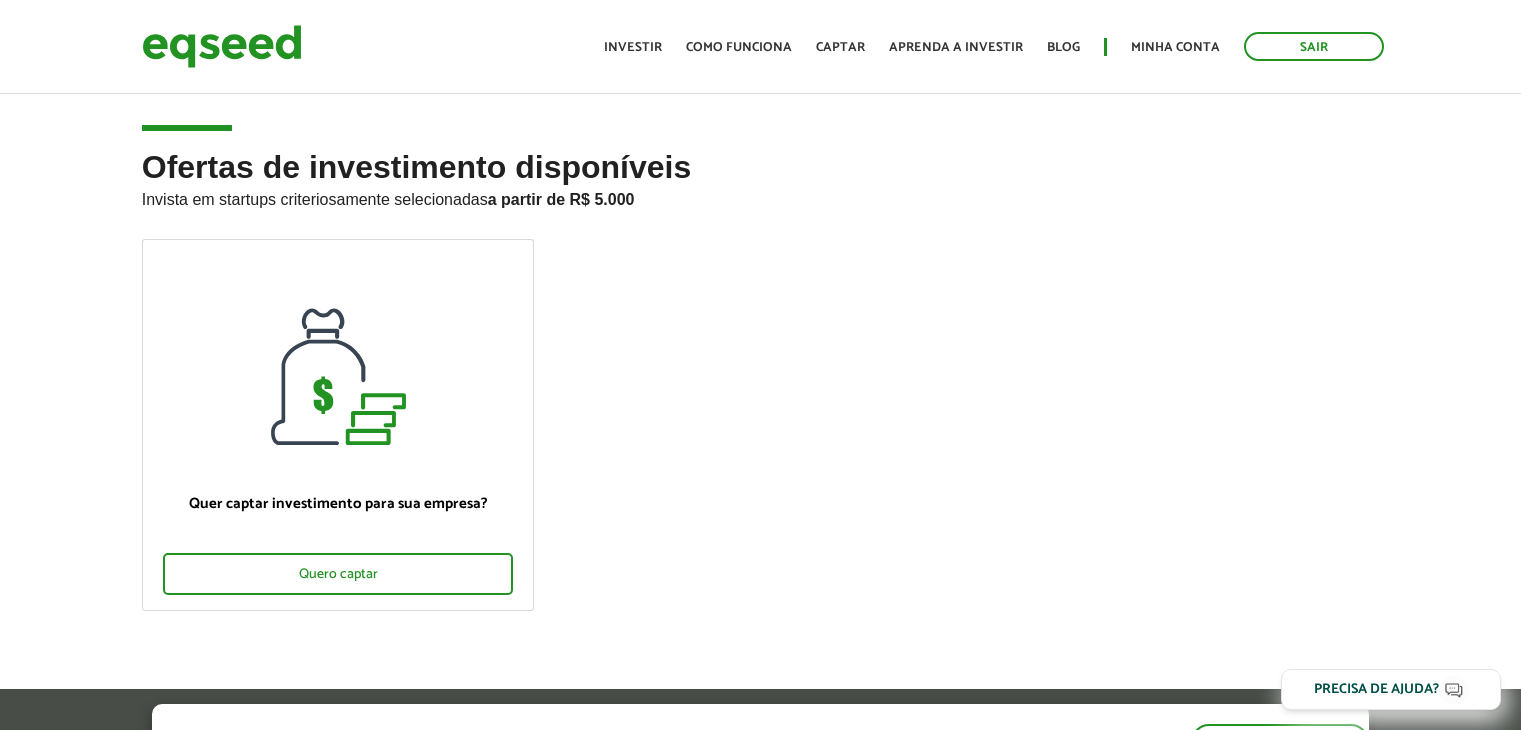 scroll, scrollTop: 0, scrollLeft: 0, axis: both 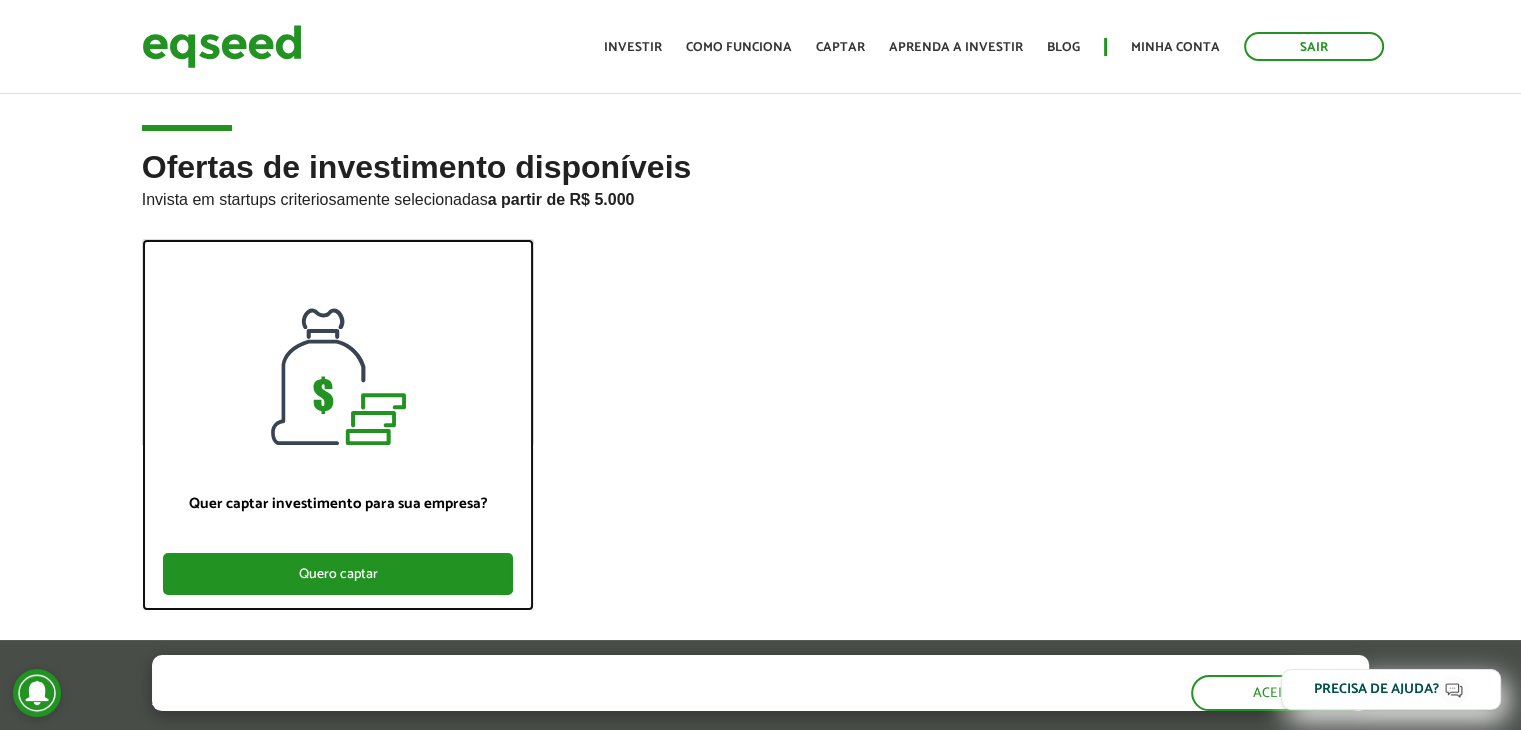 click on "Quero captar" at bounding box center [338, 574] 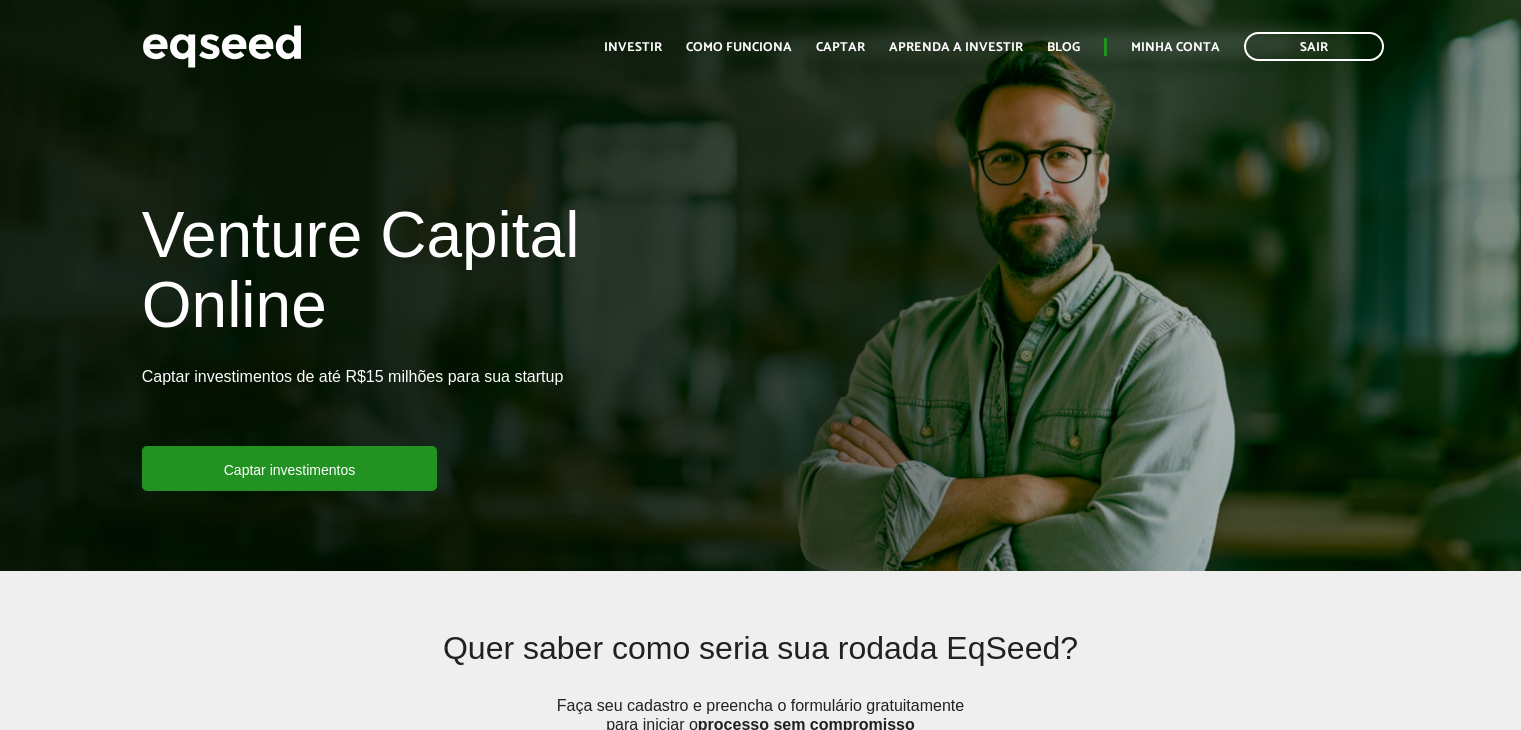 scroll, scrollTop: 0, scrollLeft: 0, axis: both 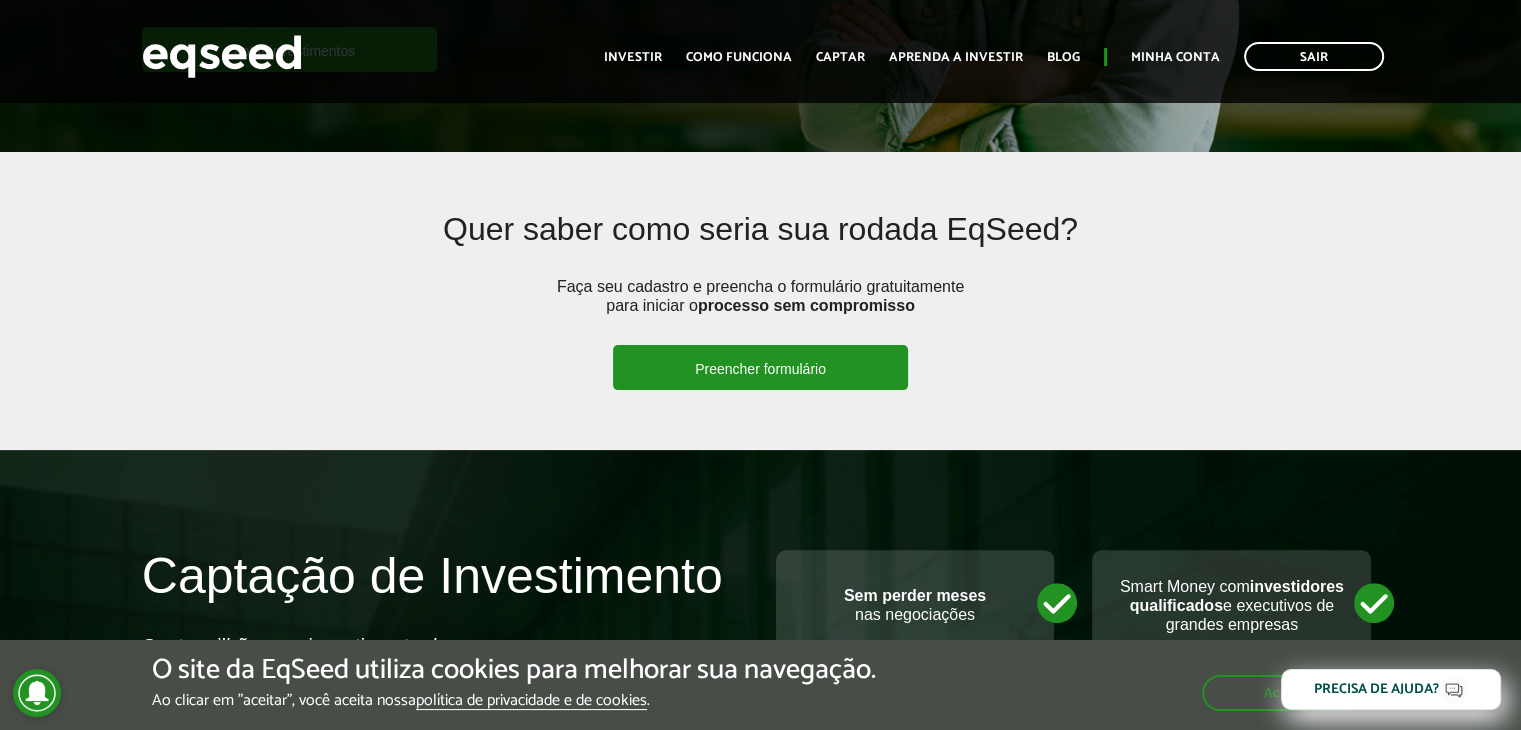 click on "Preencher formulário" at bounding box center [760, 367] 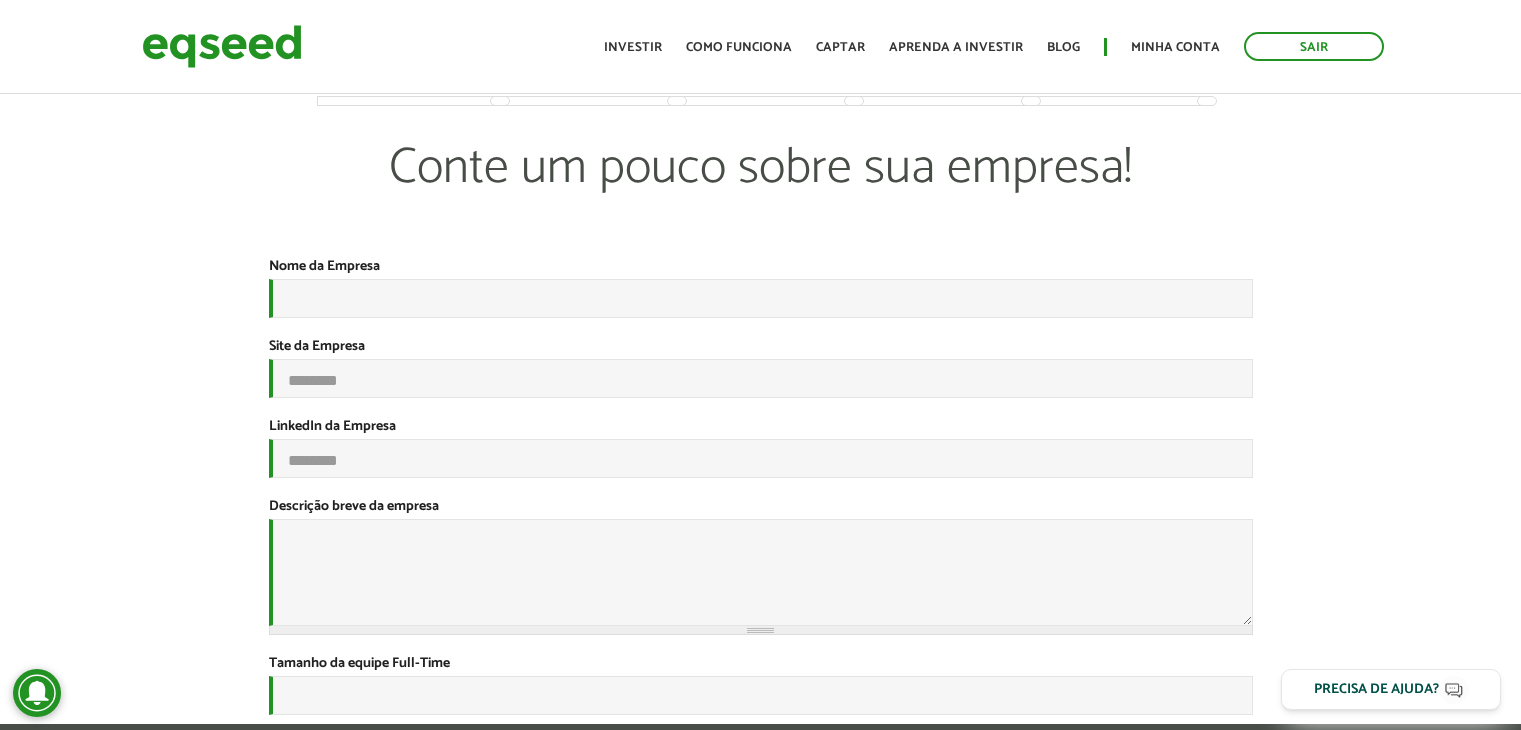 scroll, scrollTop: 0, scrollLeft: 0, axis: both 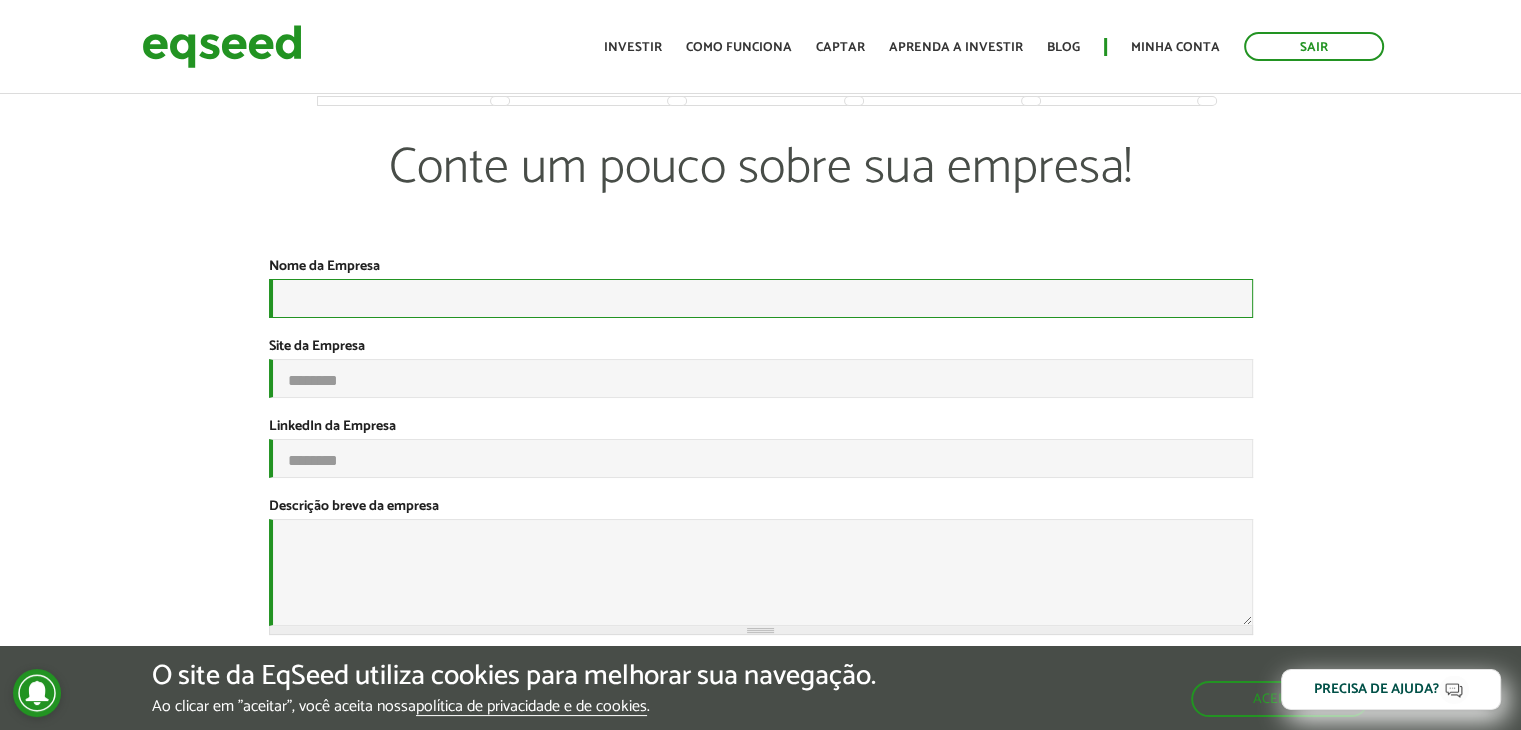 click on "Nome da Empresa  *" at bounding box center [761, 298] 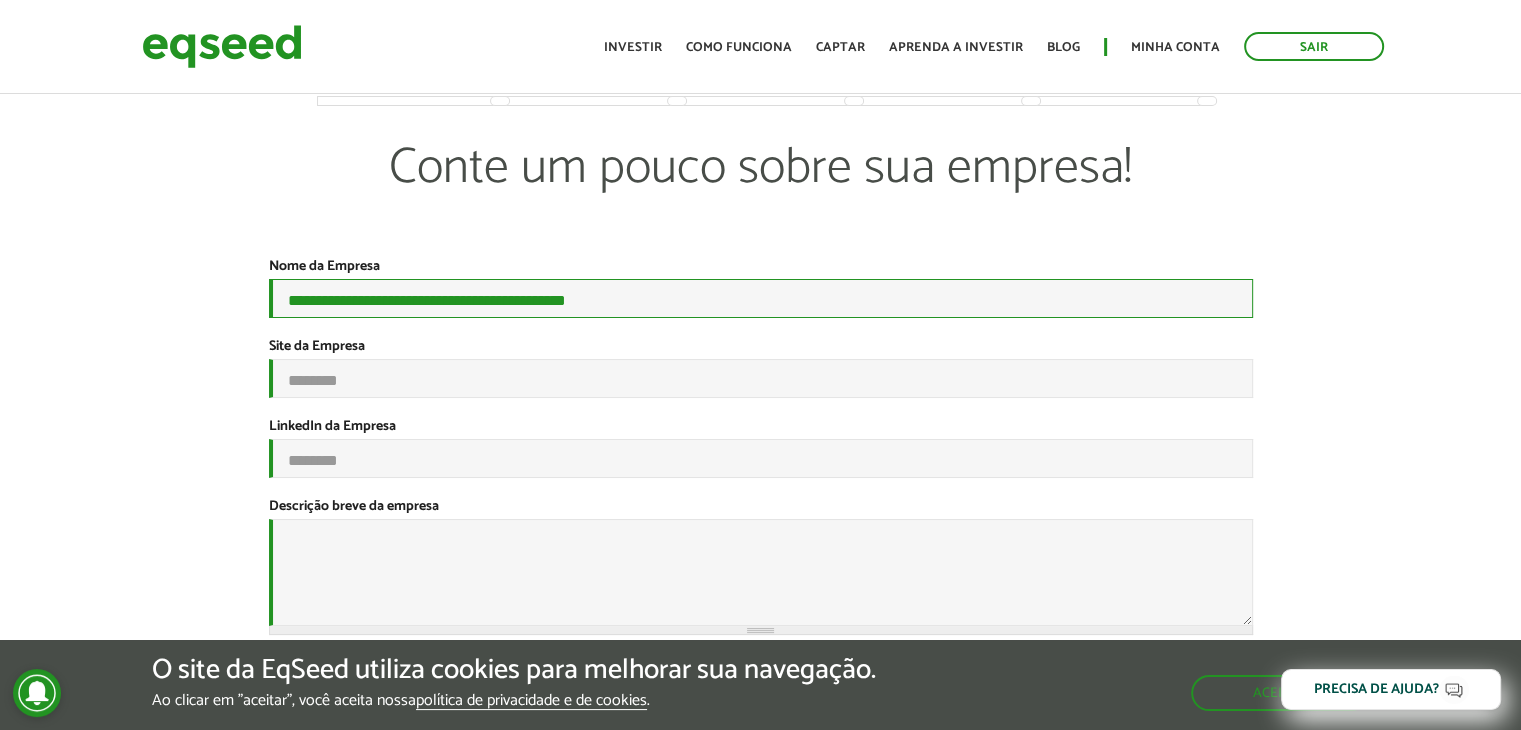 type on "**********" 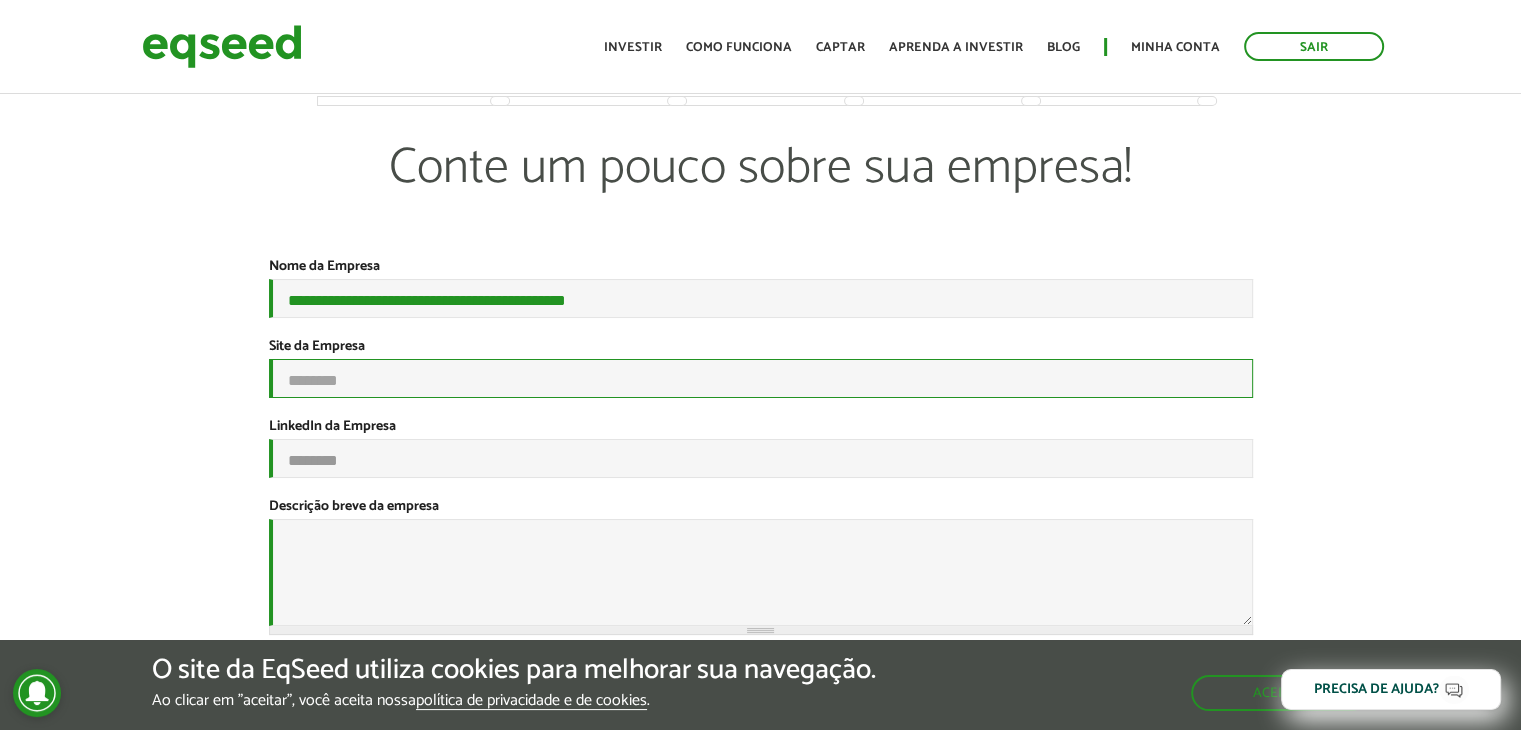 paste on "**********" 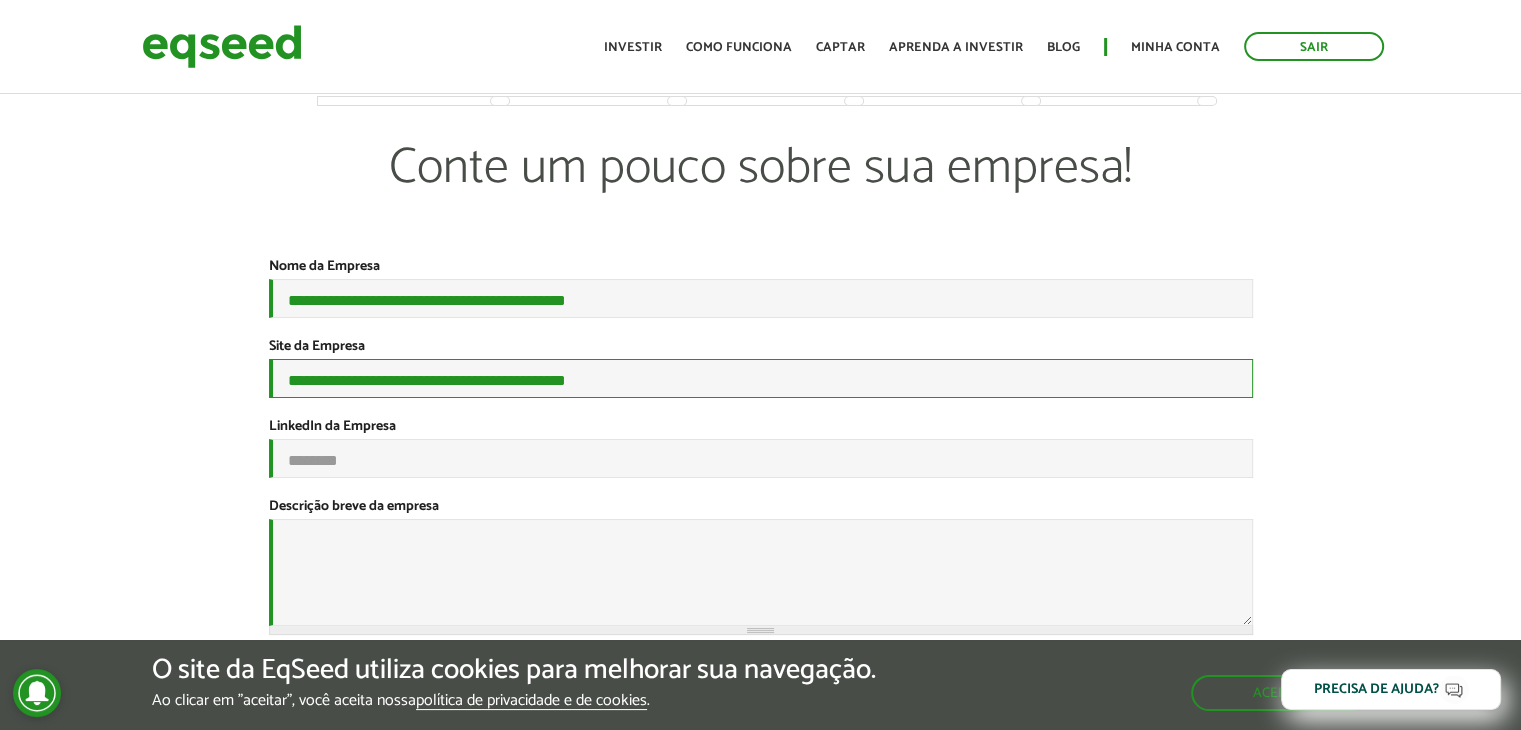 type on "**********" 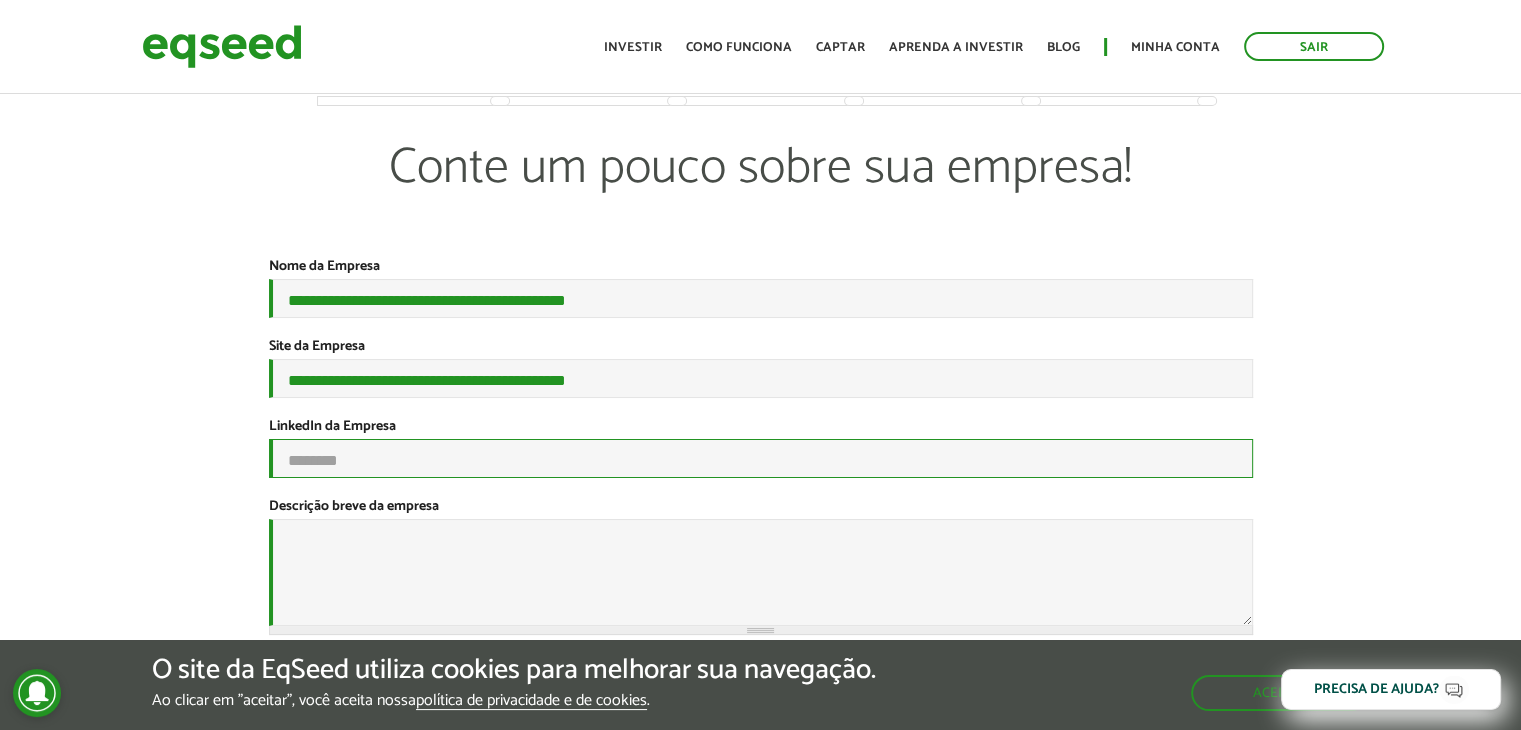 paste on "**********" 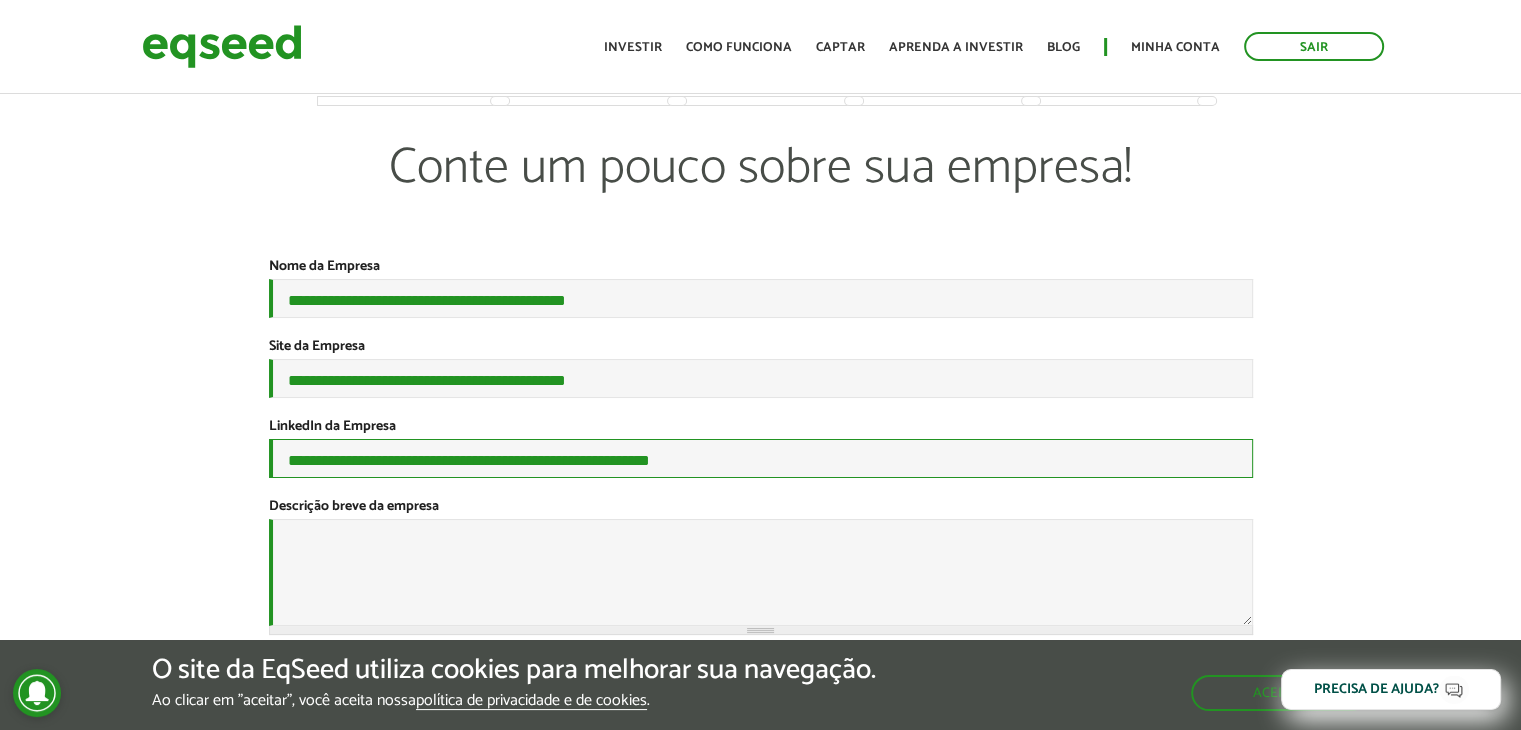 type on "**********" 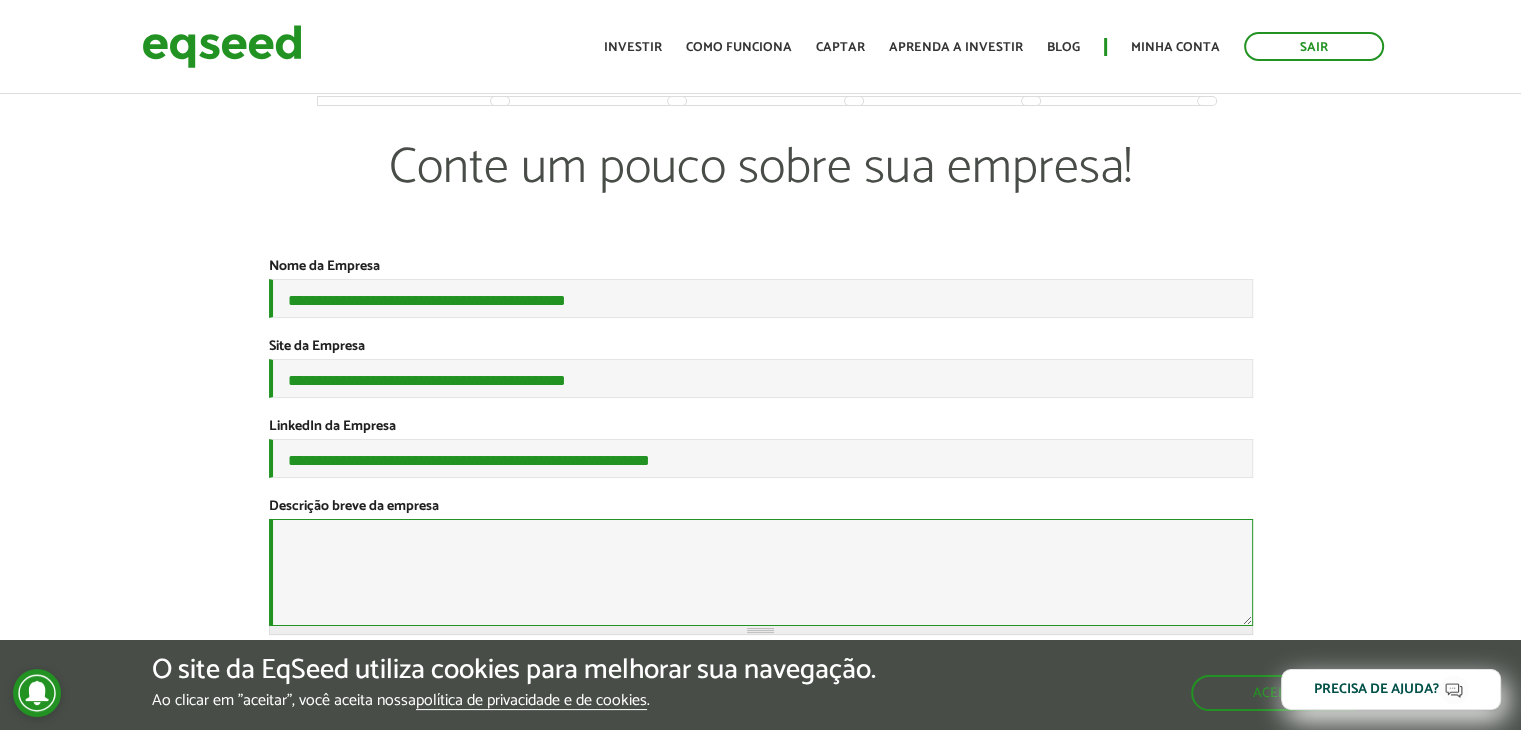 click on "Descrição breve da empresa  *" at bounding box center [761, 572] 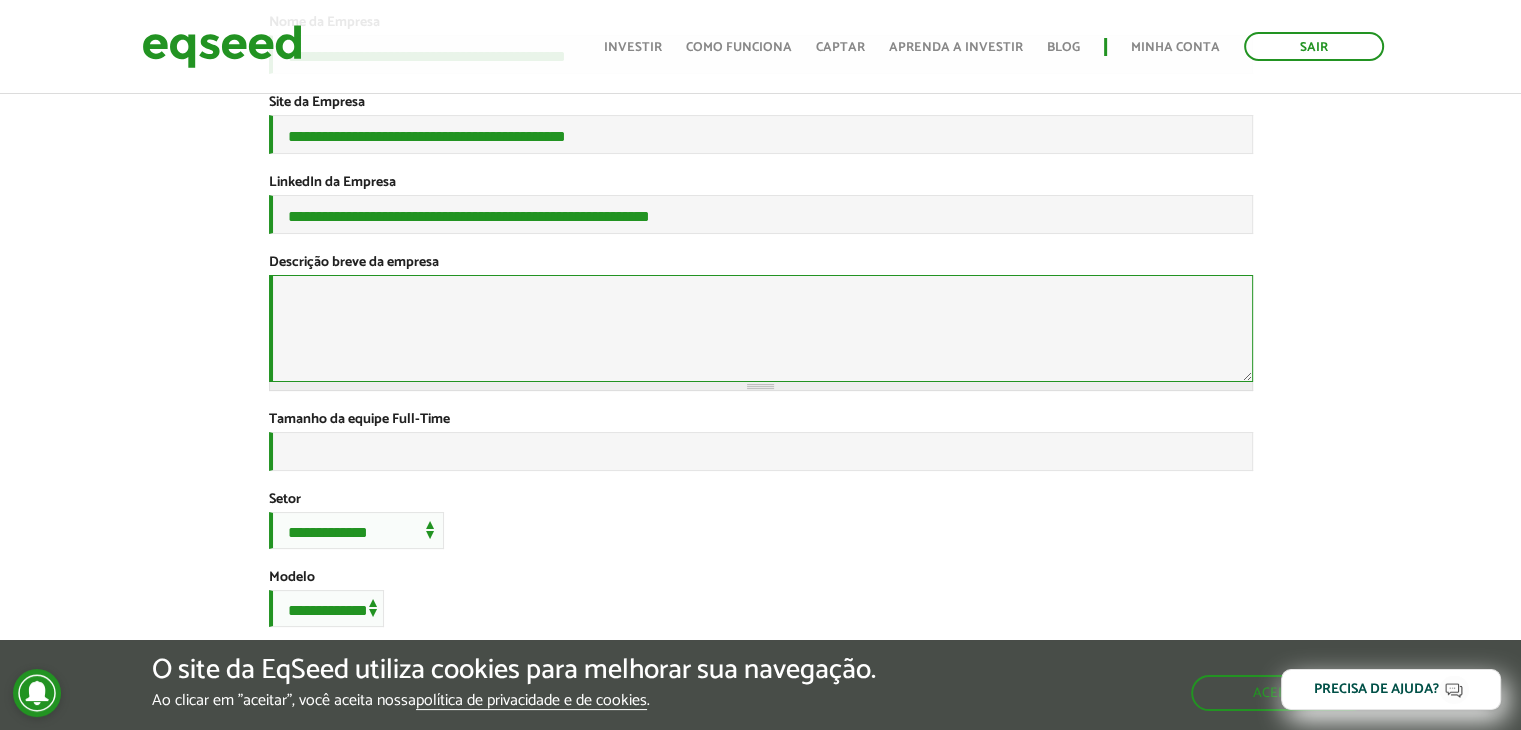 scroll, scrollTop: 329, scrollLeft: 0, axis: vertical 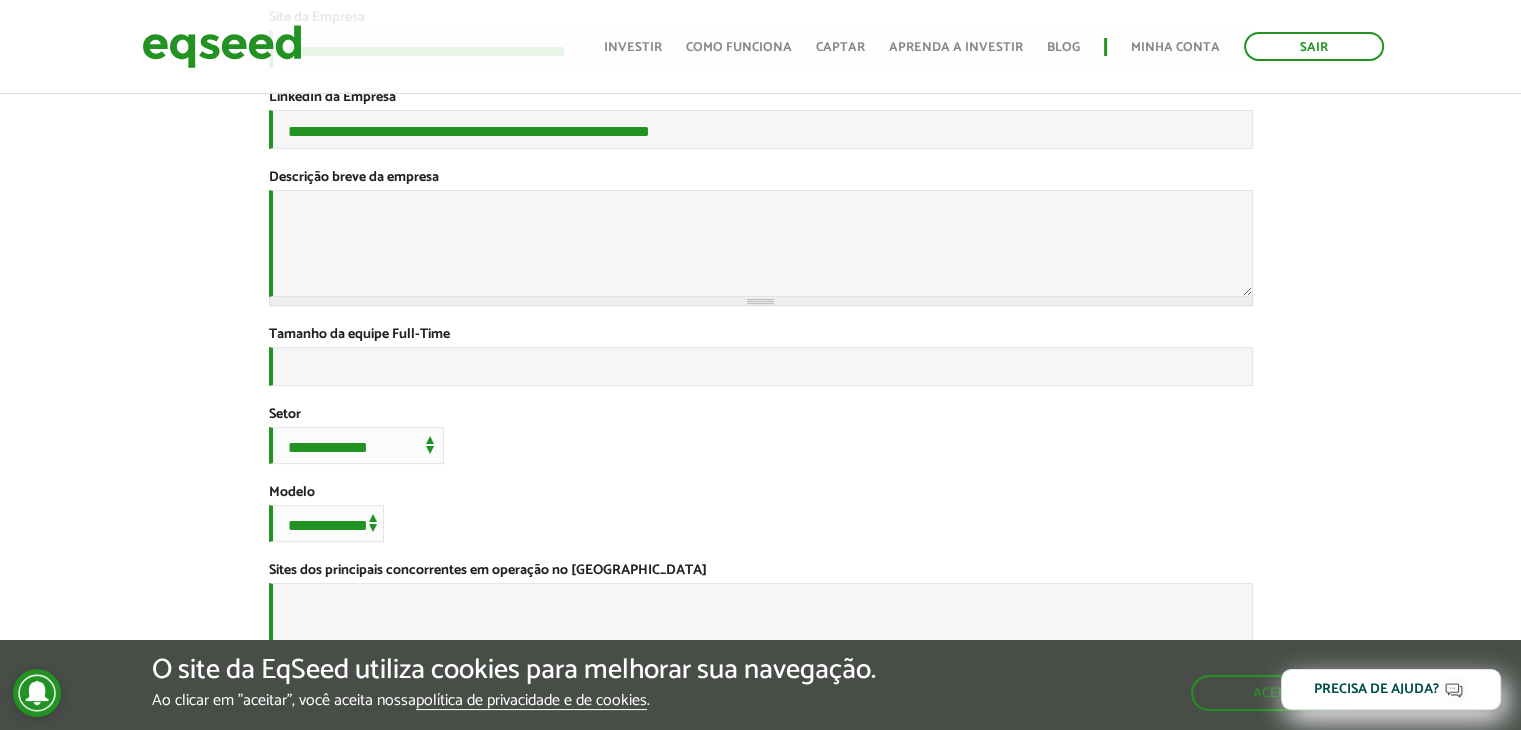 drag, startPoint x: 443, startPoint y: 196, endPoint x: 348, endPoint y: 200, distance: 95.084175 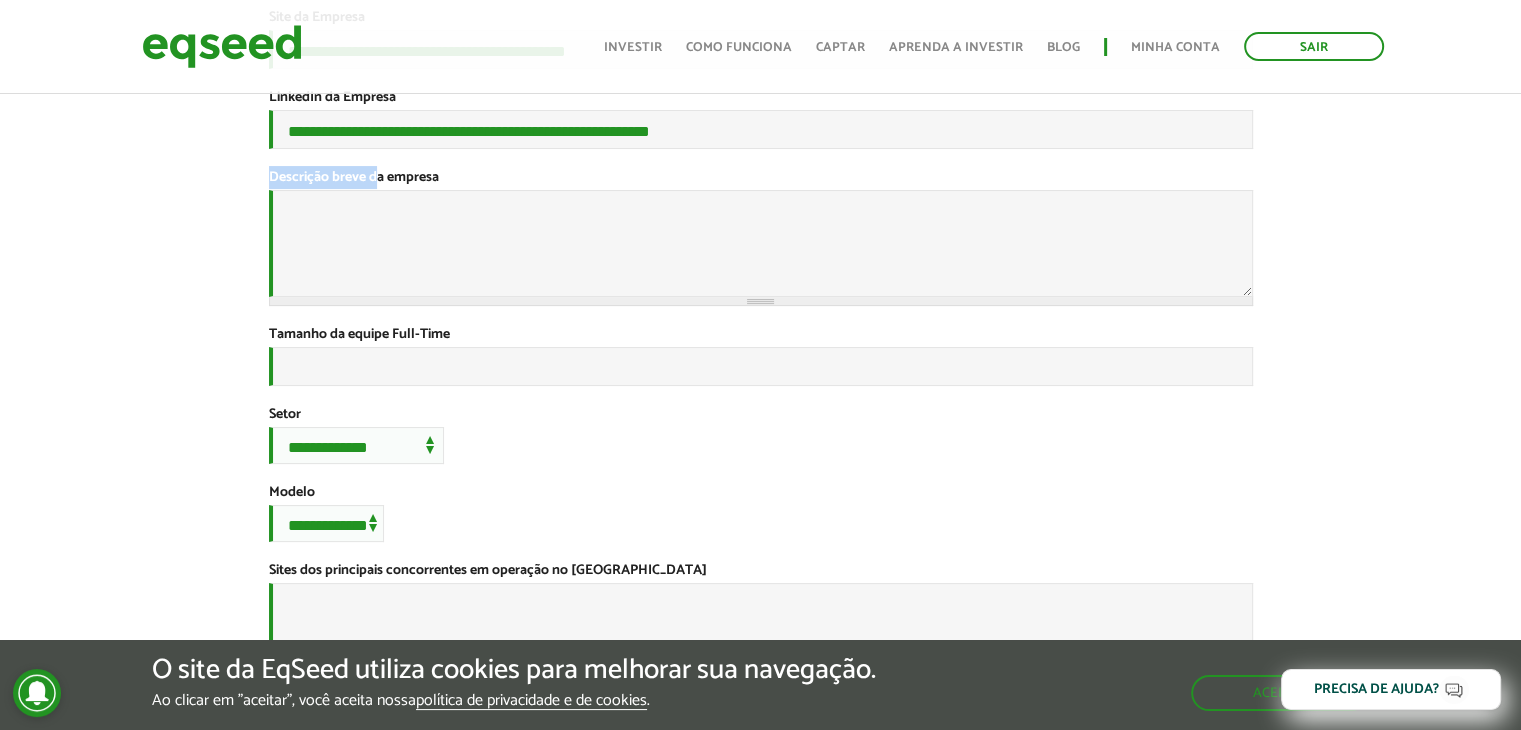 drag, startPoint x: 348, startPoint y: 200, endPoint x: 247, endPoint y: 195, distance: 101.12369 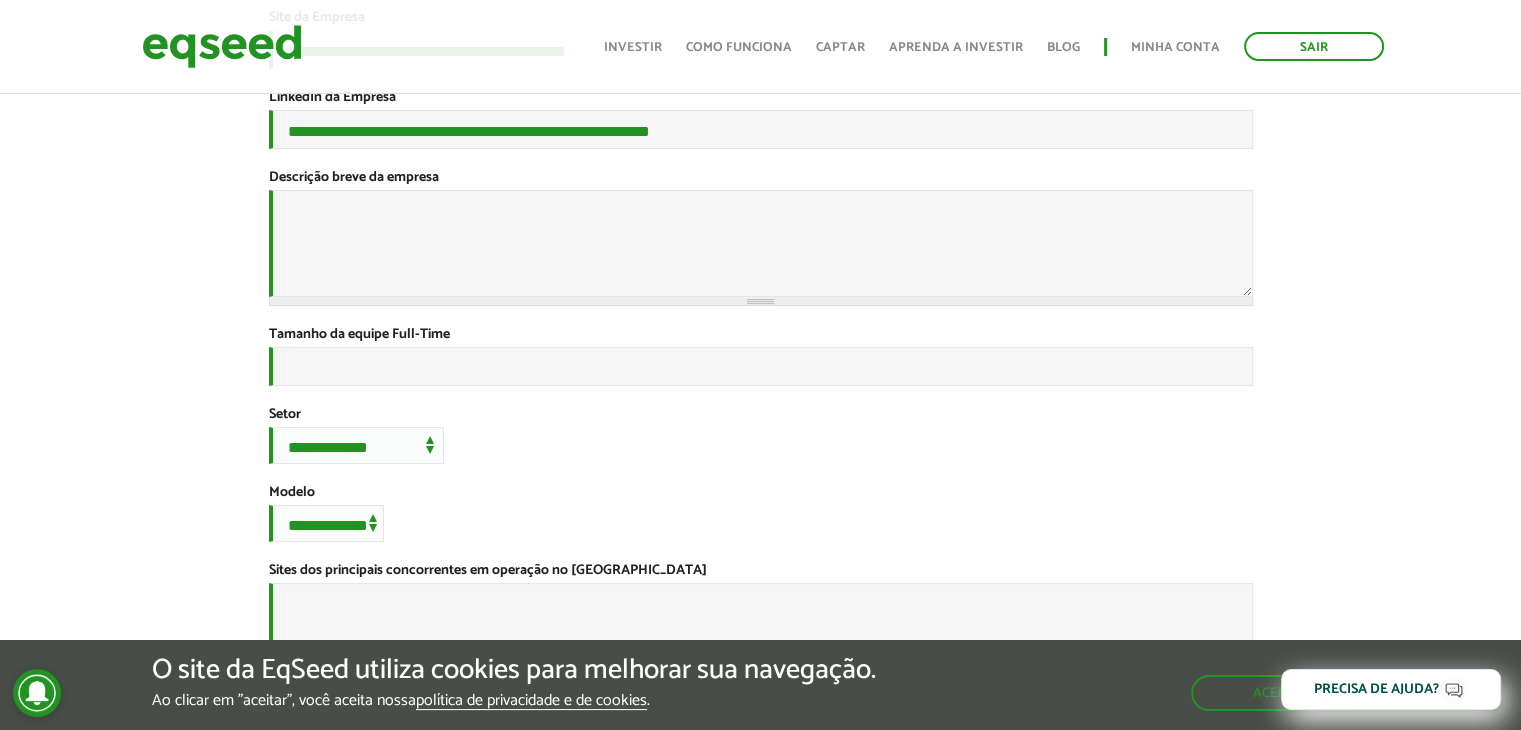 click on "Descrição breve da empresa  *" at bounding box center (354, 178) 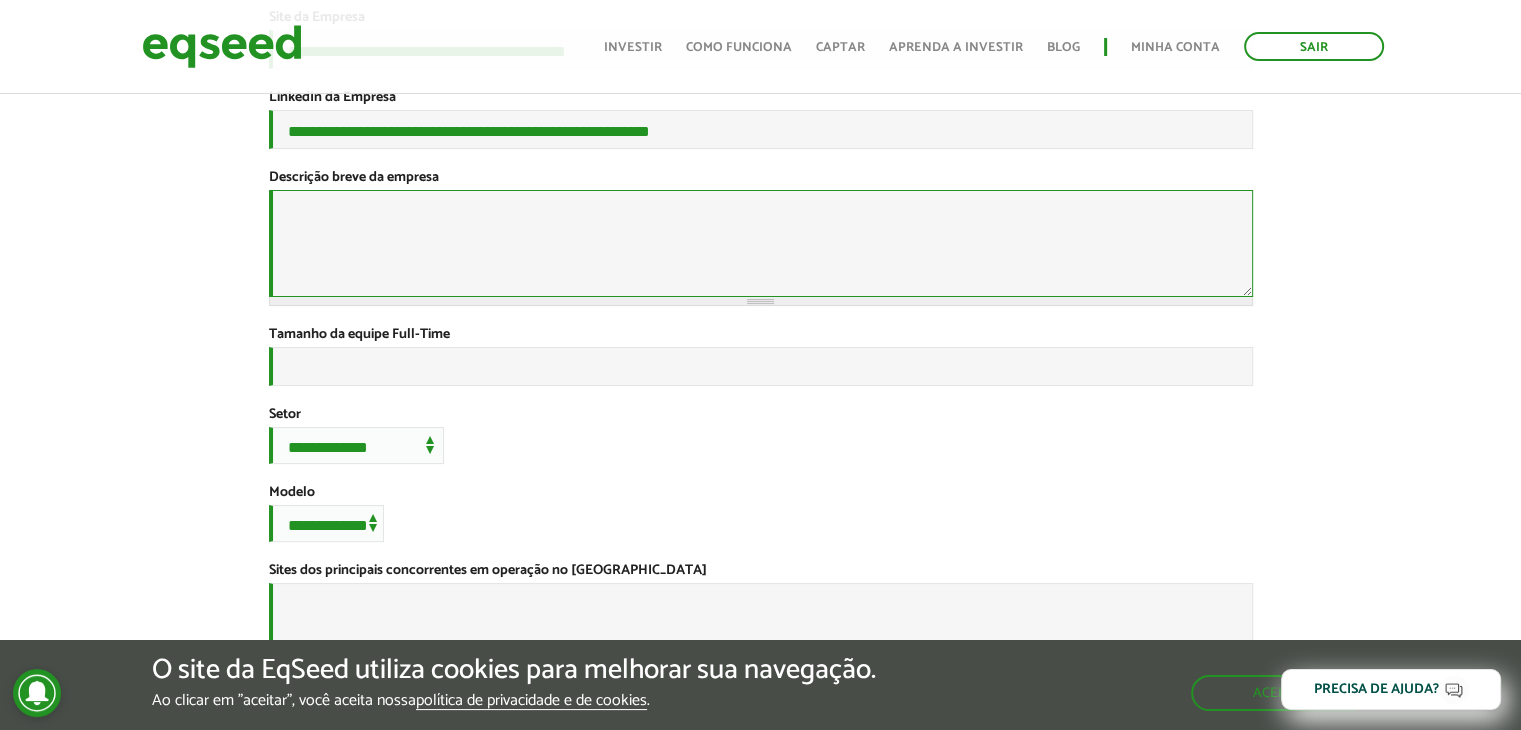 click on "Descrição breve da empresa  *" at bounding box center (761, 243) 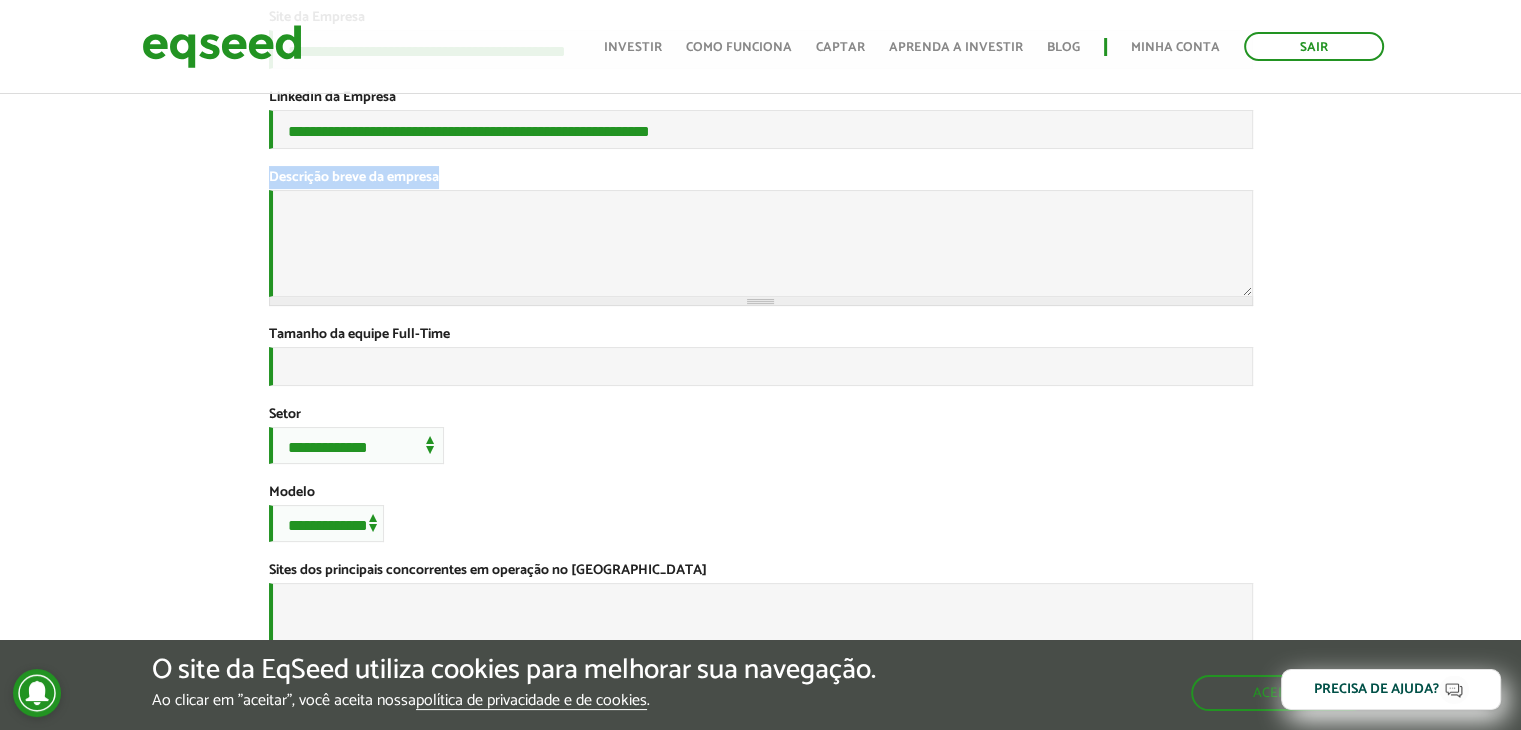 drag, startPoint x: 471, startPoint y: 201, endPoint x: 233, endPoint y: 199, distance: 238.0084 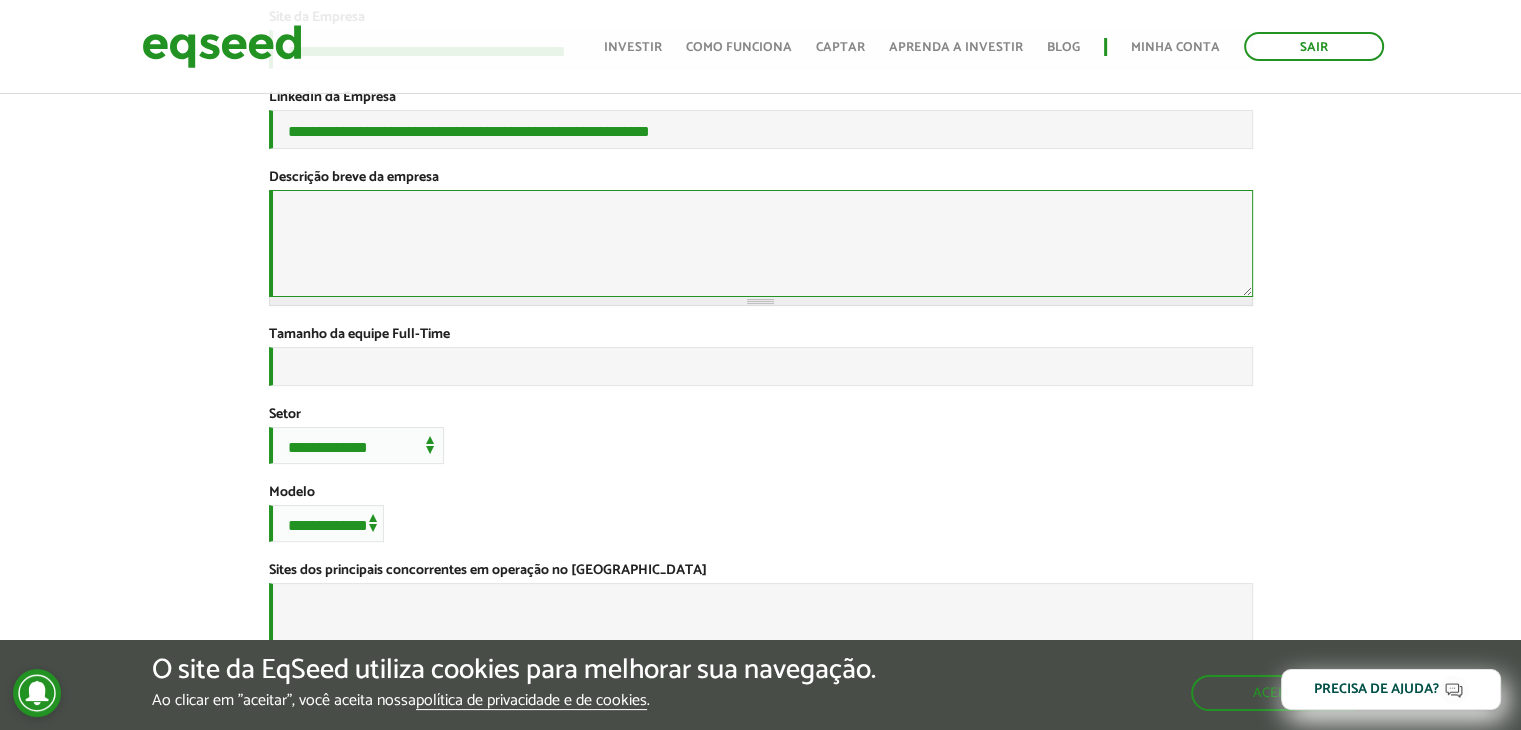 click on "Descrição breve da empresa  *" at bounding box center (761, 243) 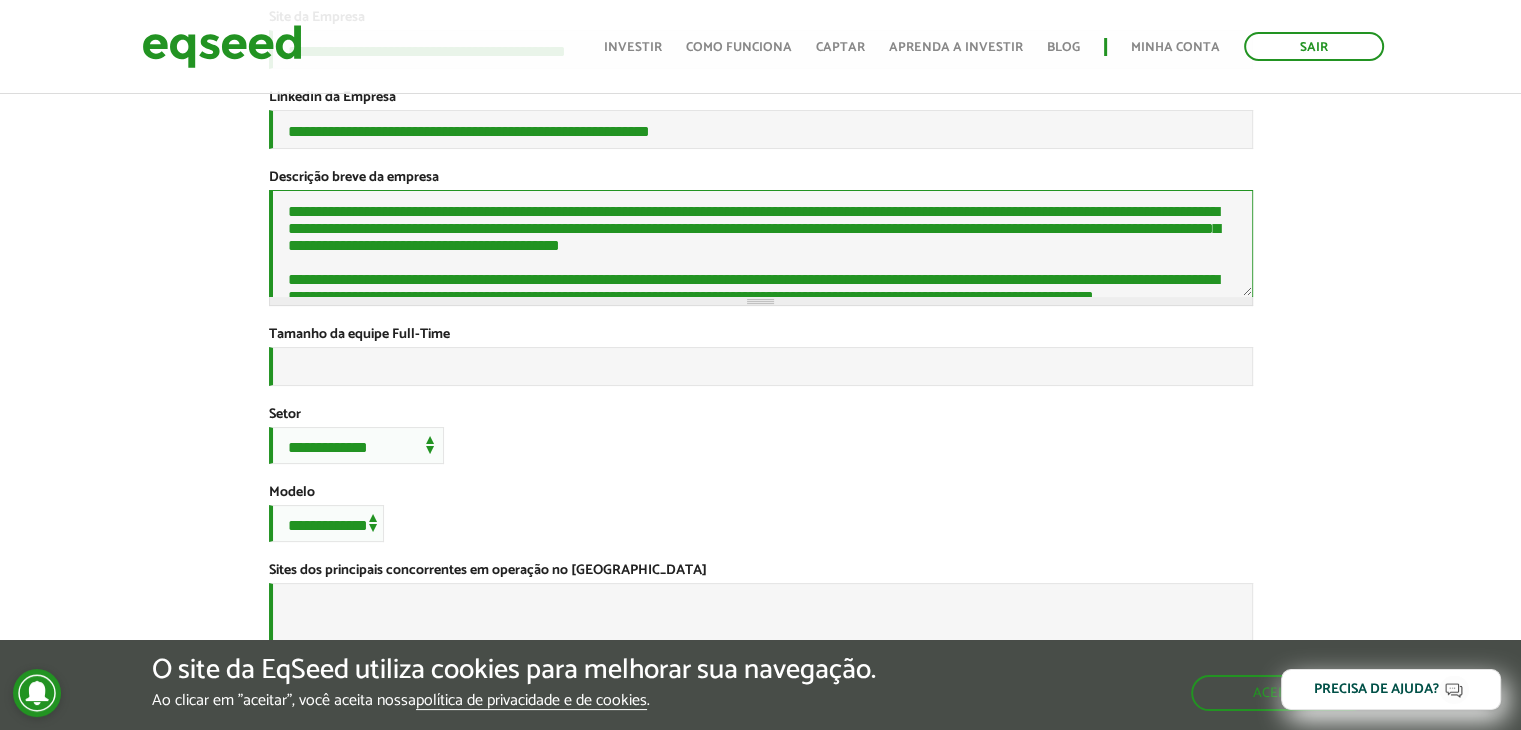 scroll, scrollTop: 203, scrollLeft: 0, axis: vertical 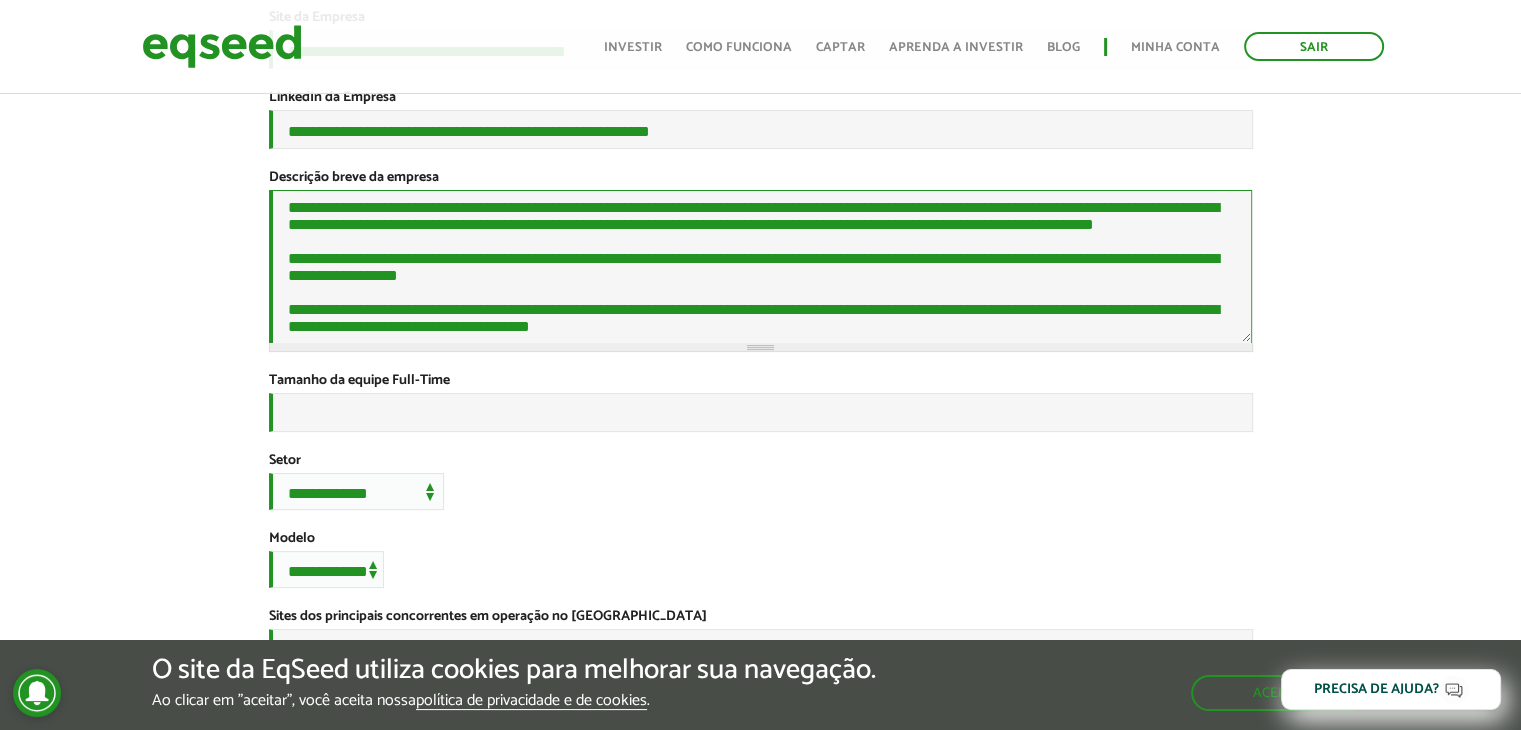 type on "**********" 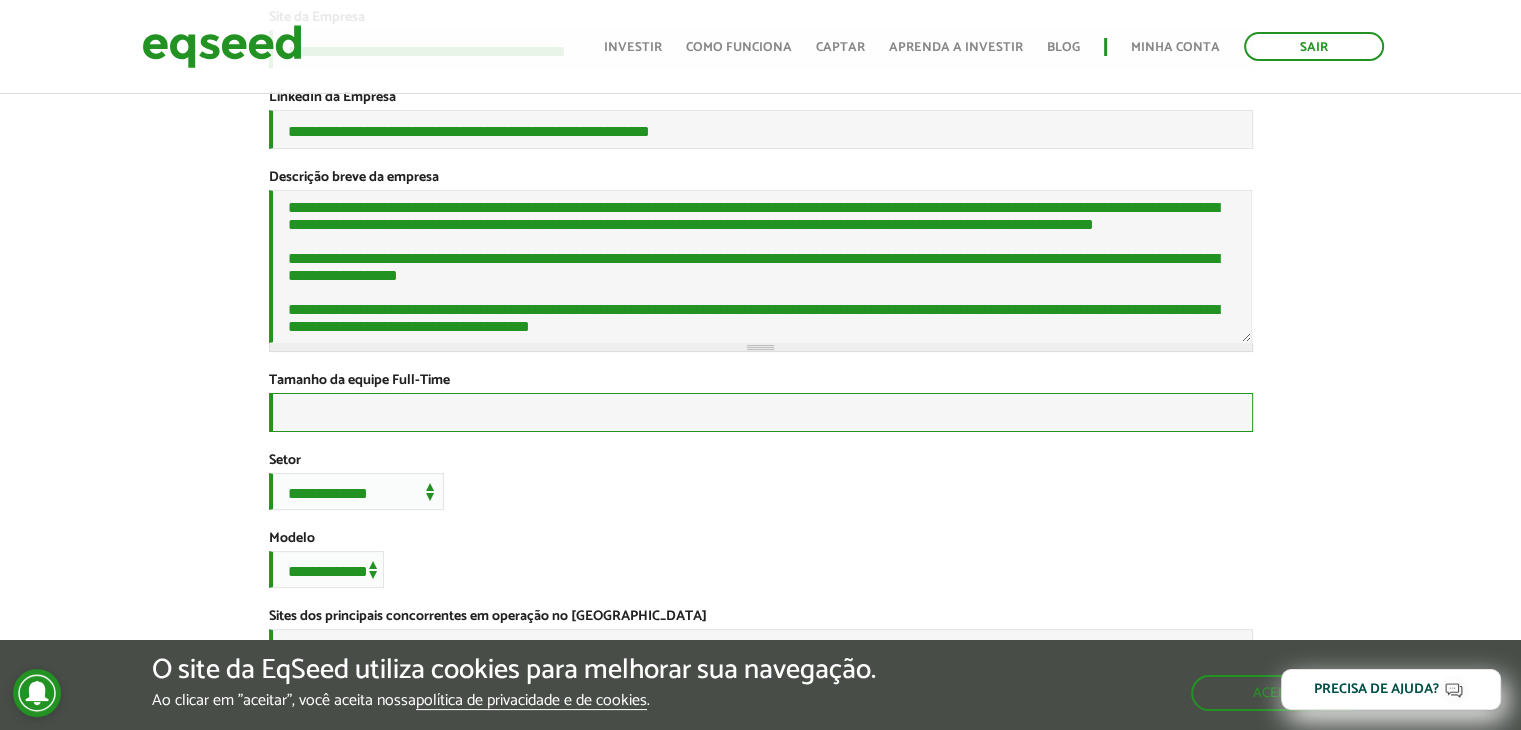 click on "Tamanho da equipe Full-Time  *" at bounding box center [761, 412] 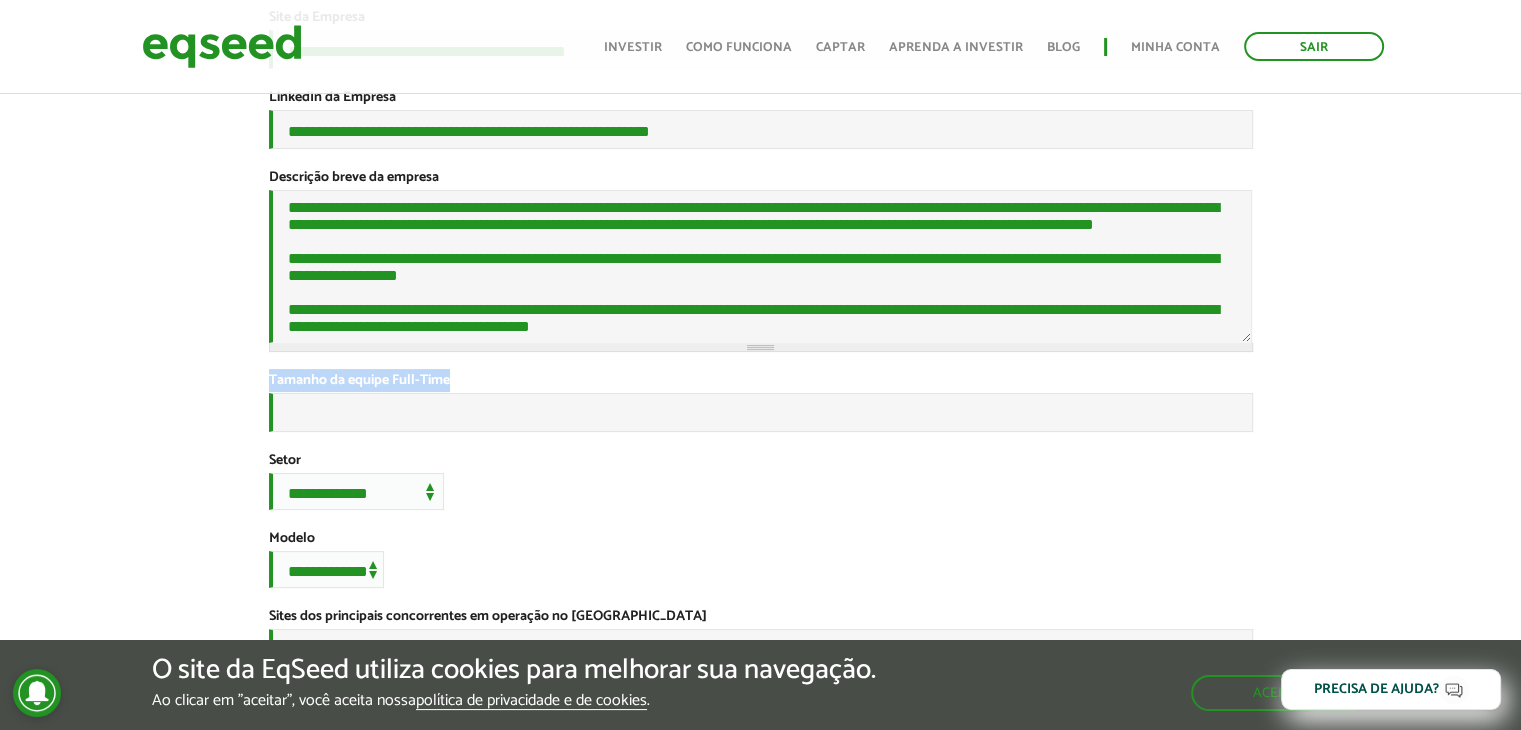 drag, startPoint x: 260, startPoint y: 405, endPoint x: 495, endPoint y: 413, distance: 235.13612 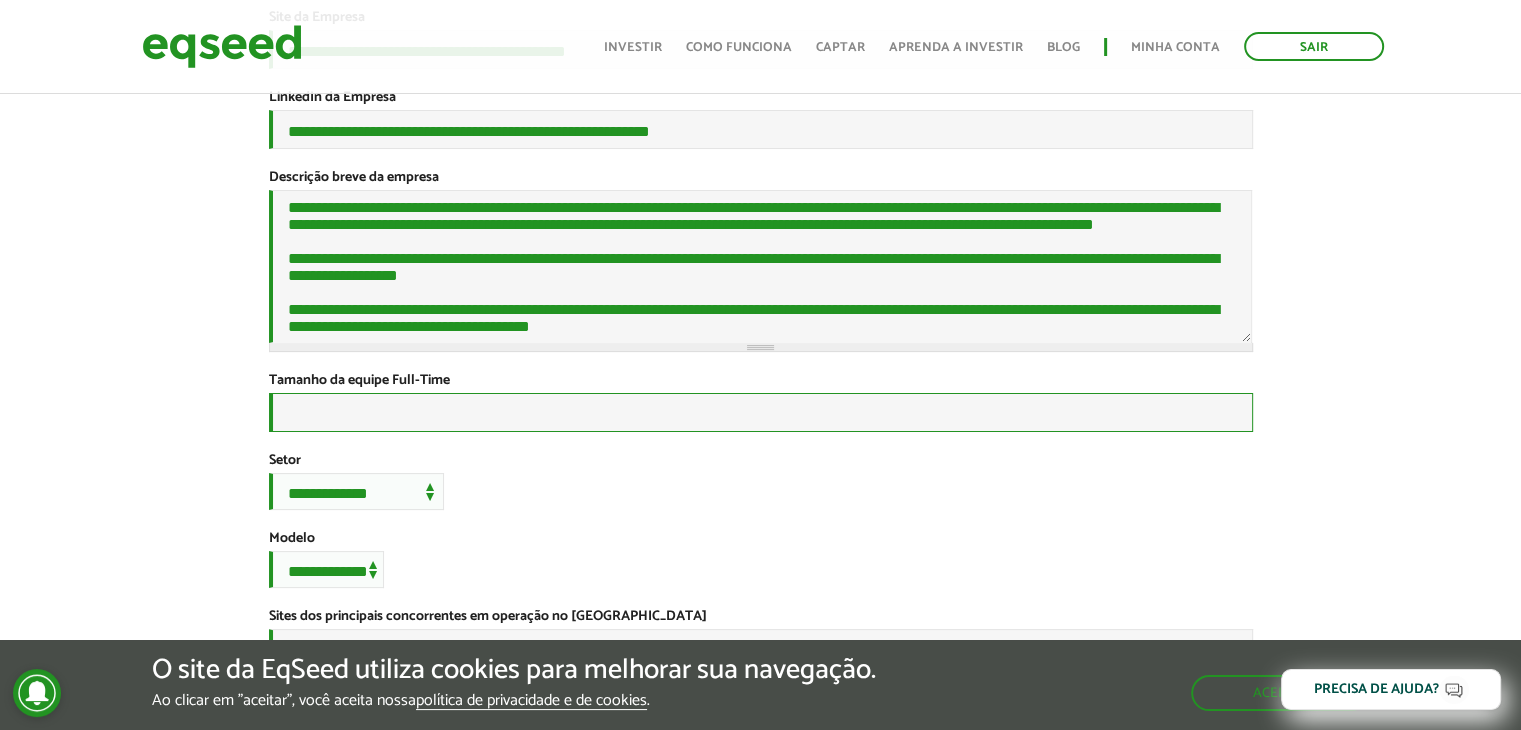 click on "Tamanho da equipe Full-Time  *" at bounding box center (761, 412) 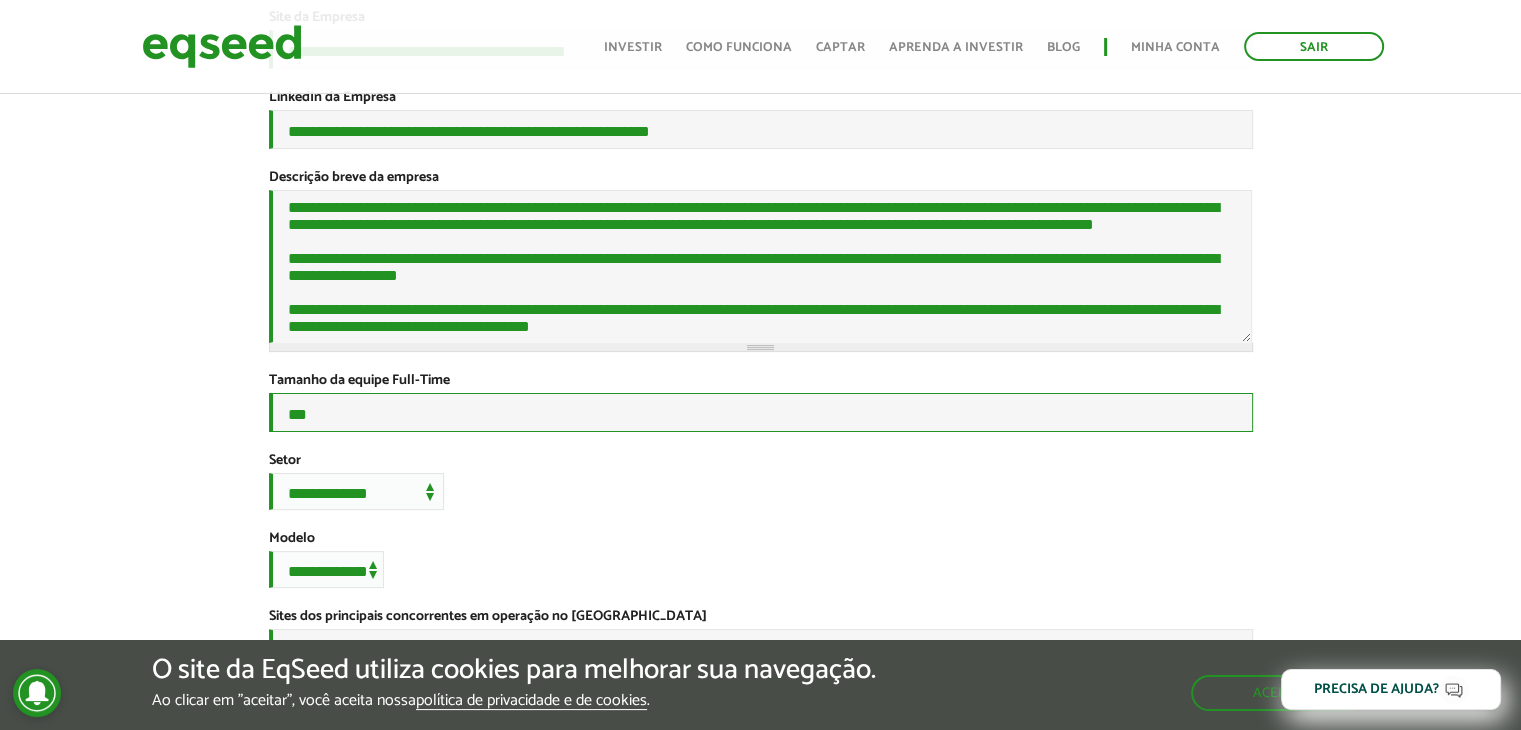 type on "***" 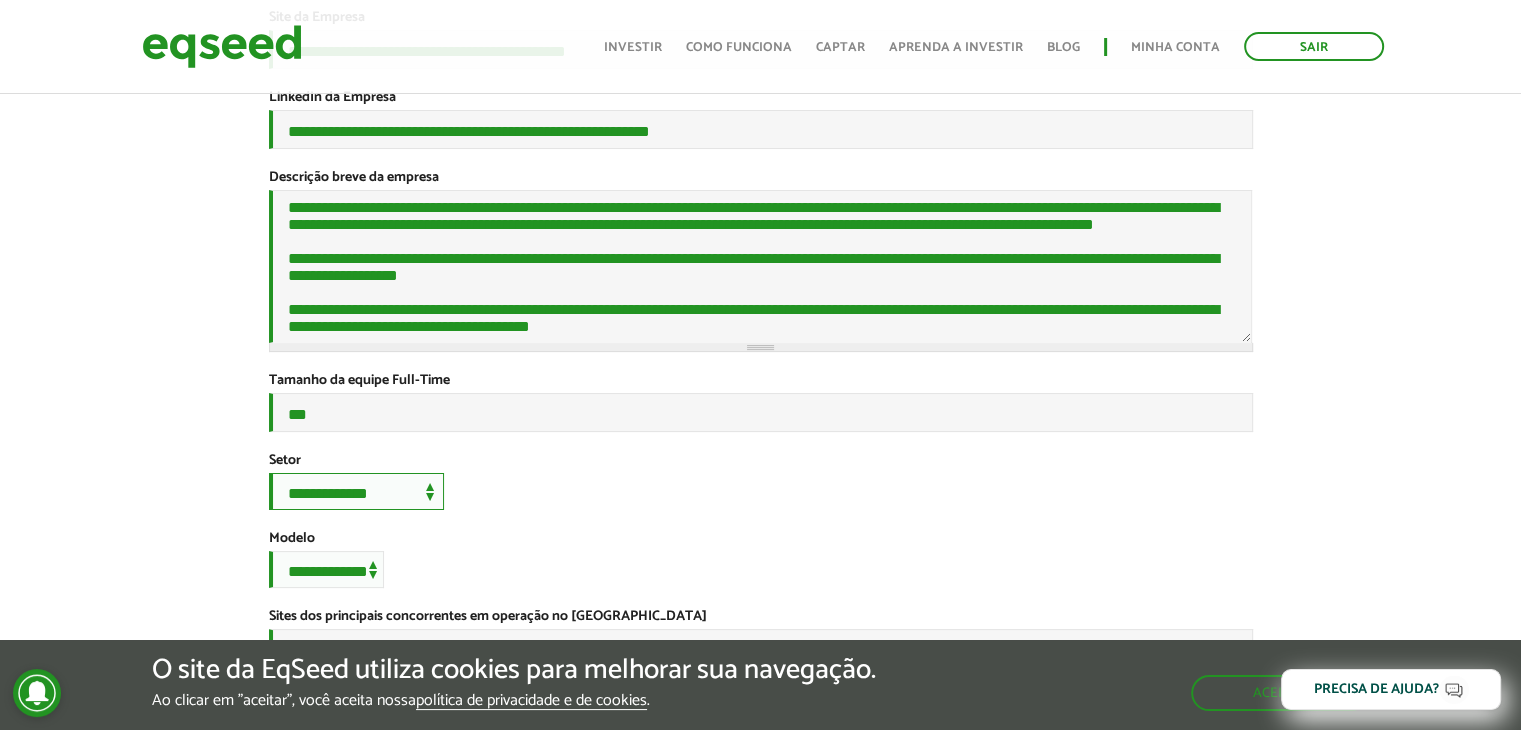 click on "**********" at bounding box center [356, 491] 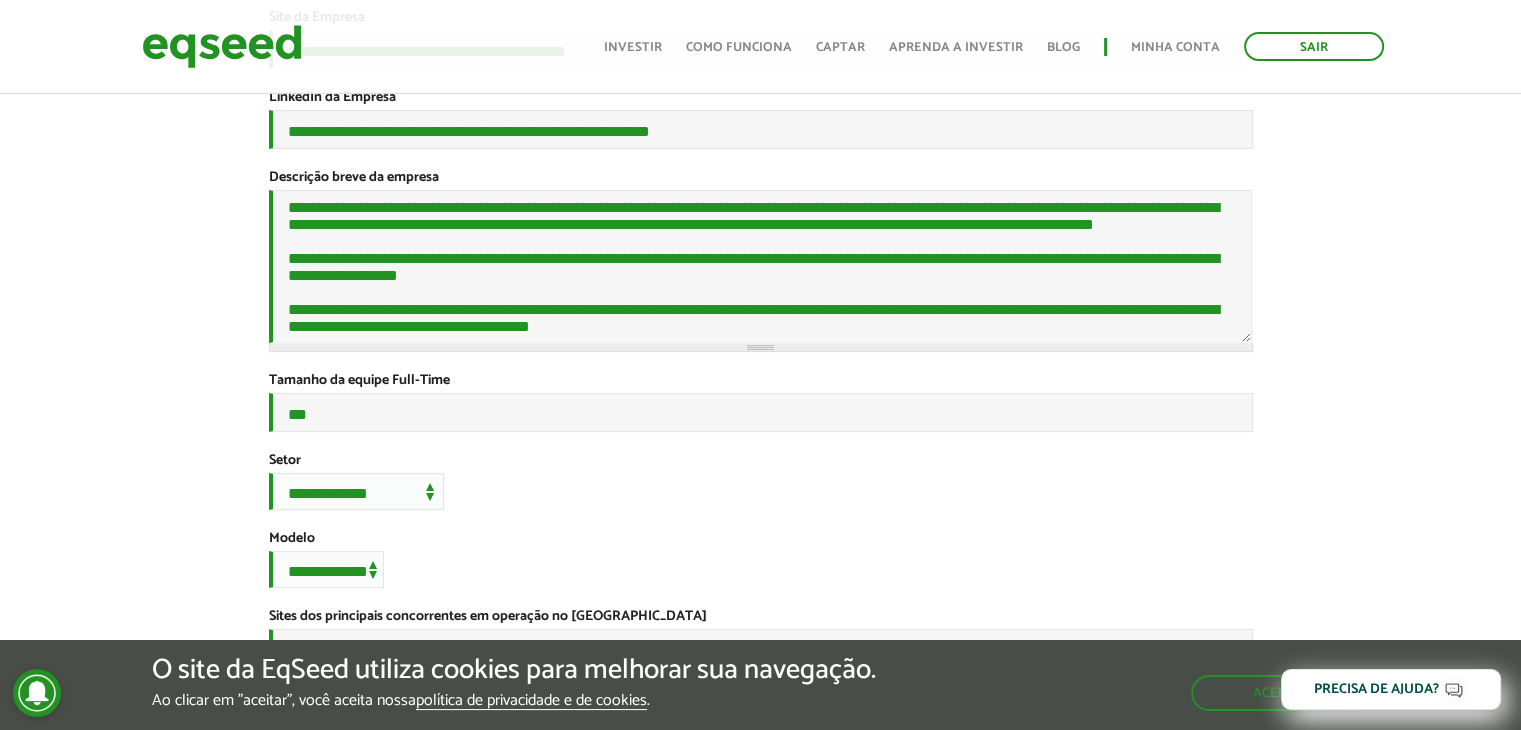 click on "Sair
Toggle navigation
Toggle navigation
Início
Investir Como funciona Captar Aprenda a investir Blog Minha conta Sair" at bounding box center (761, 46) 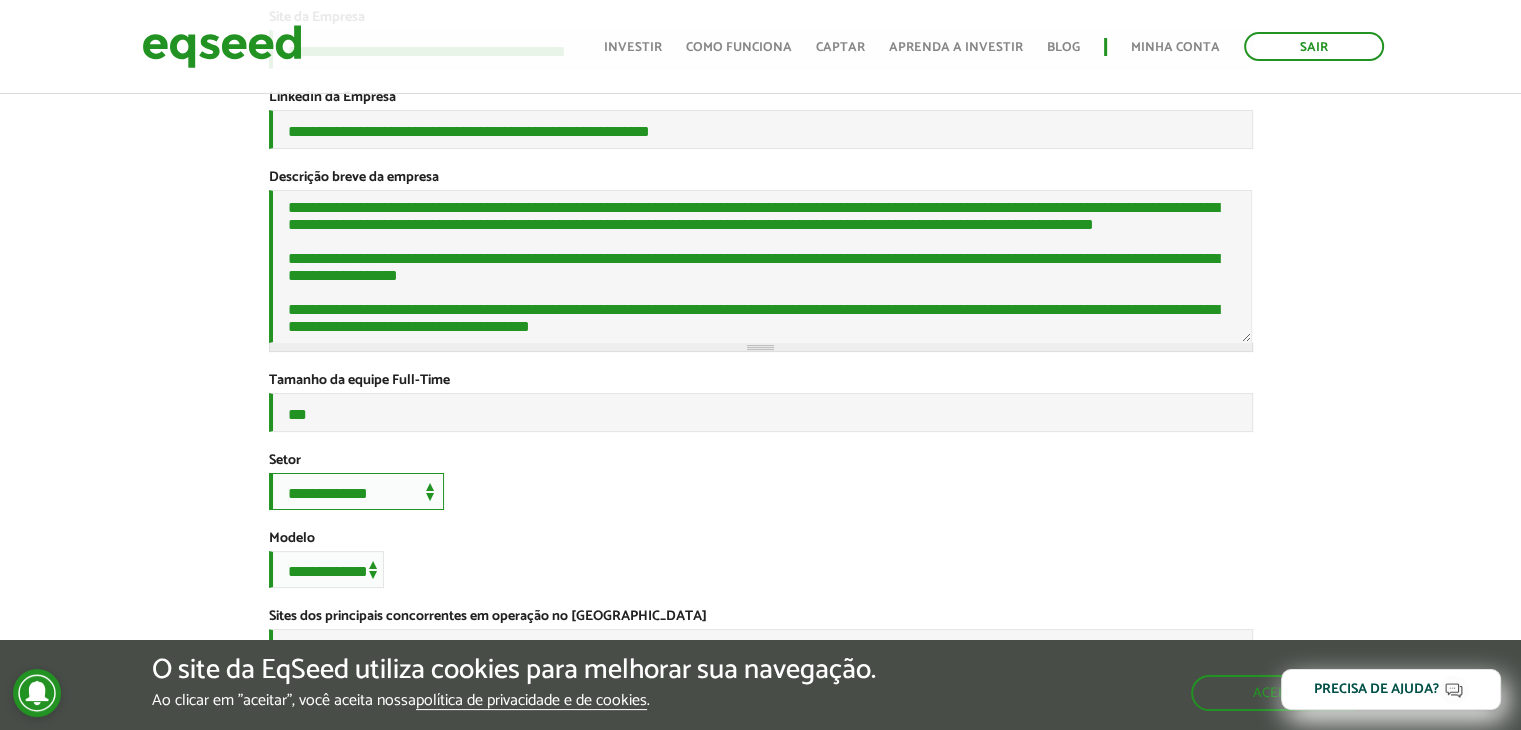 click on "**********" at bounding box center (356, 491) 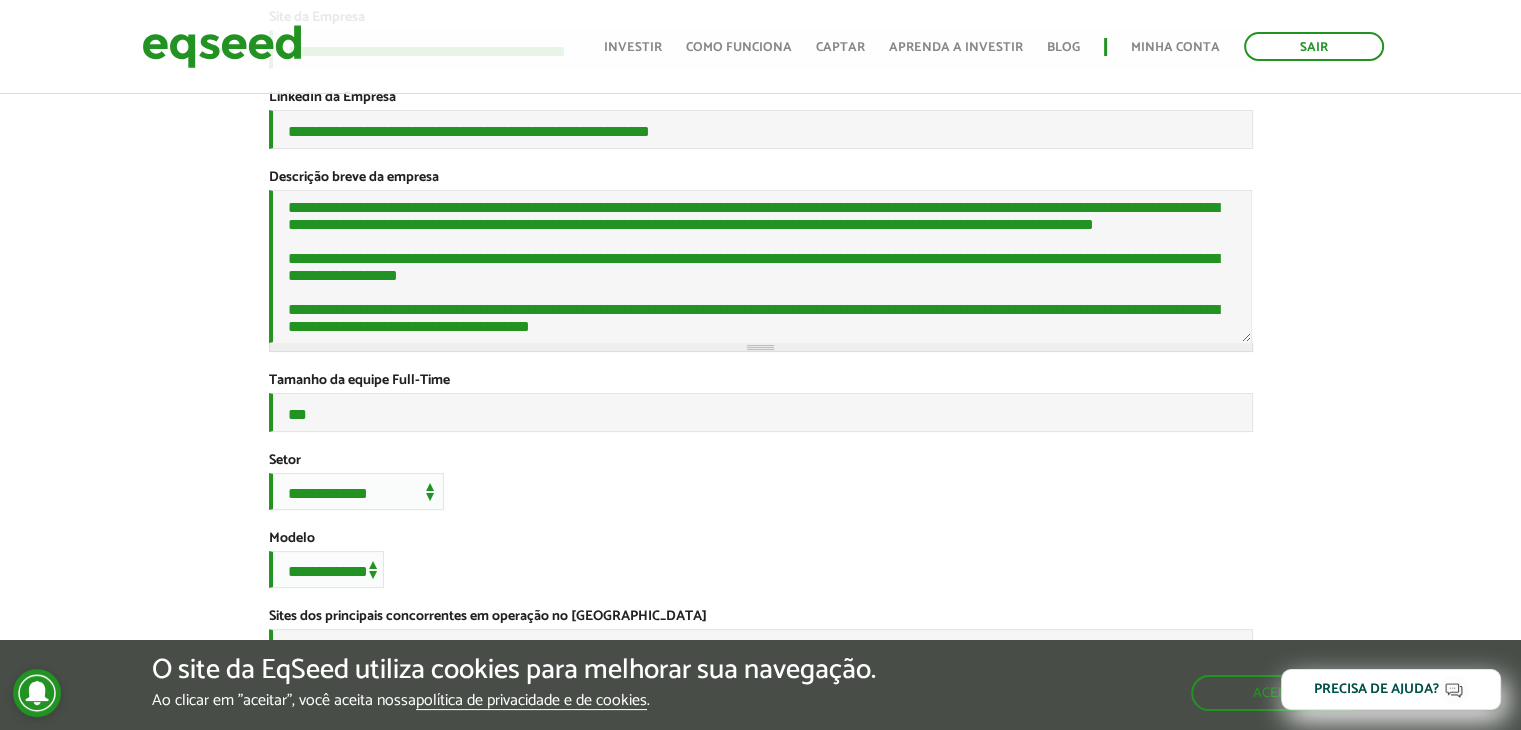 click on "**********" at bounding box center [761, 481] 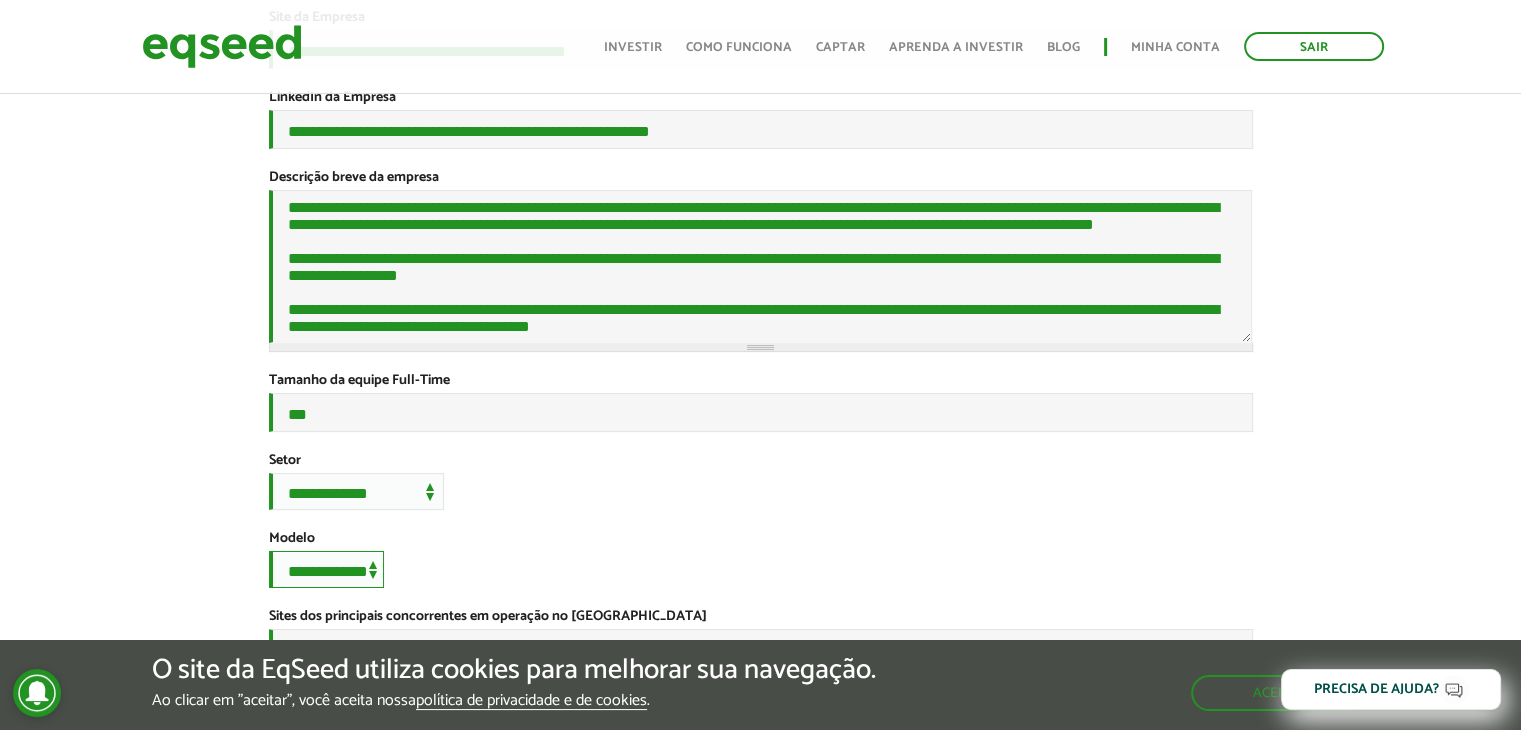 click on "**********" at bounding box center (326, 569) 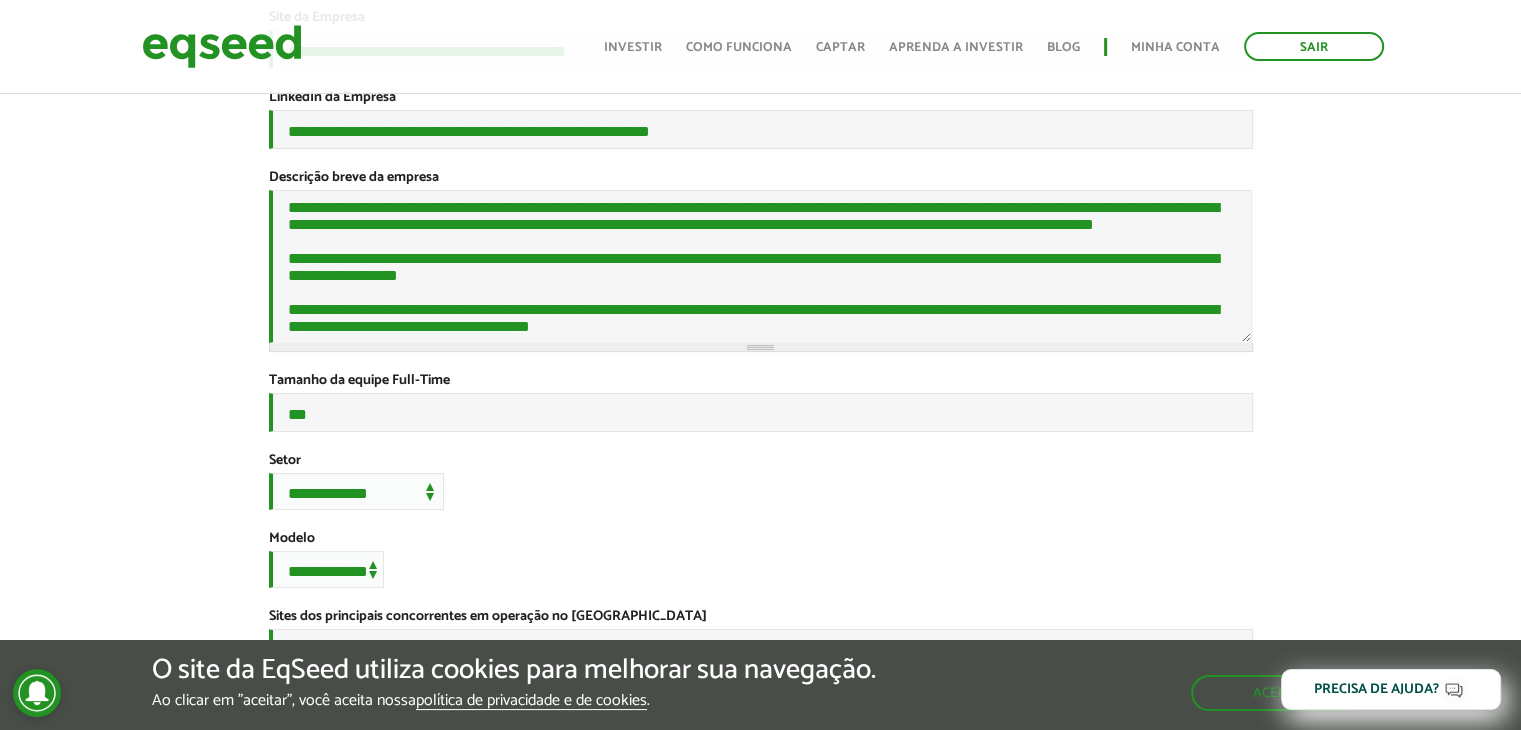 click on "**********" at bounding box center (761, 559) 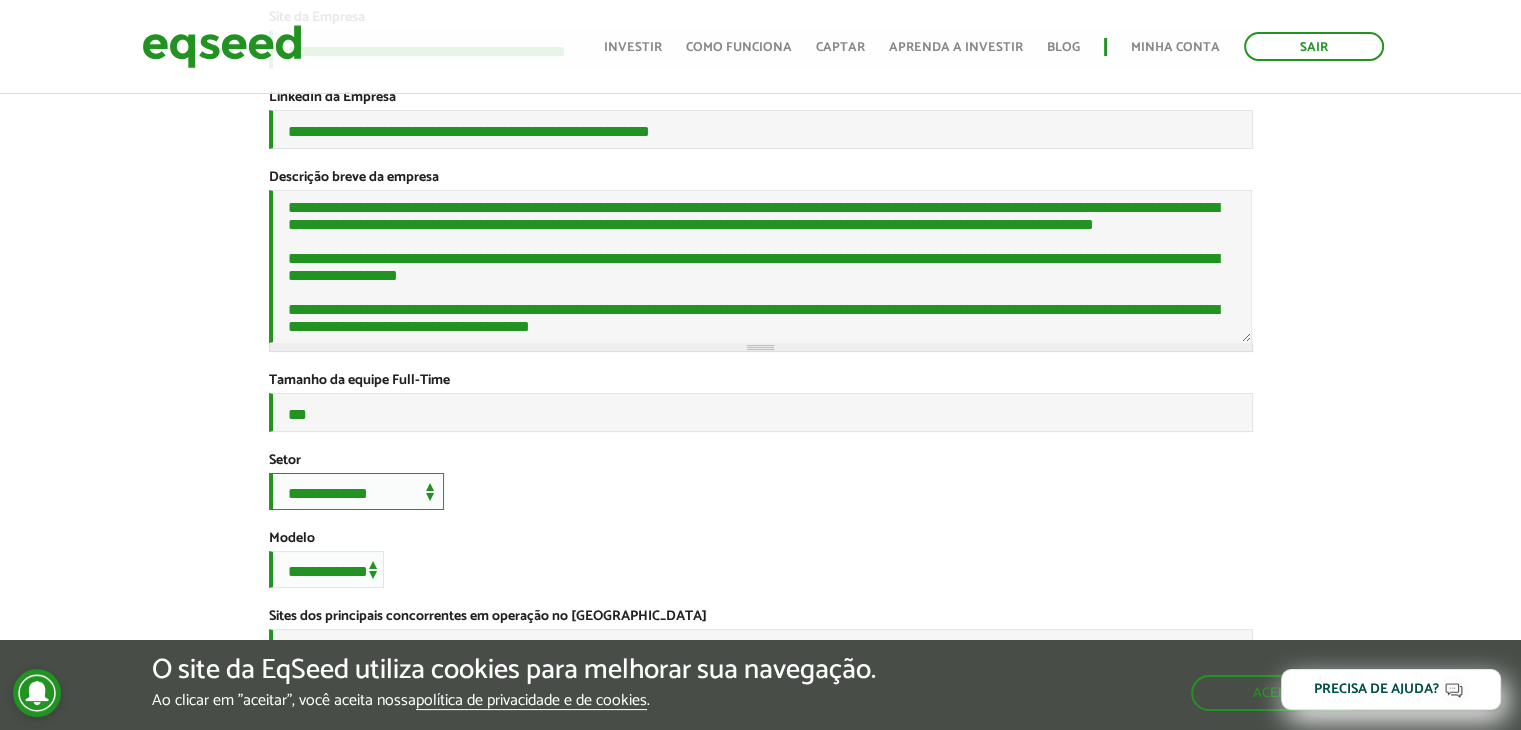 click on "**********" at bounding box center (356, 491) 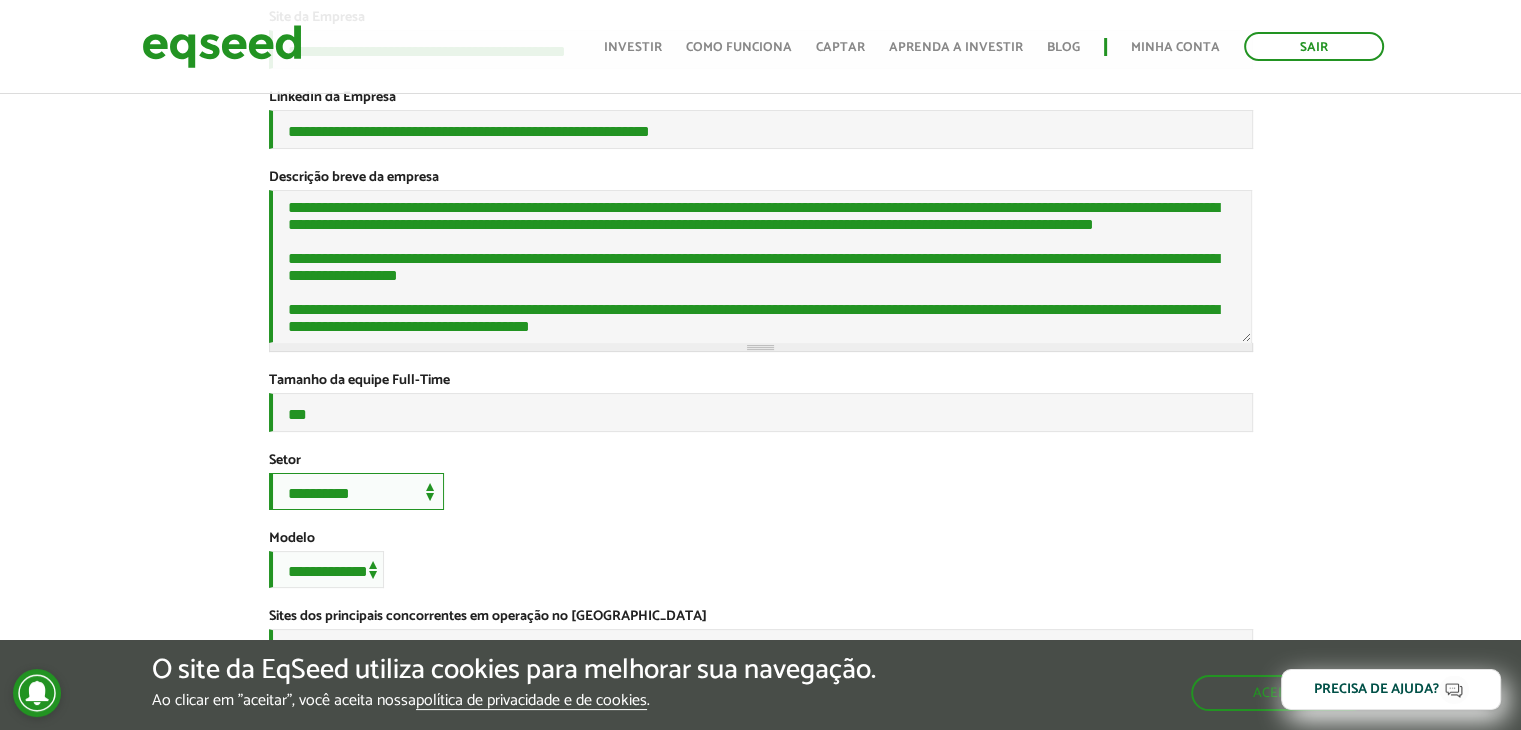 click on "**********" at bounding box center [356, 491] 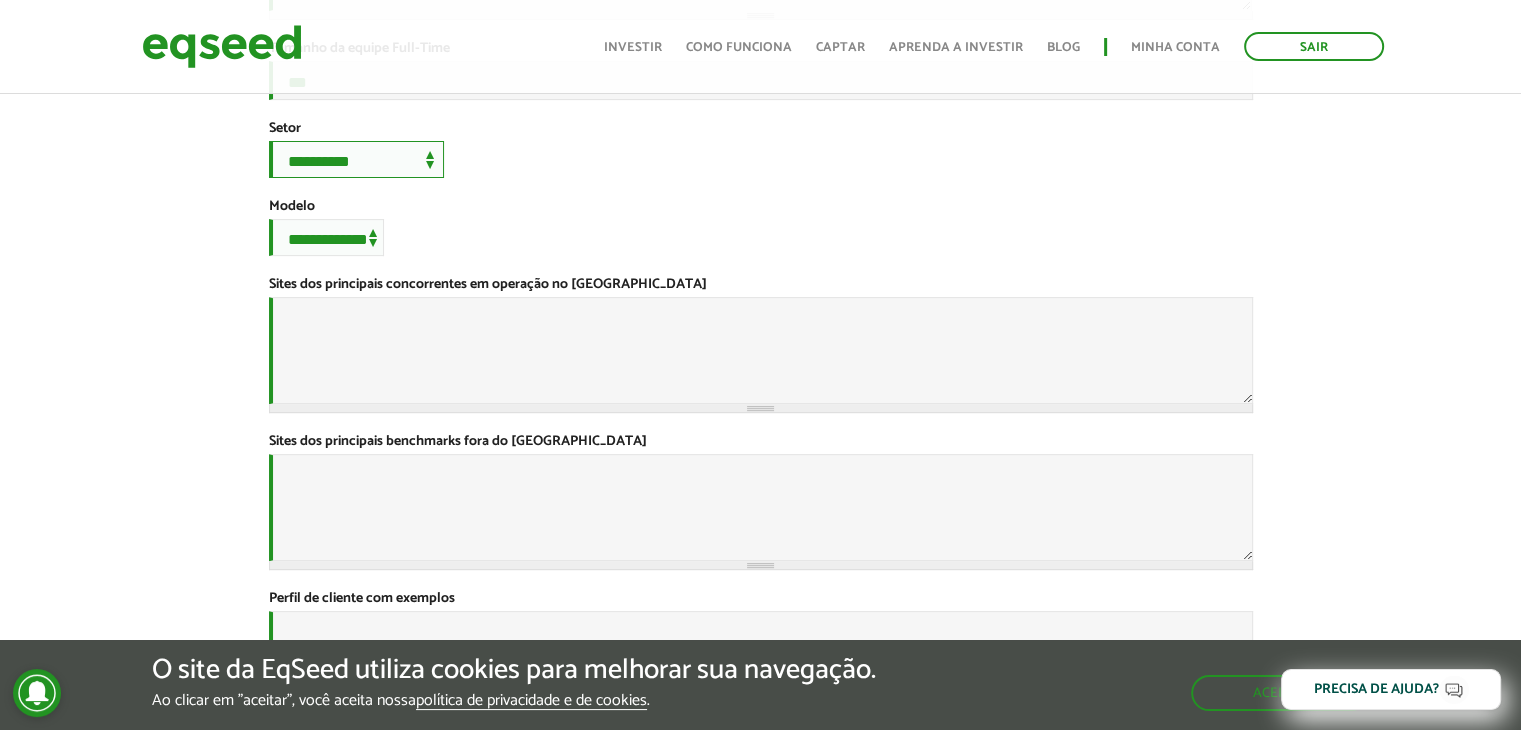 scroll, scrollTop: 669, scrollLeft: 0, axis: vertical 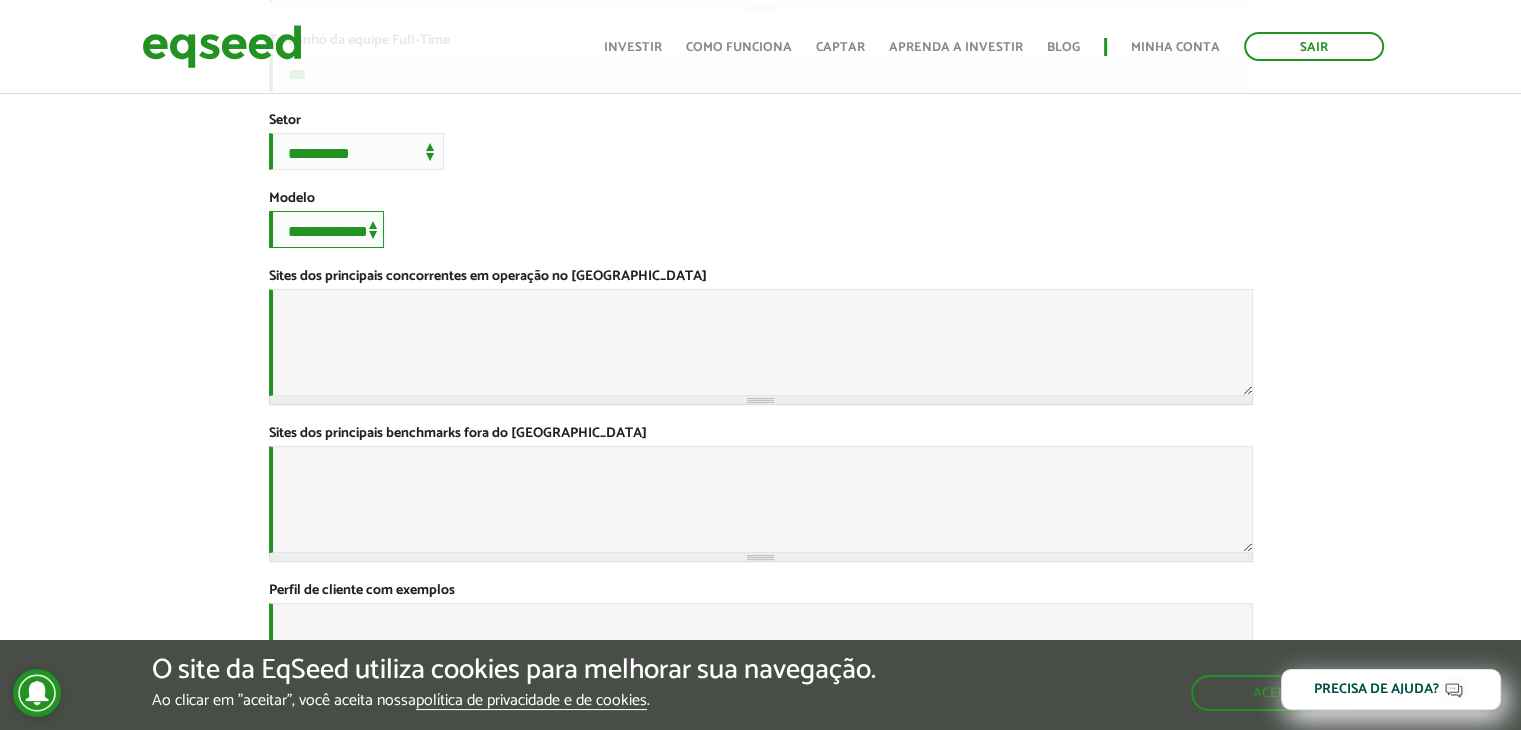 click on "**********" at bounding box center (326, 229) 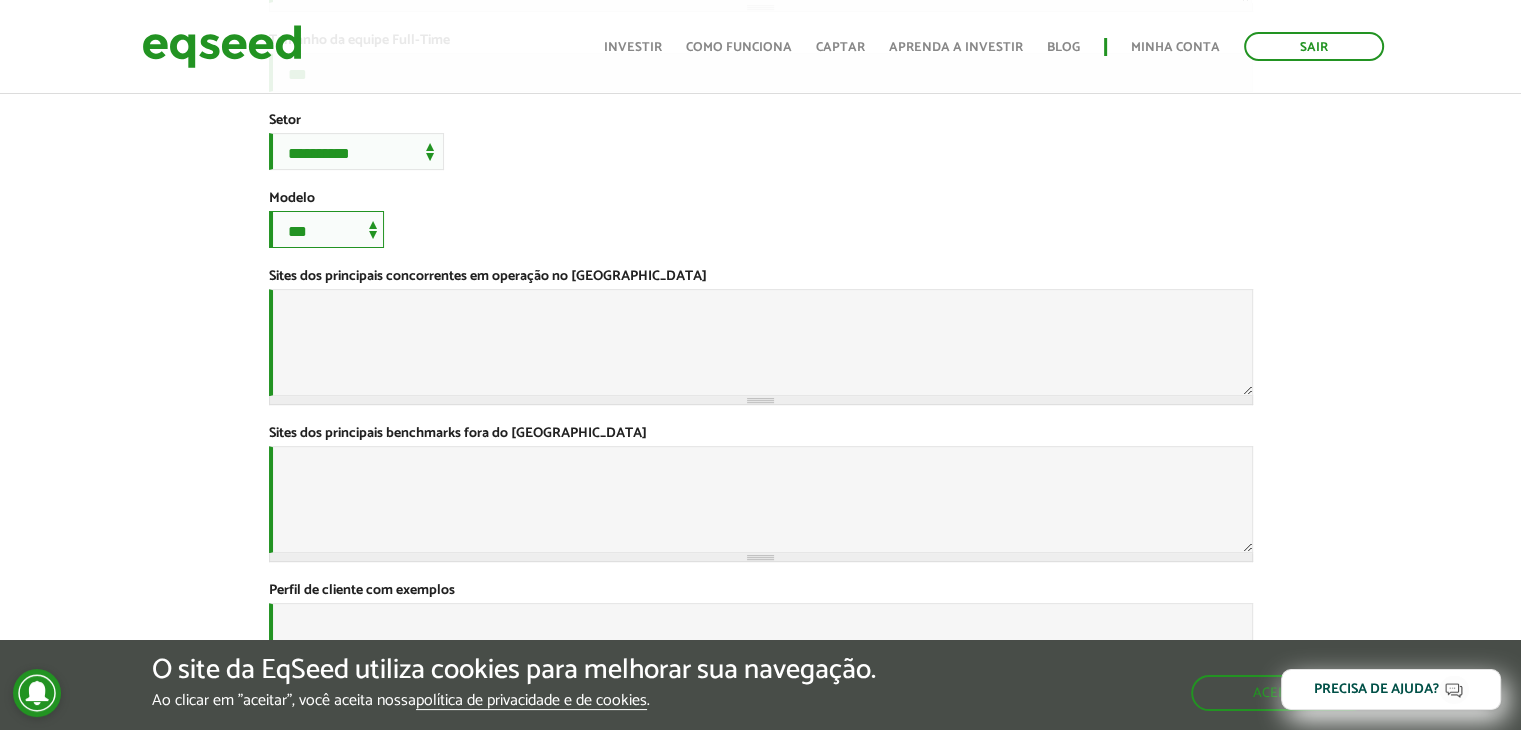 click on "**********" at bounding box center (326, 229) 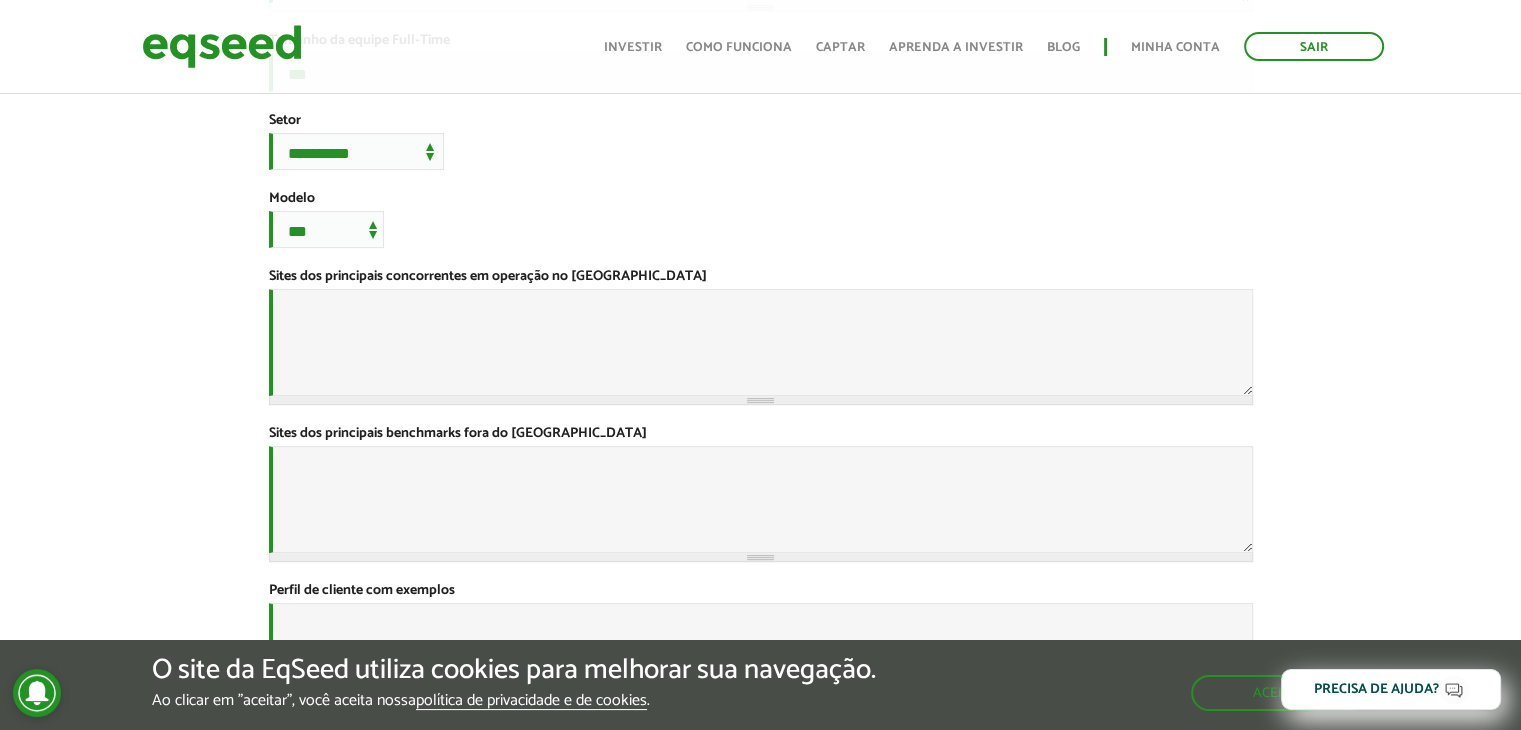 click on "**********" at bounding box center [761, 219] 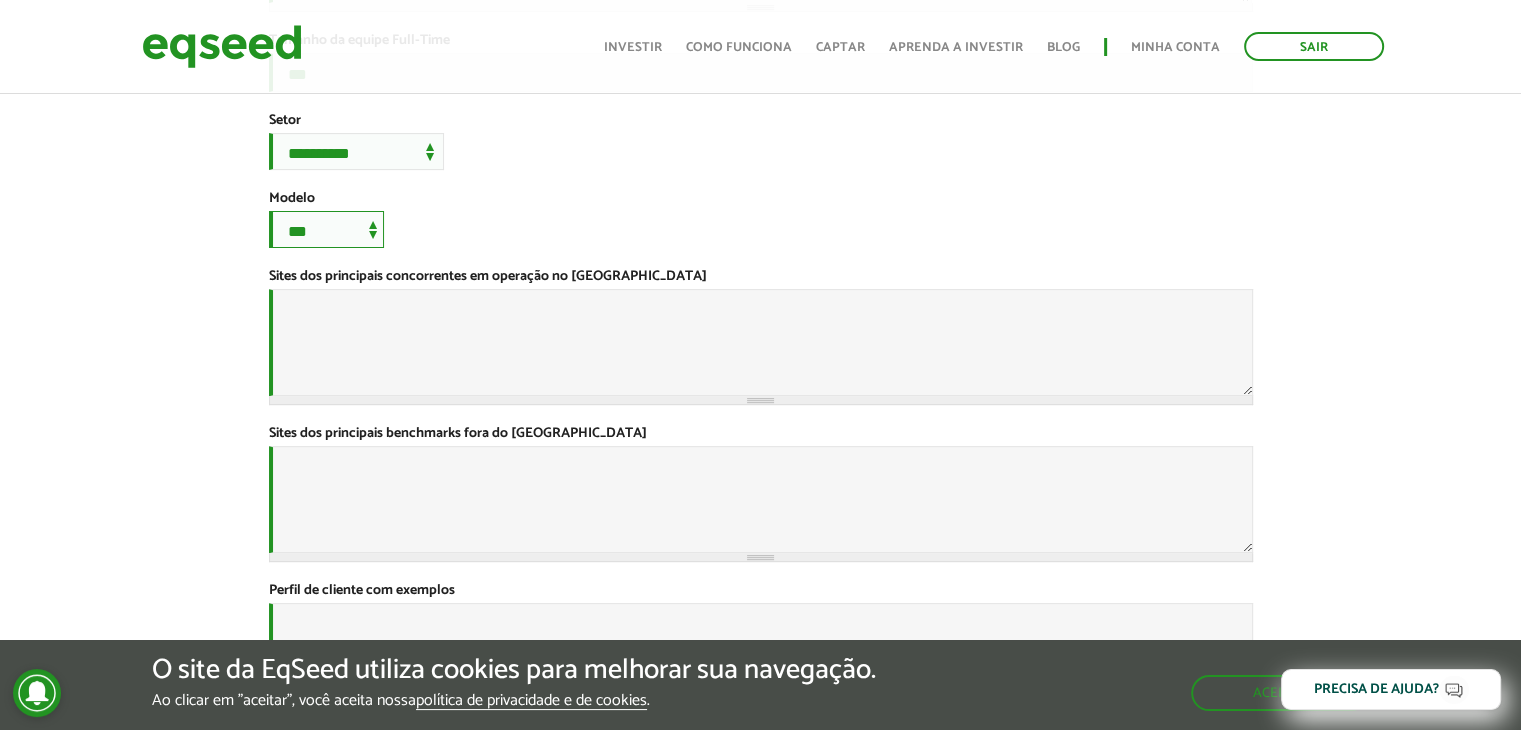 click on "**********" at bounding box center (326, 229) 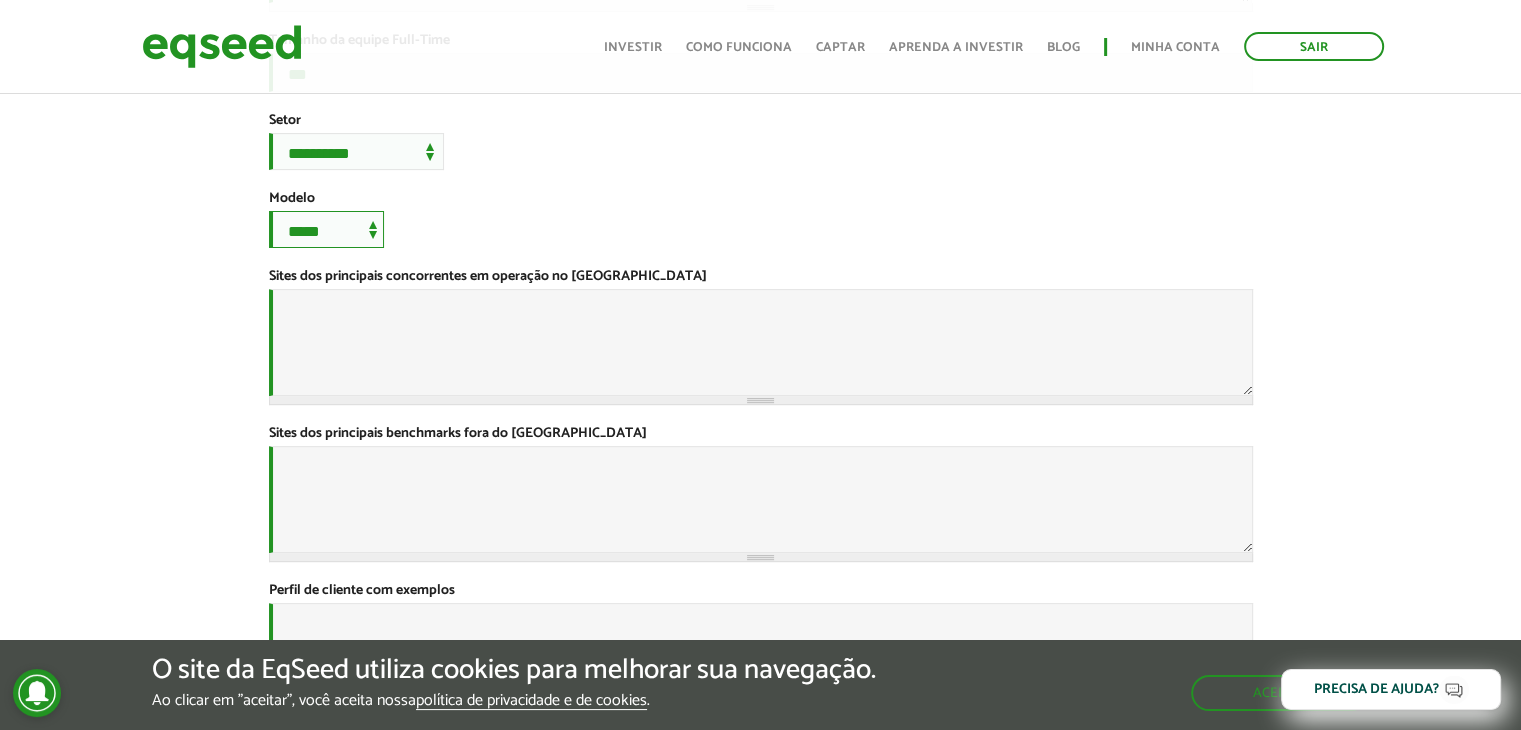 click on "**********" at bounding box center [326, 229] 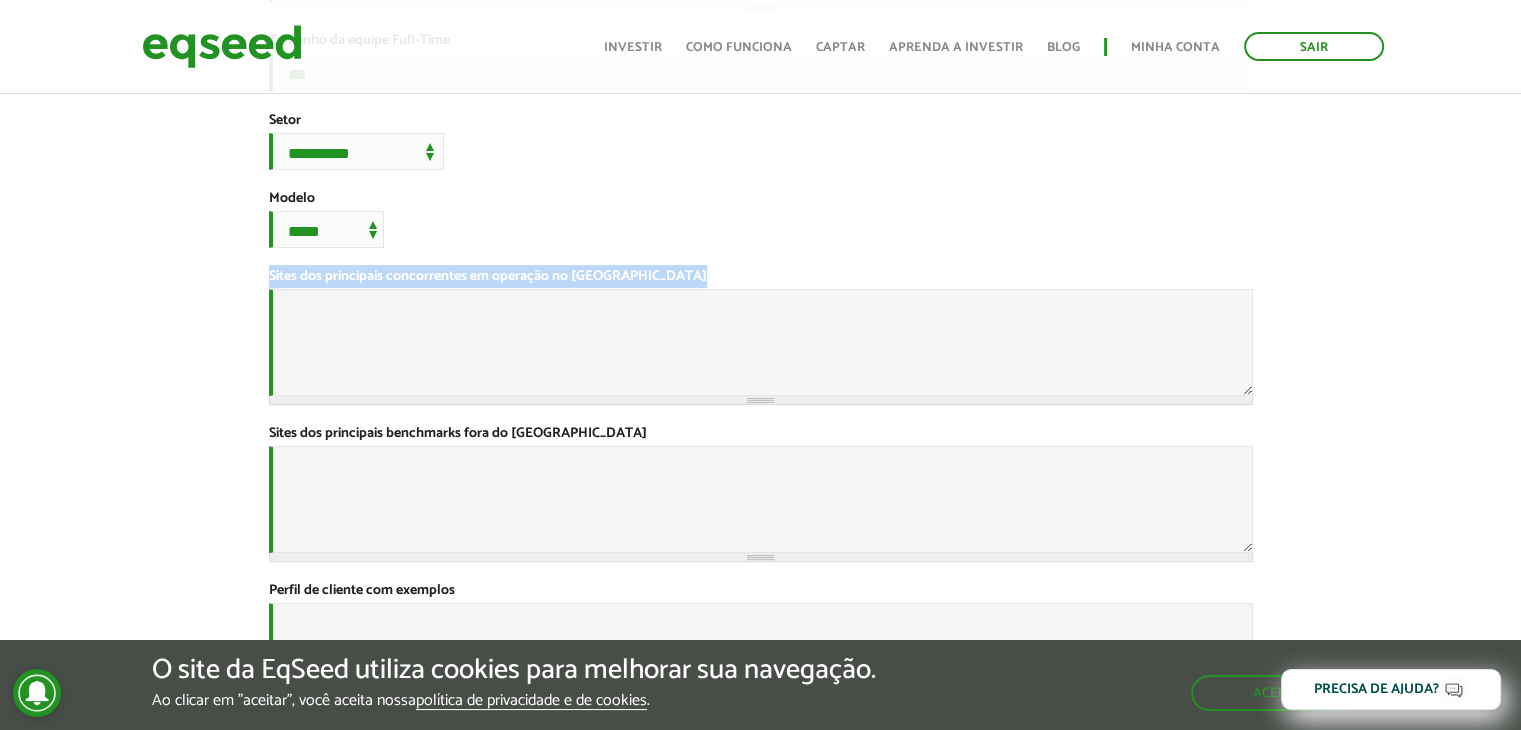 drag, startPoint x: 263, startPoint y: 322, endPoint x: 647, endPoint y: 352, distance: 385.1701 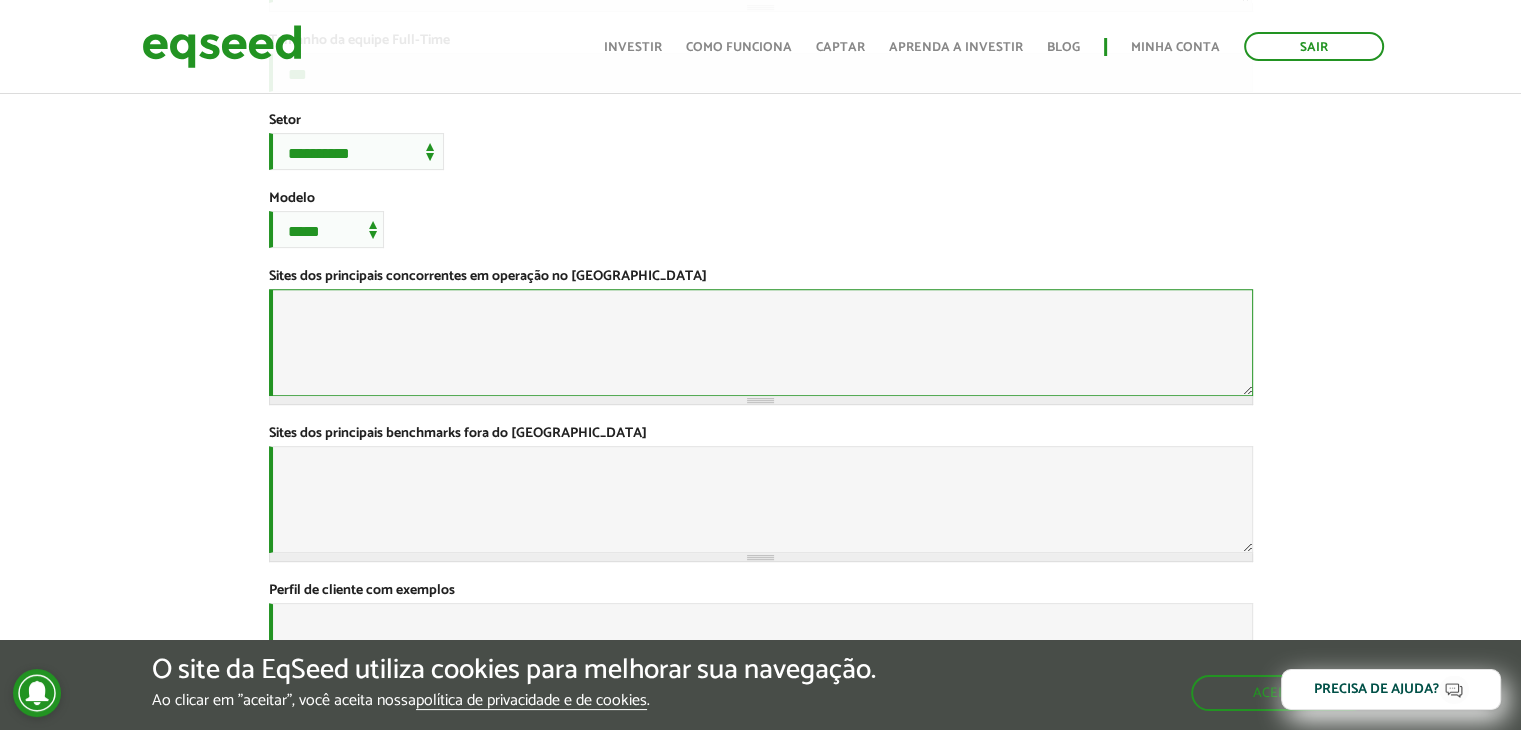 click on "Sites dos principais concorrentes em operação no Brasil  *" at bounding box center [761, 342] 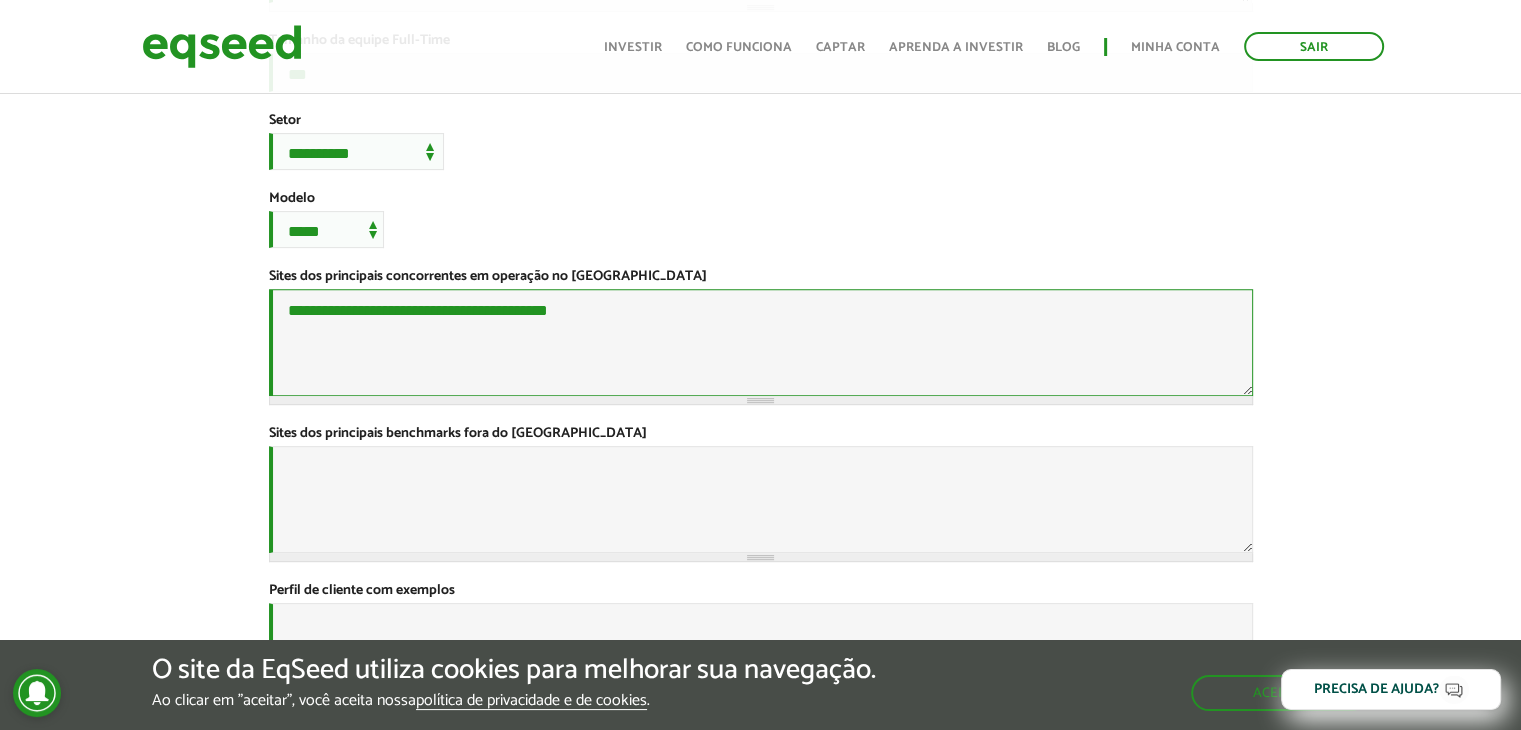 paste on "**********" 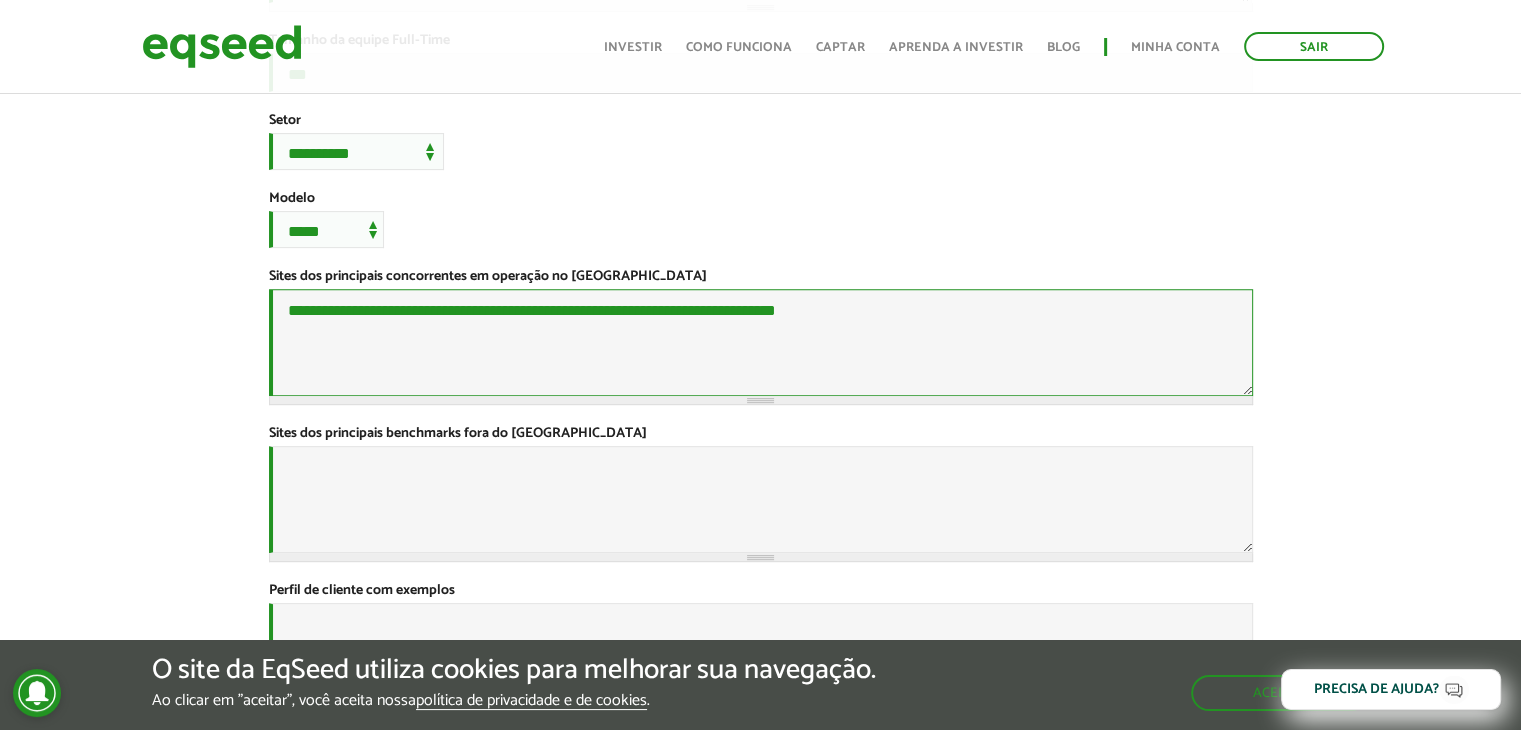 click on "**********" at bounding box center (761, 342) 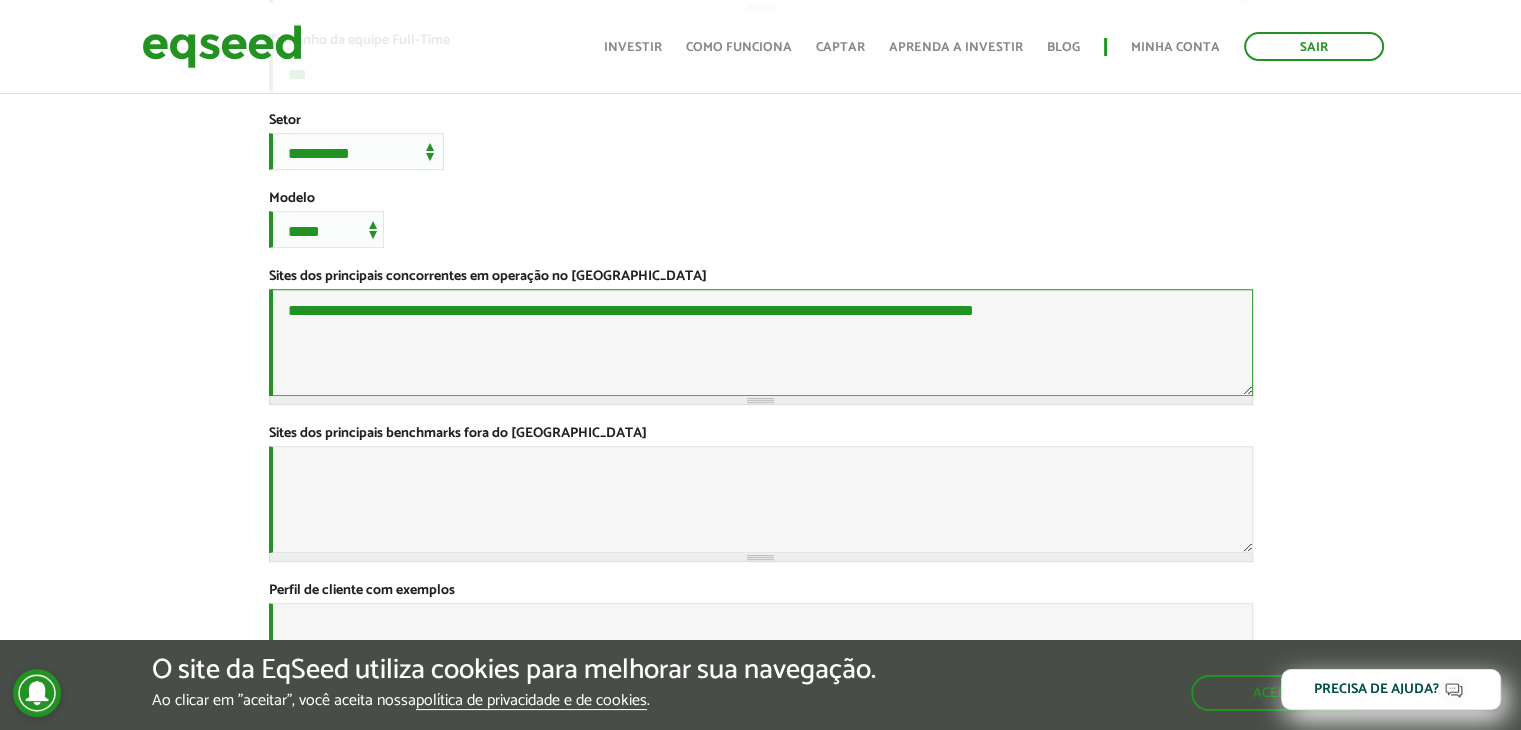 type on "**********" 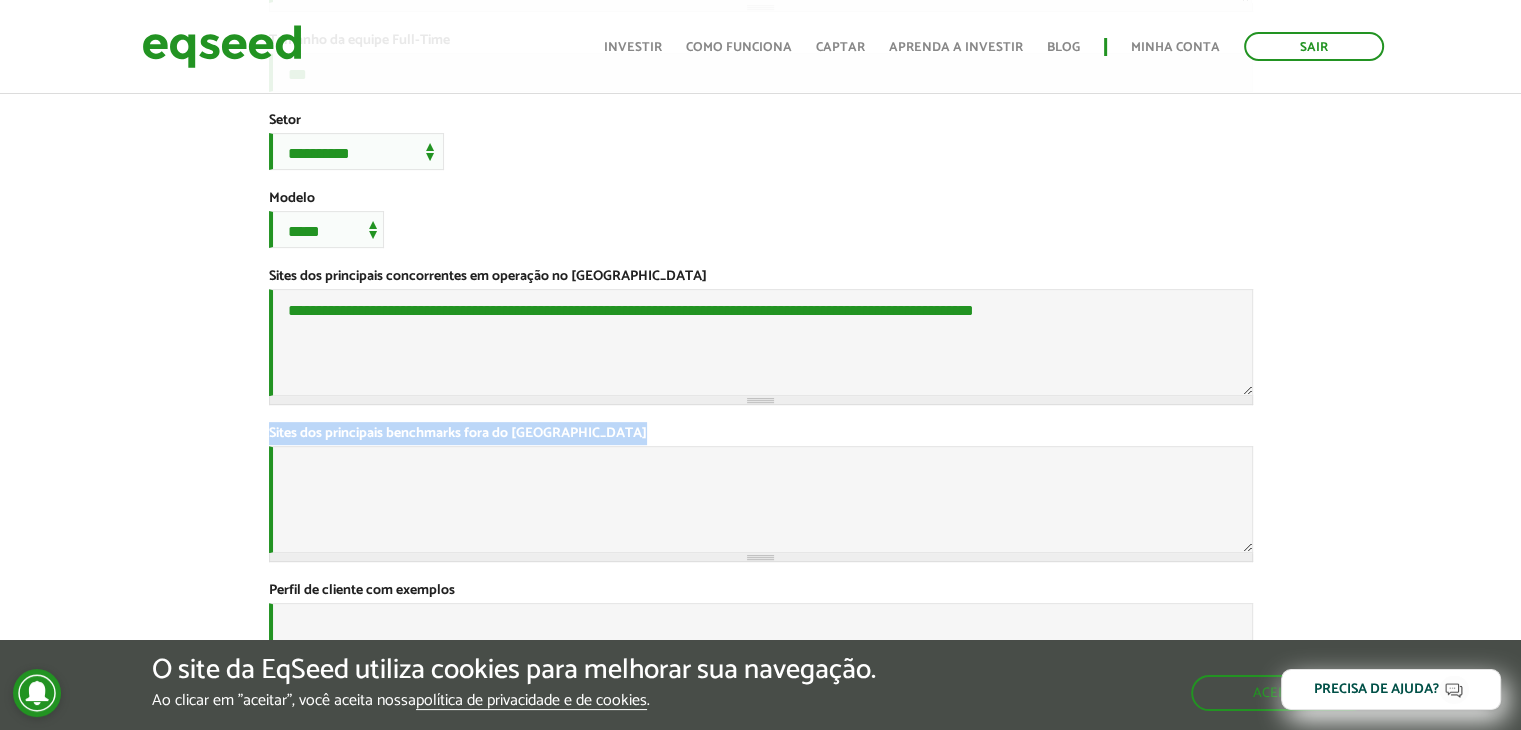 drag, startPoint x: 304, startPoint y: 536, endPoint x: 585, endPoint y: 554, distance: 281.57593 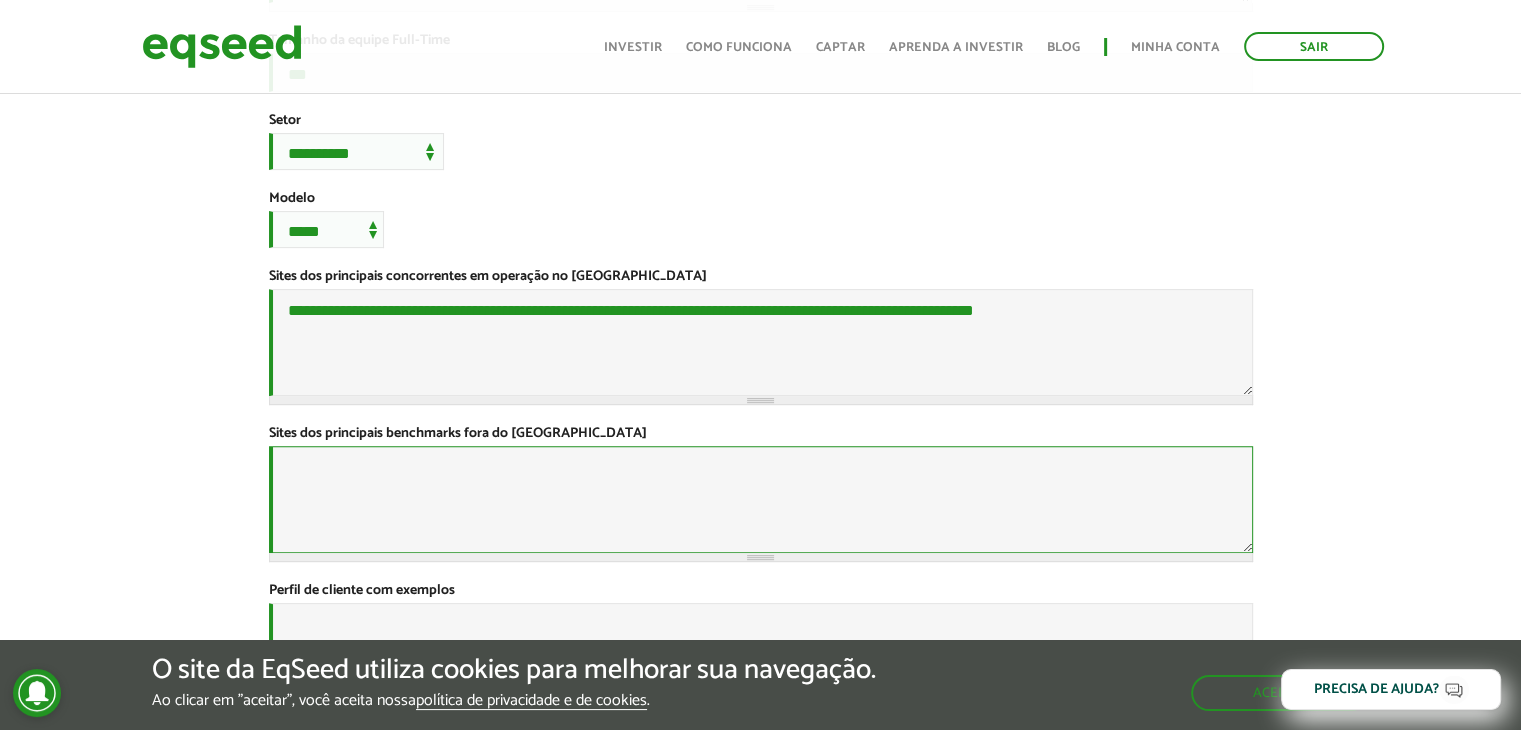 click on "Sites dos principais benchmarks fora do Brasil  *" at bounding box center (761, 499) 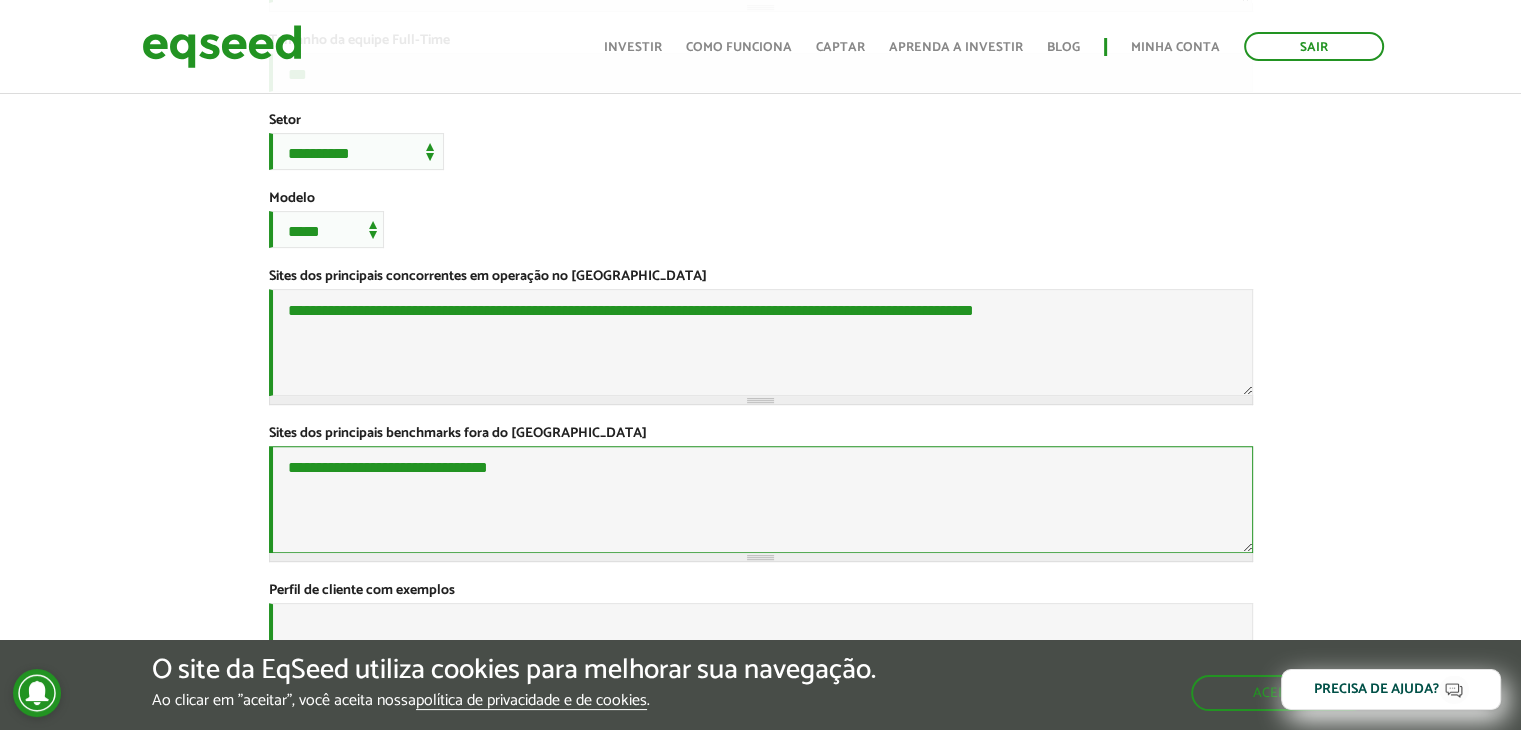 paste 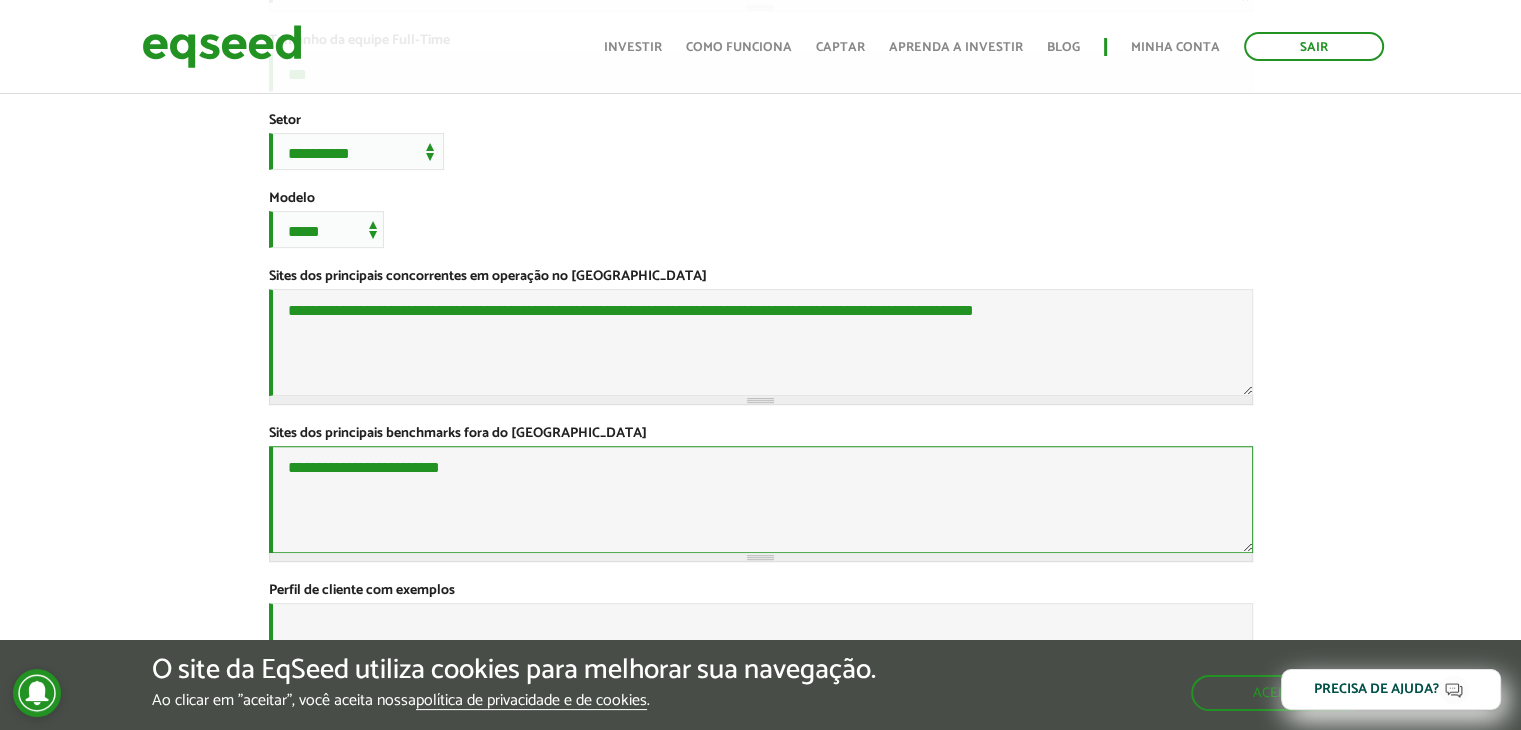paste on "**********" 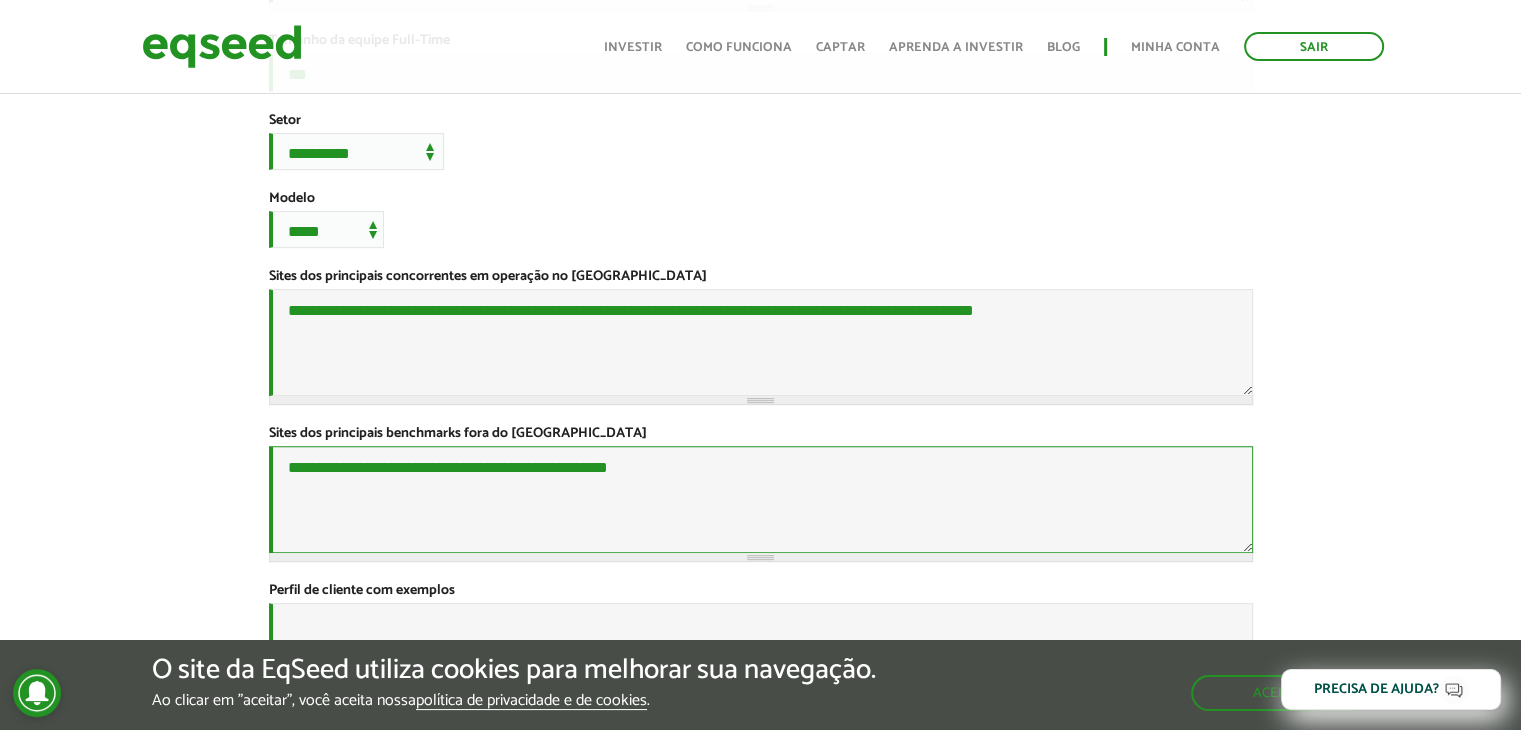 paste on "*********" 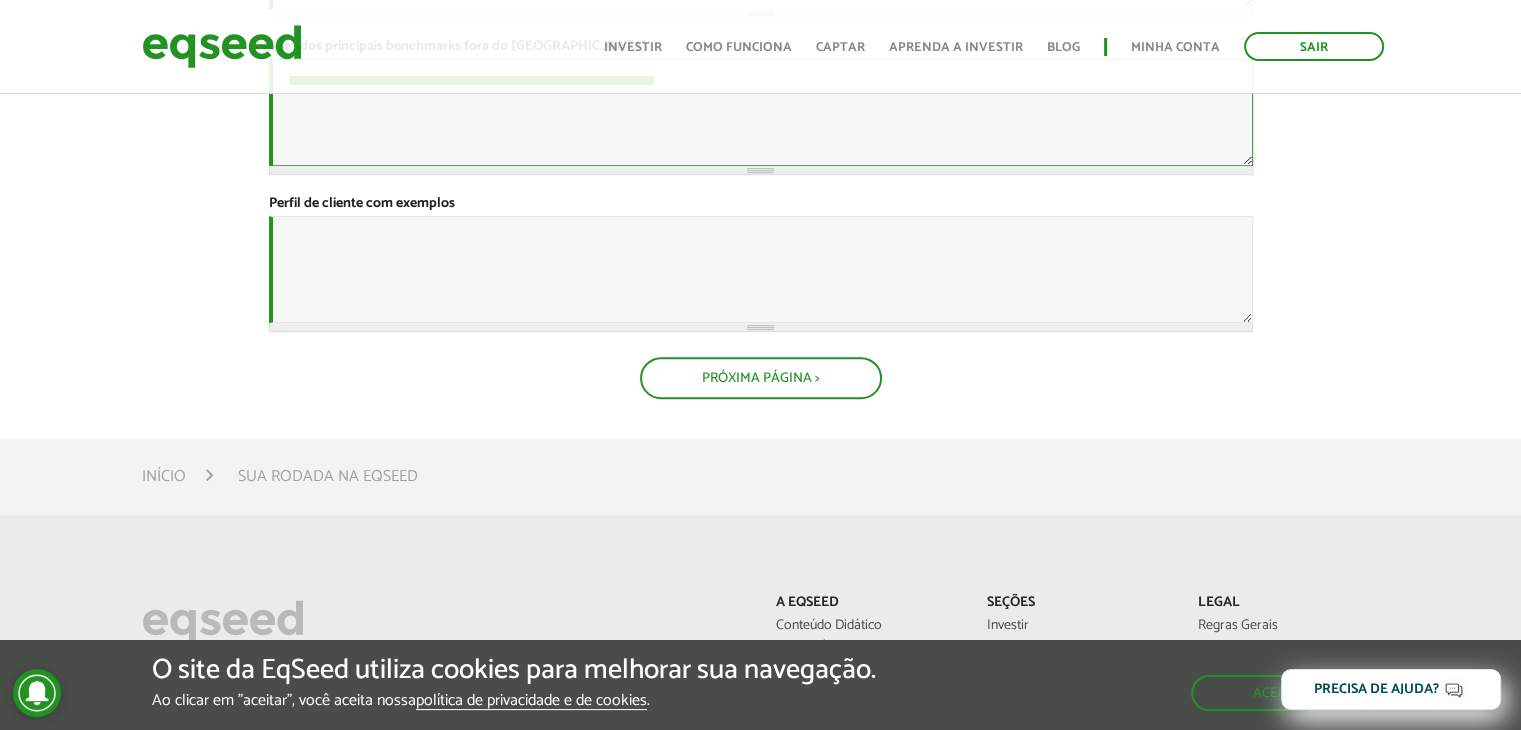 scroll, scrollTop: 1064, scrollLeft: 0, axis: vertical 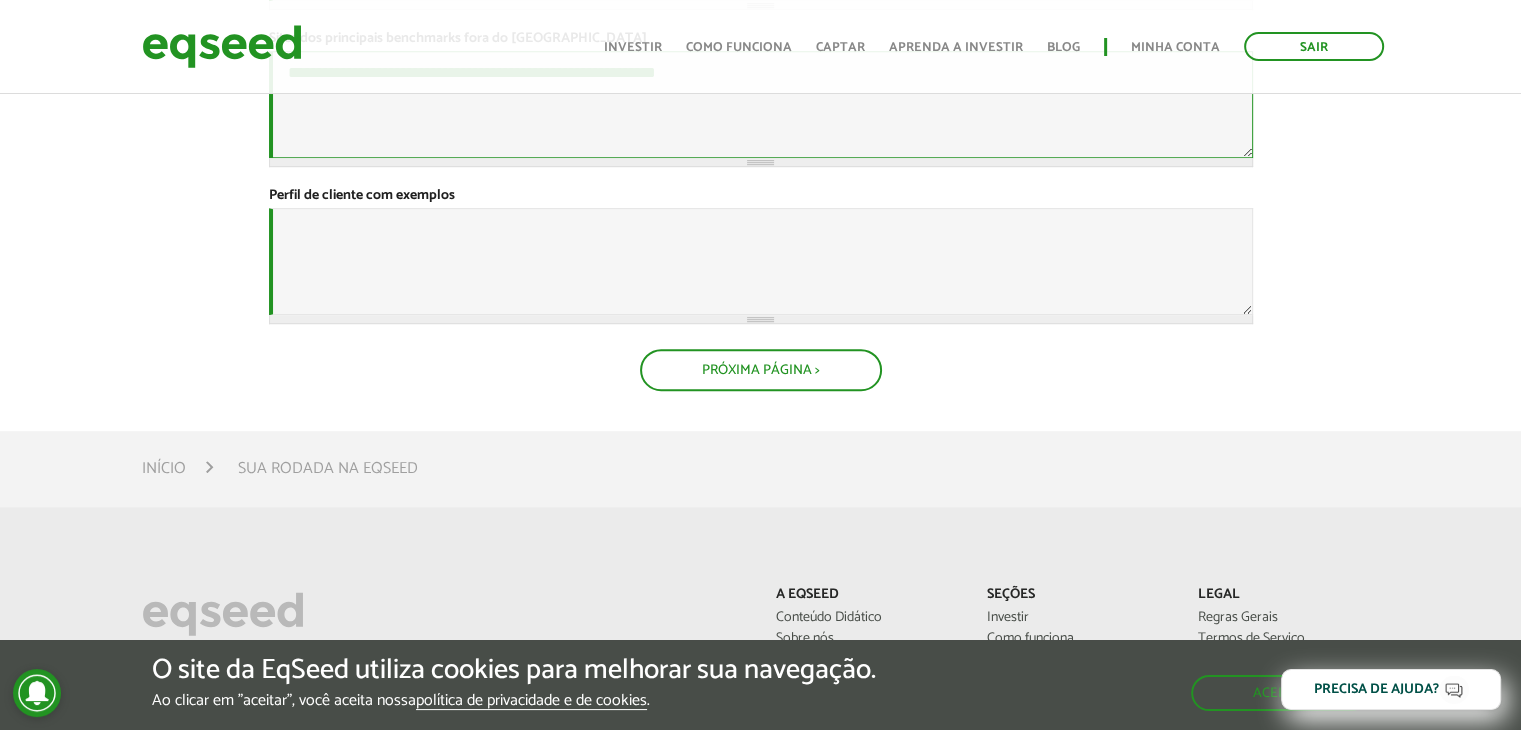 type on "**********" 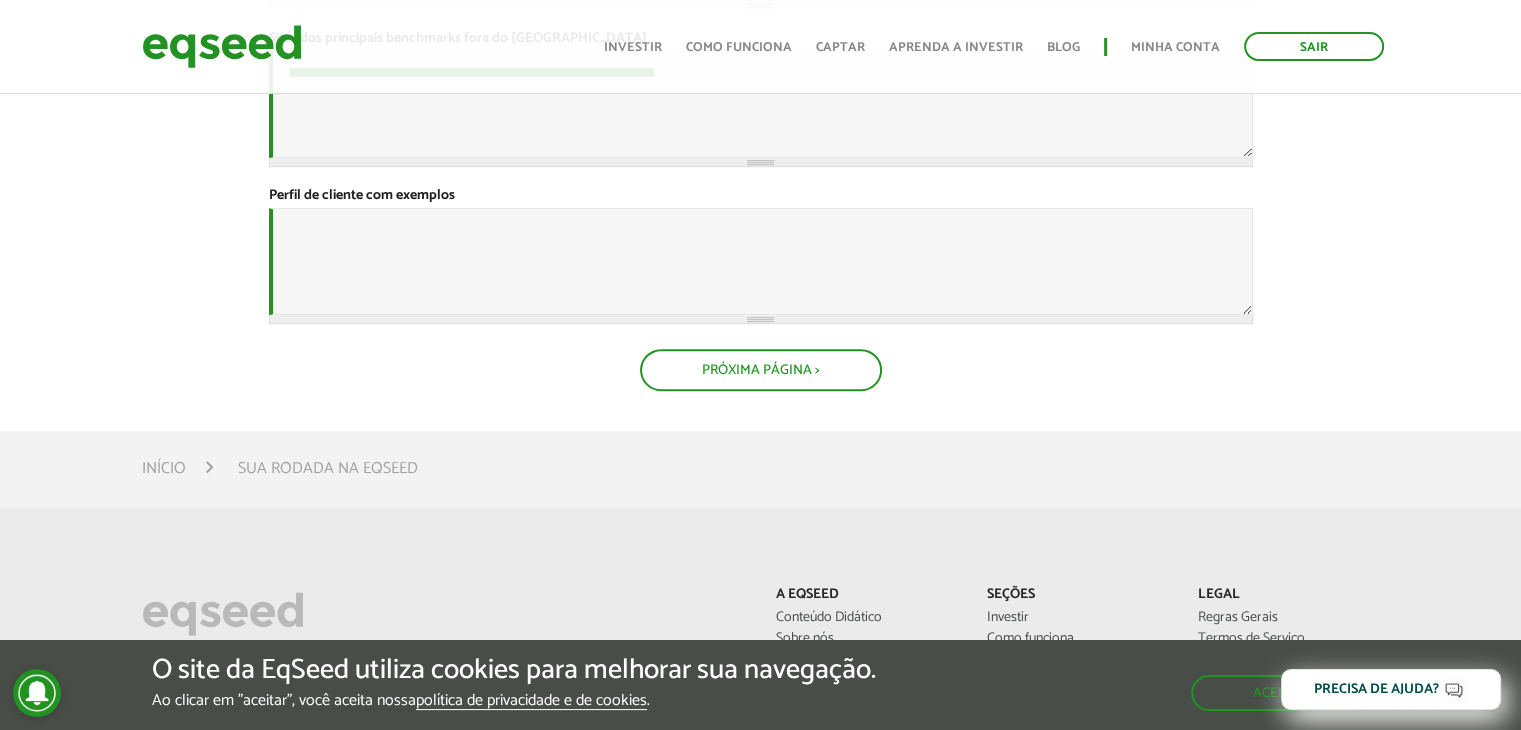 click on "Perfil de cliente com exemplos  *" at bounding box center (362, 196) 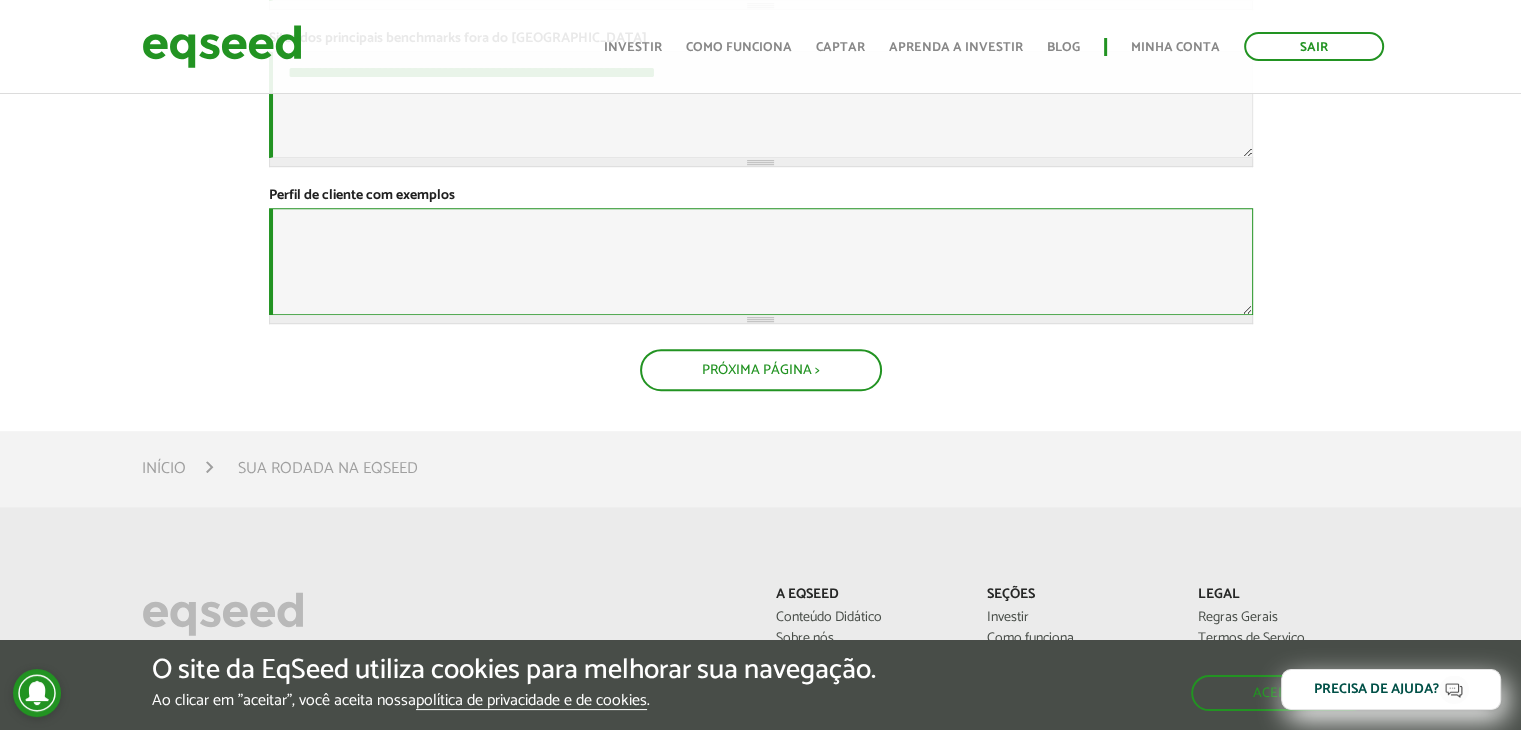 click on "Perfil de cliente com exemplos  *" at bounding box center [761, 261] 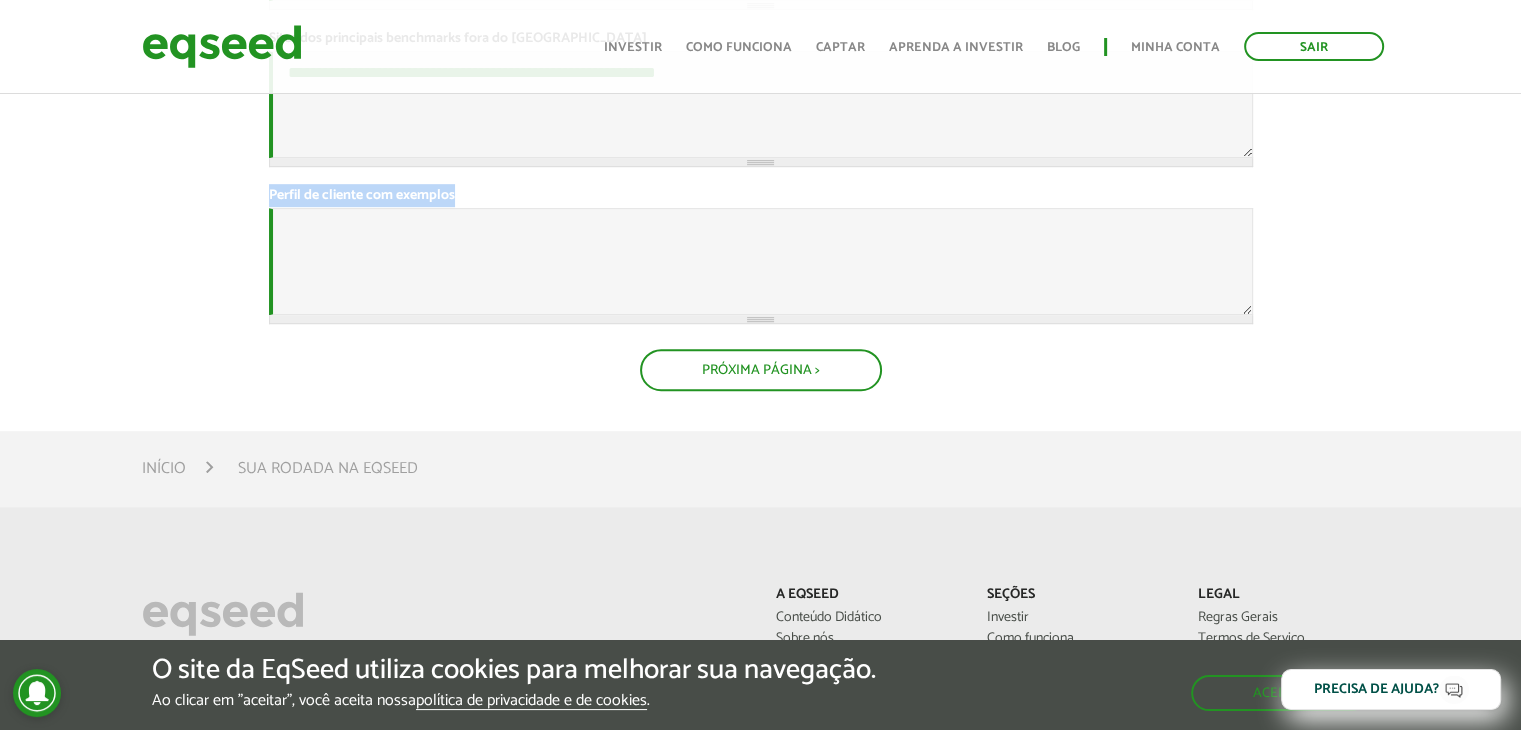 drag, startPoint x: 270, startPoint y: 337, endPoint x: 452, endPoint y: 343, distance: 182.09888 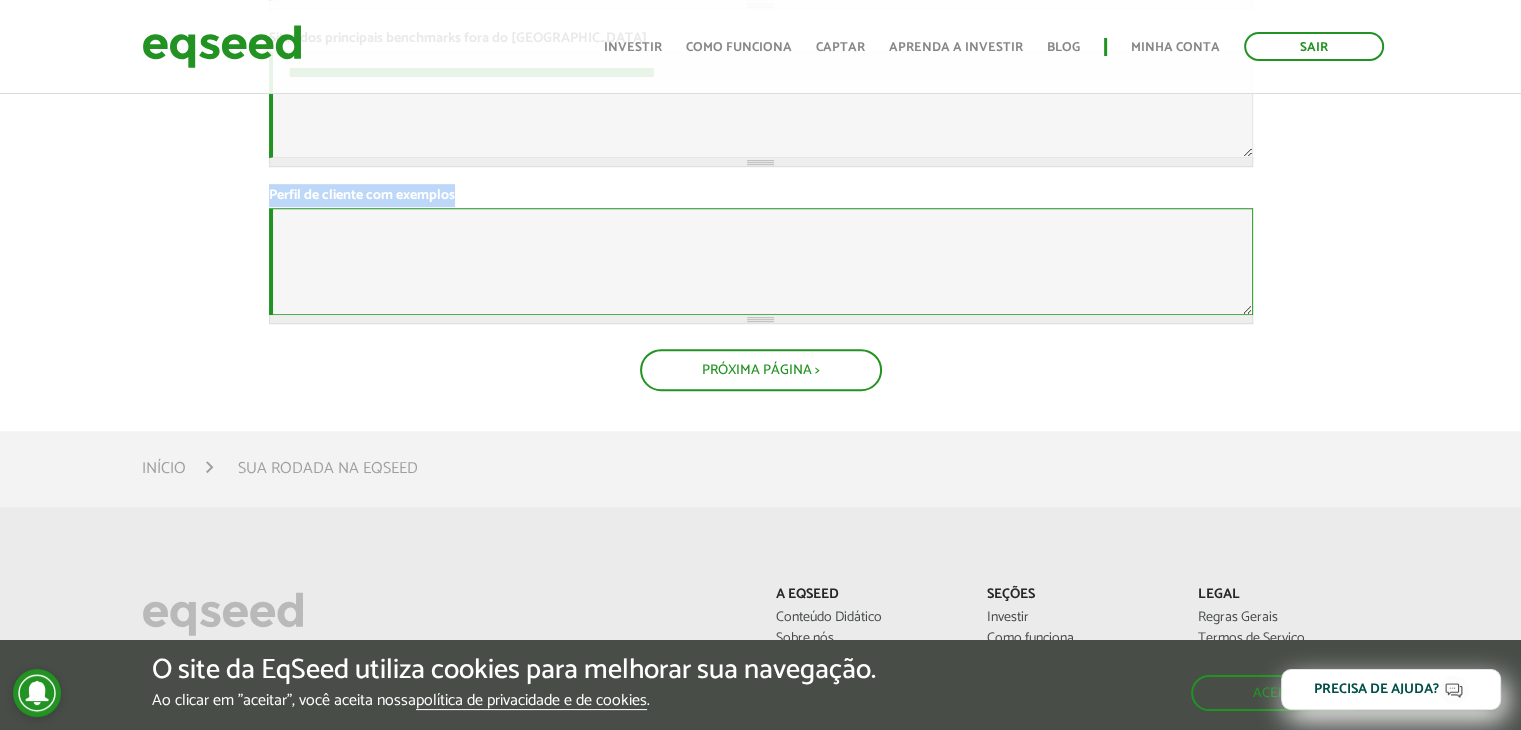 click on "Perfil de cliente com exemplos  *" at bounding box center (761, 261) 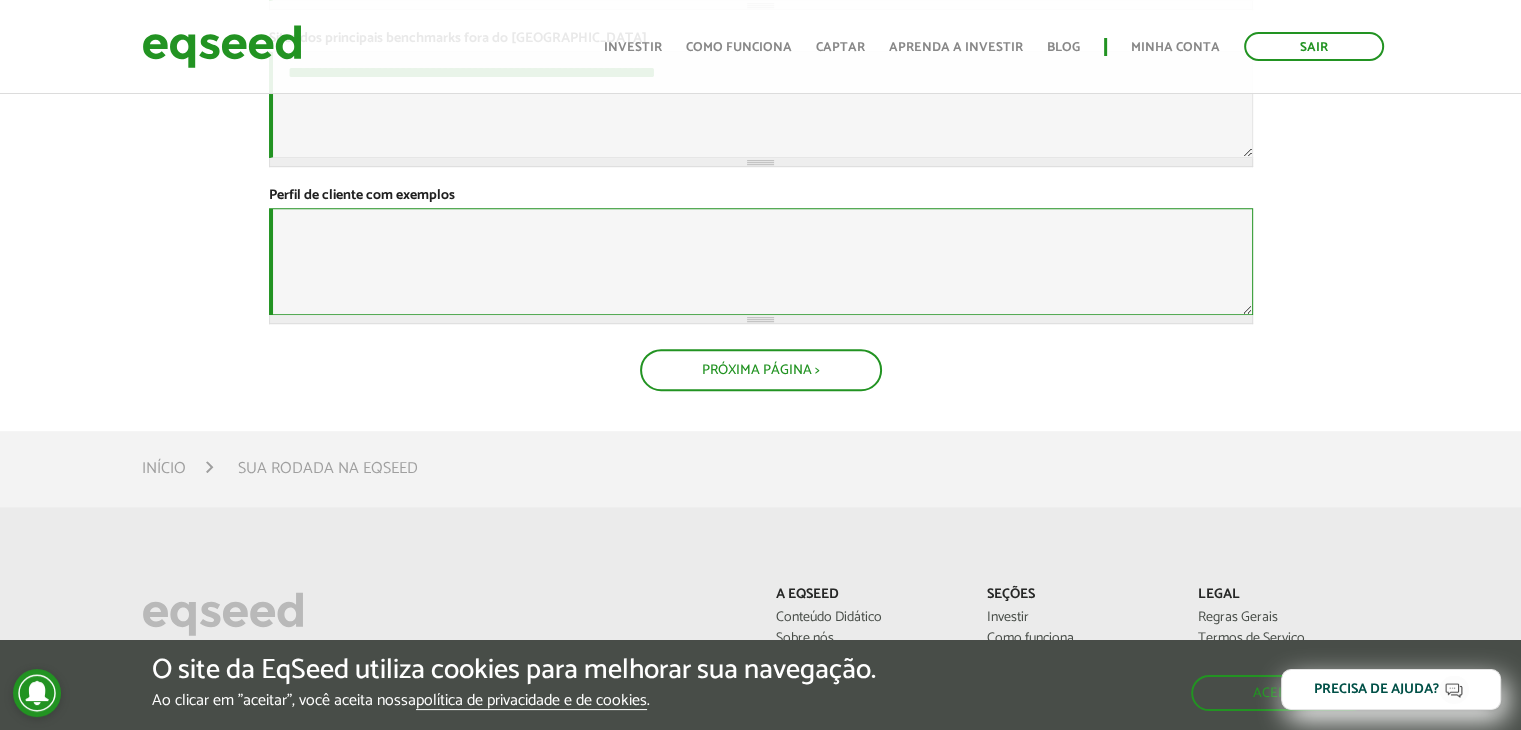 click on "Perfil de cliente com exemplos  *" at bounding box center (761, 261) 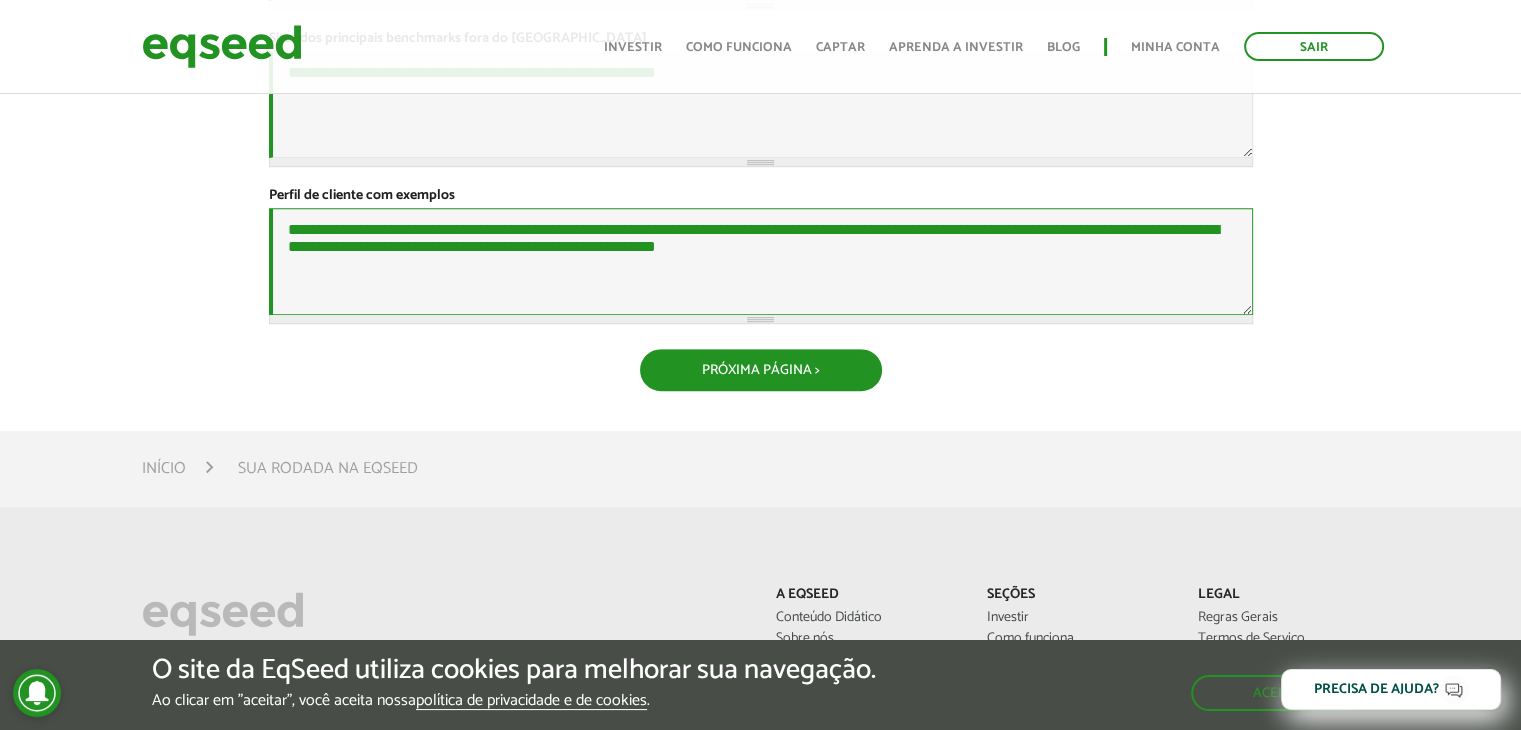 paste on "**********" 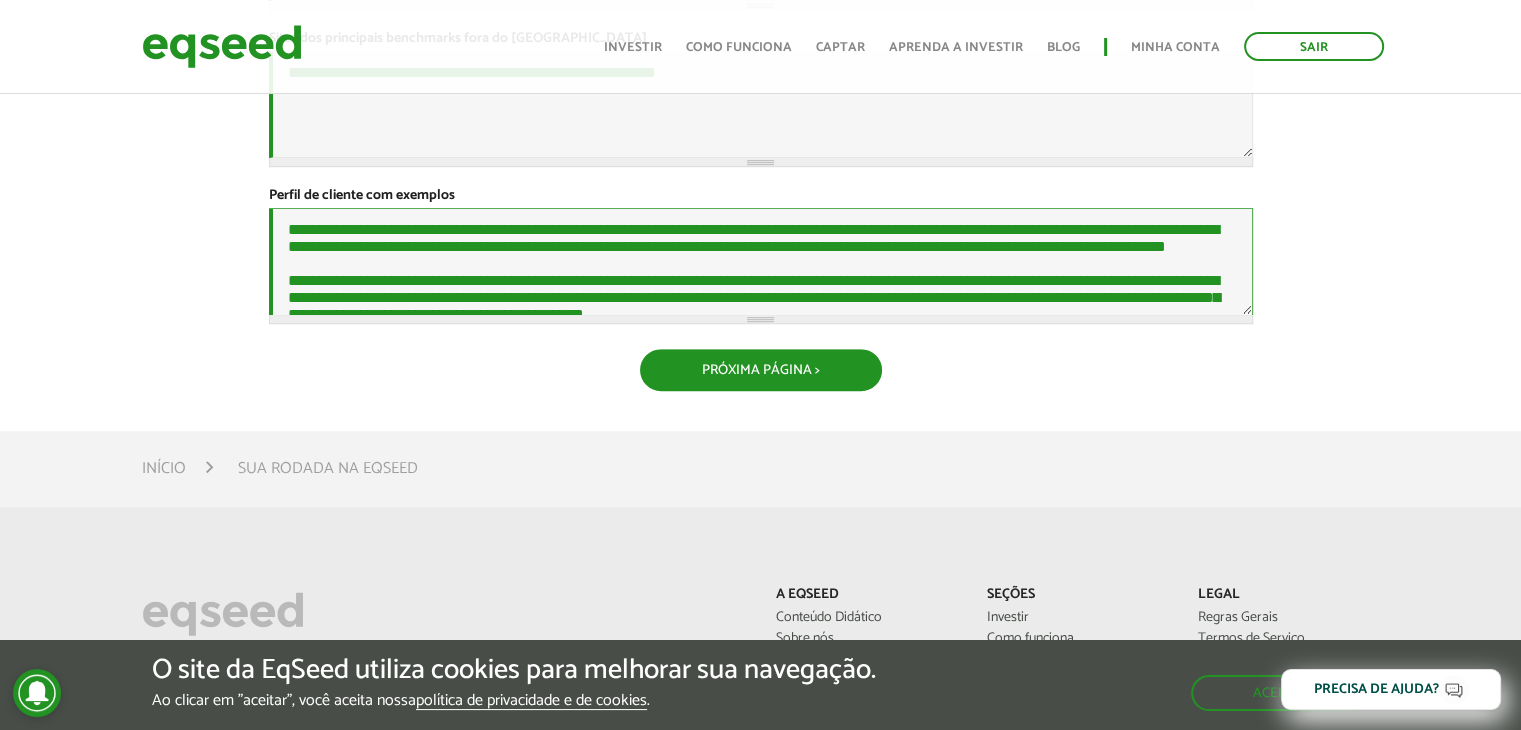 scroll, scrollTop: 151, scrollLeft: 0, axis: vertical 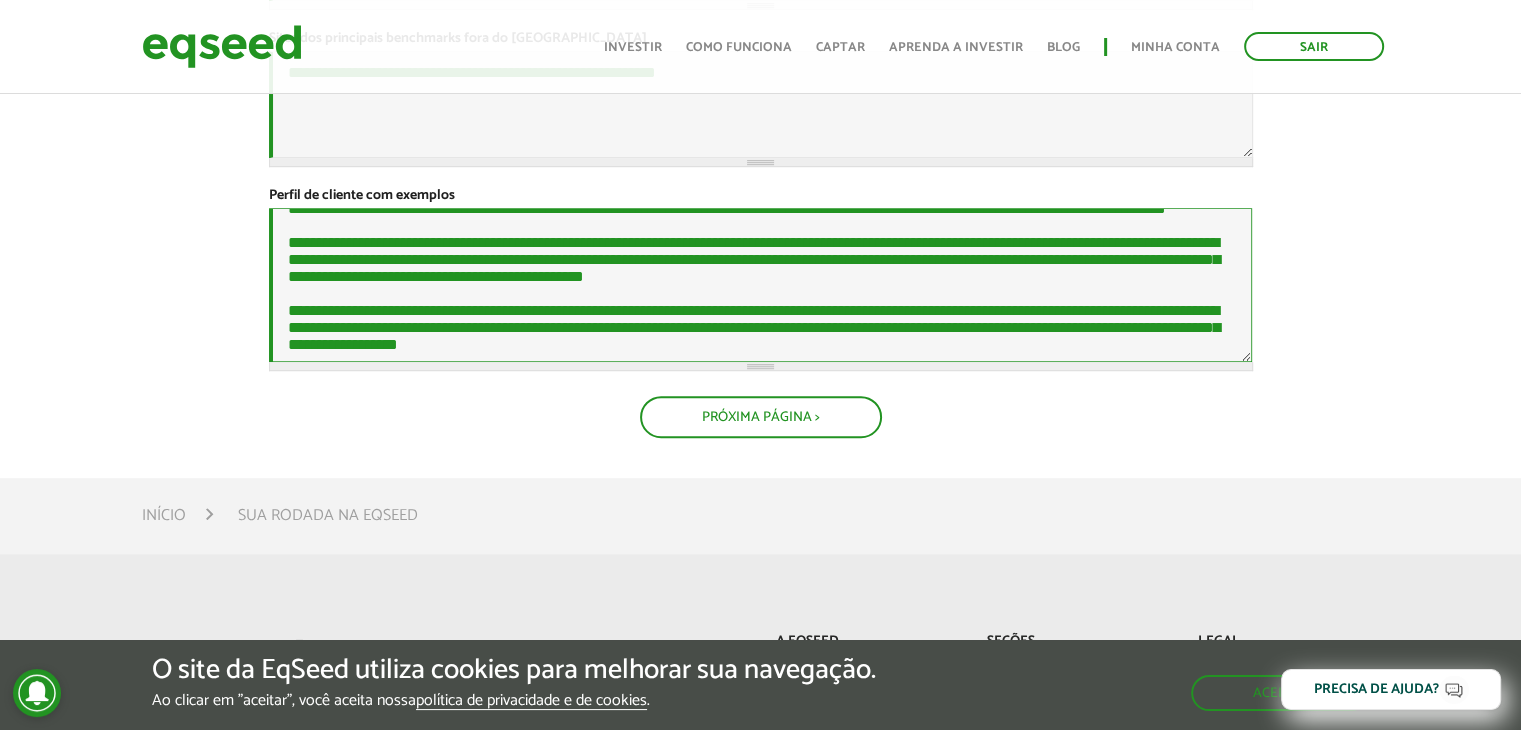 click on "**********" at bounding box center [761, 285] 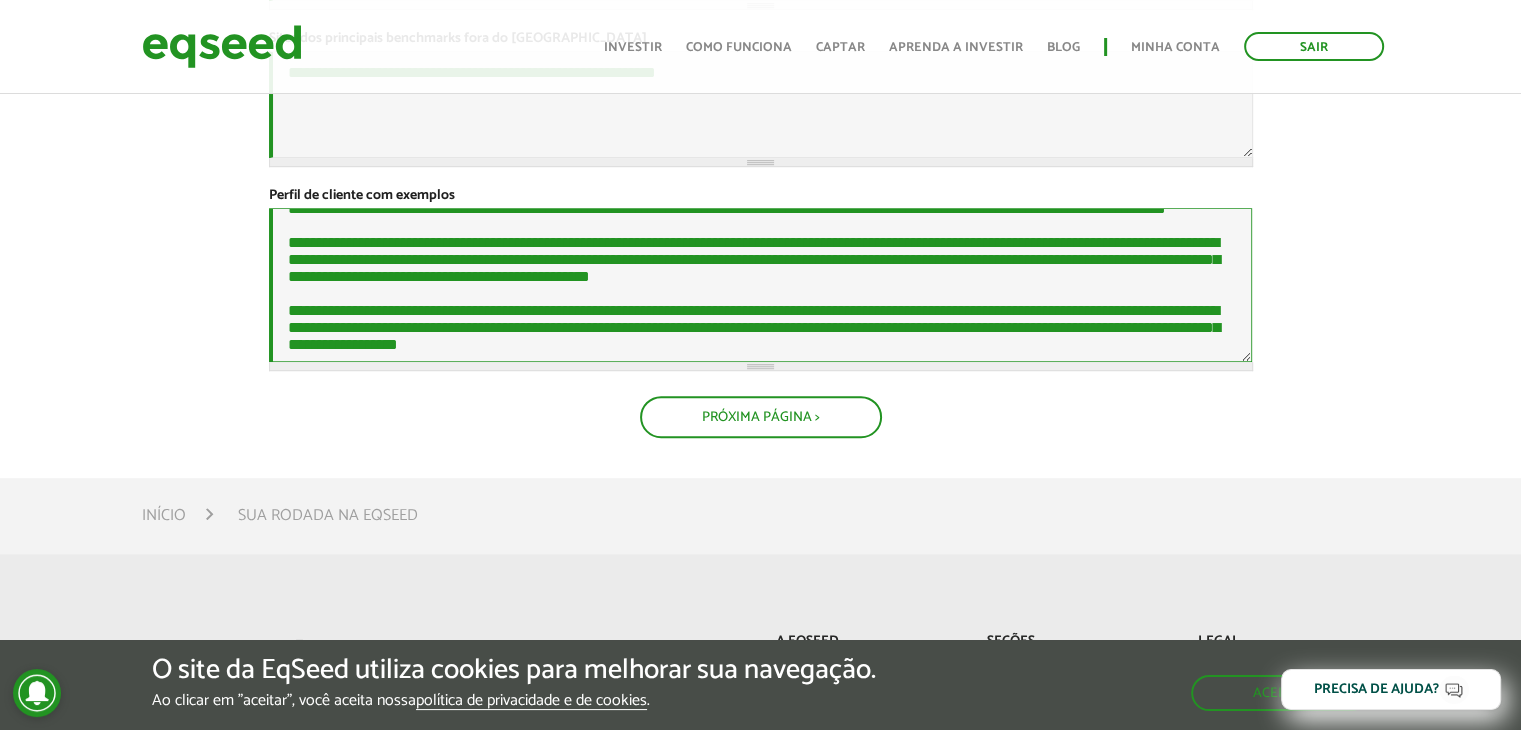 scroll, scrollTop: 158, scrollLeft: 0, axis: vertical 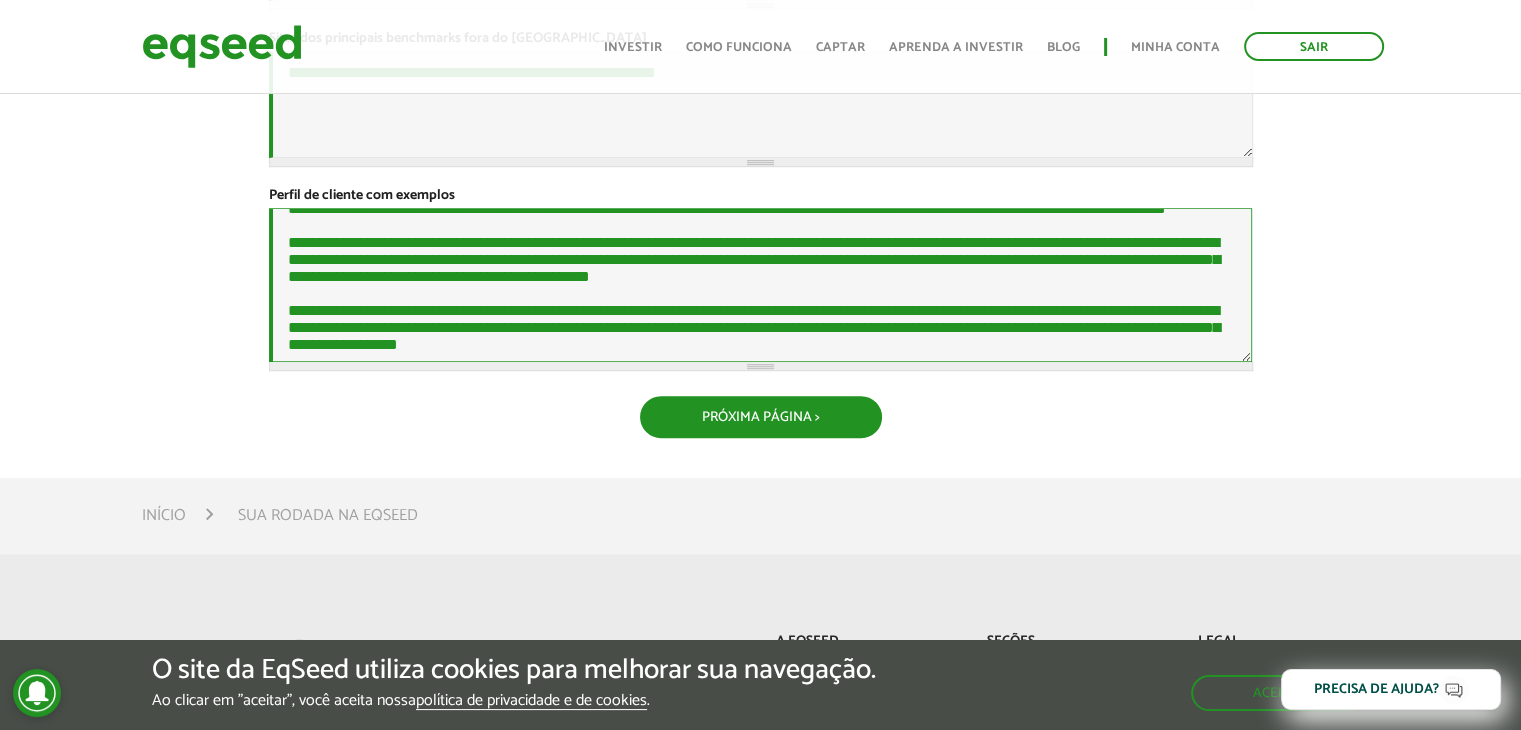 type on "**********" 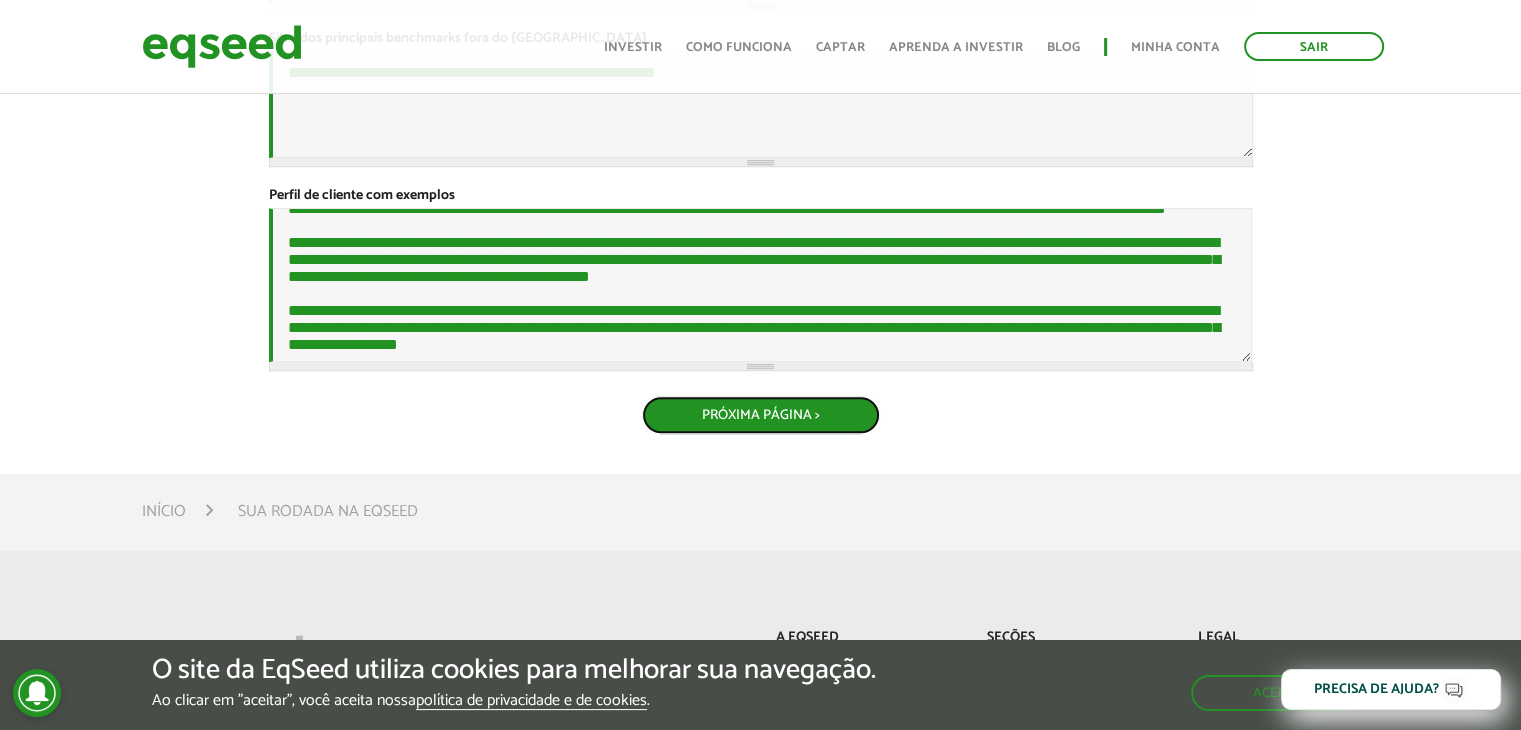 click on "Próxima Página >" at bounding box center (761, 415) 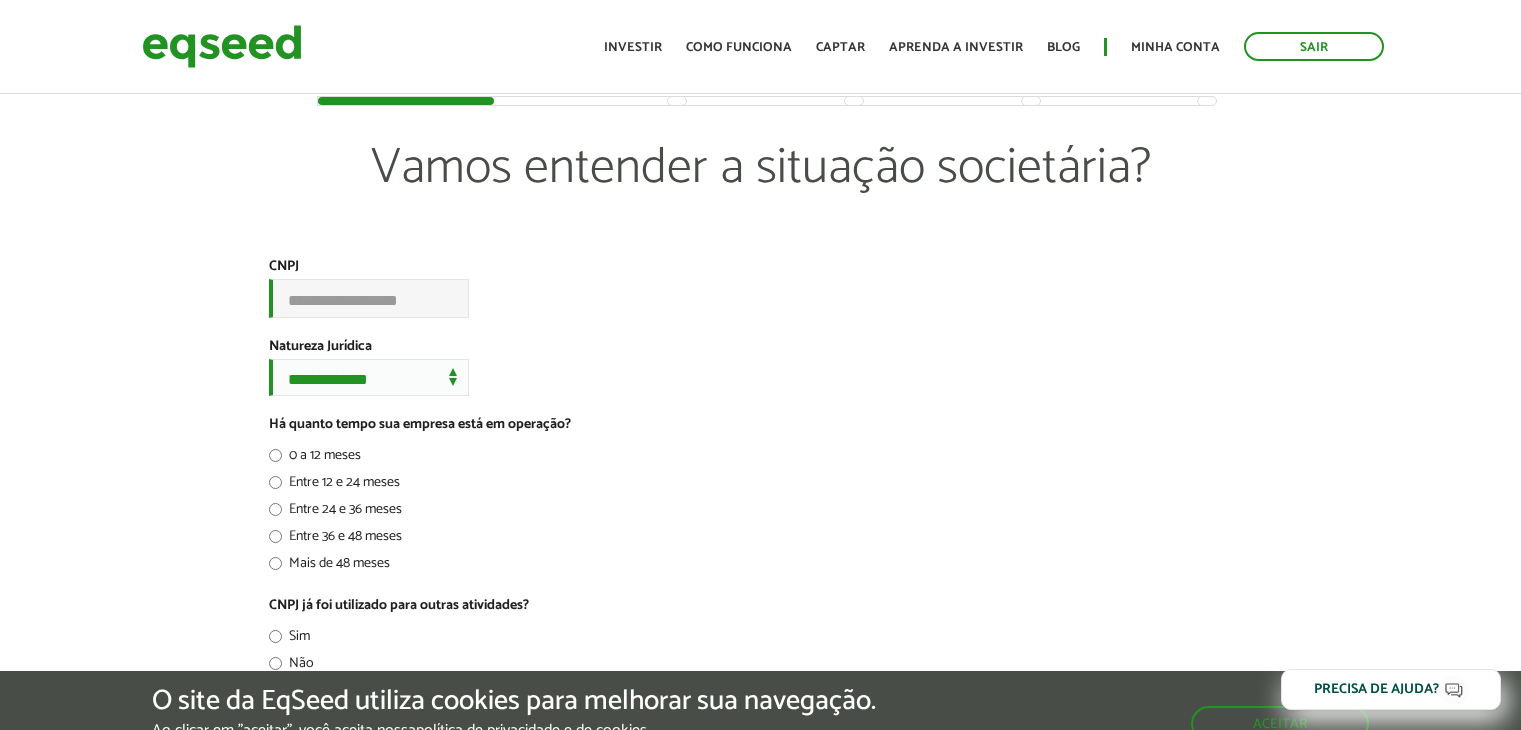 scroll, scrollTop: 0, scrollLeft: 0, axis: both 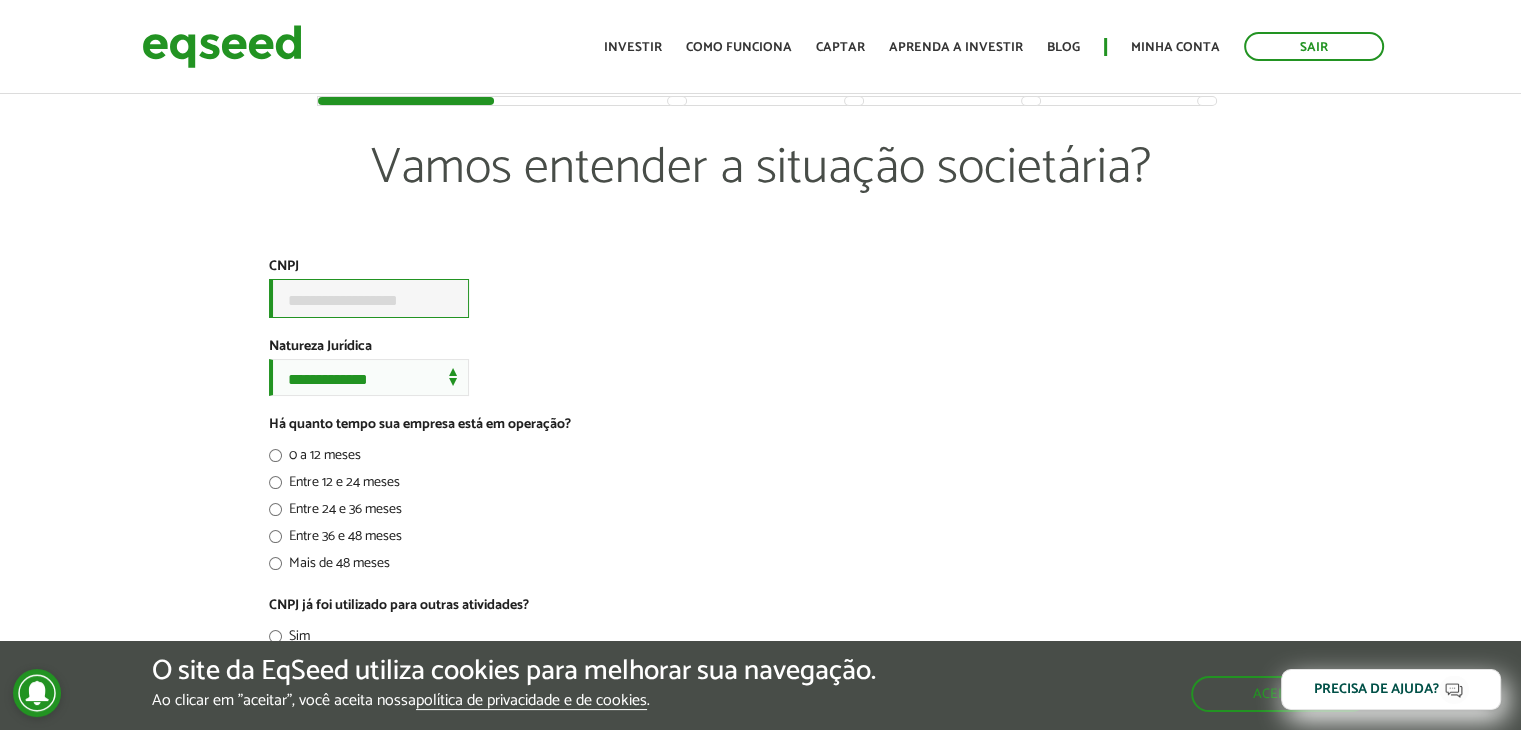 click on "CNPJ  *" at bounding box center (369, 298) 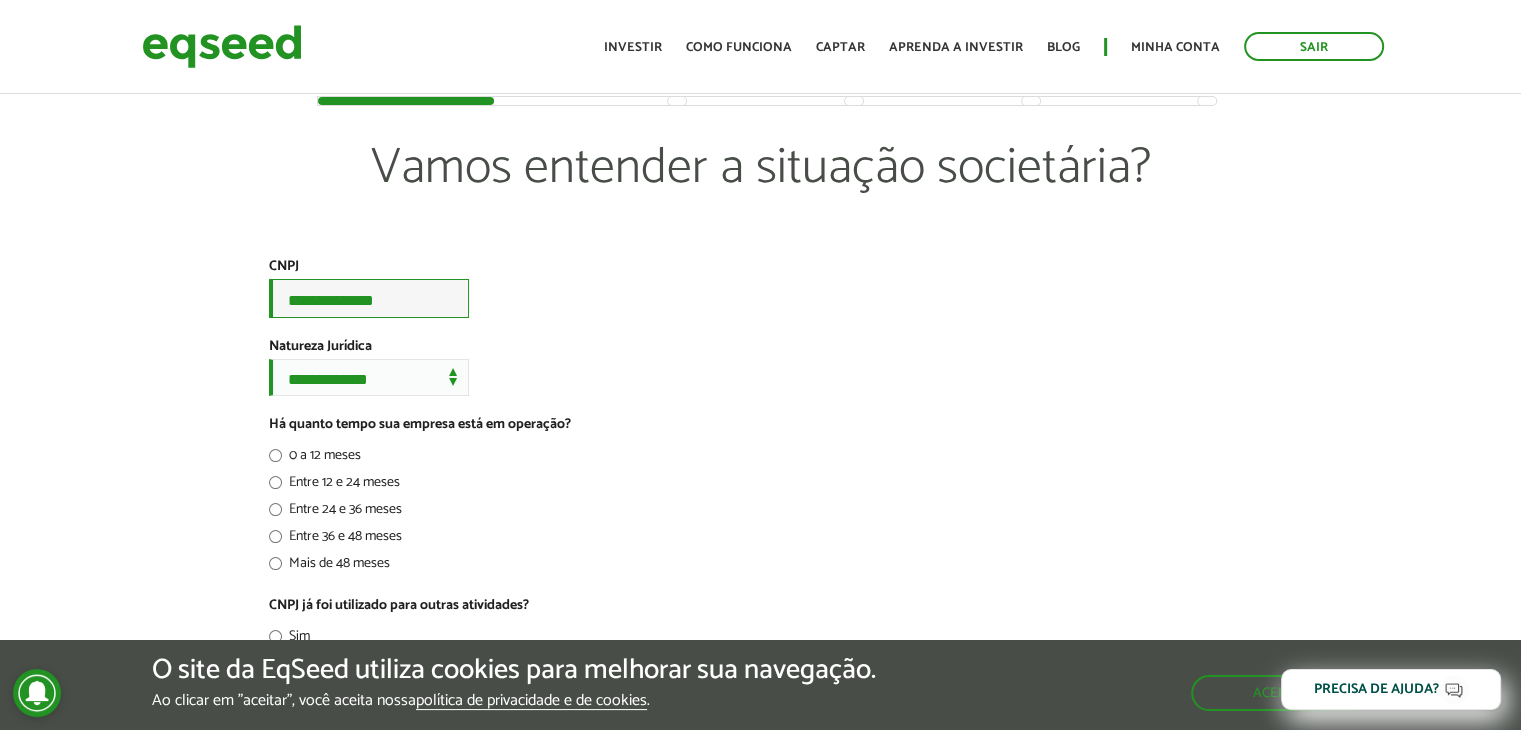 type on "**********" 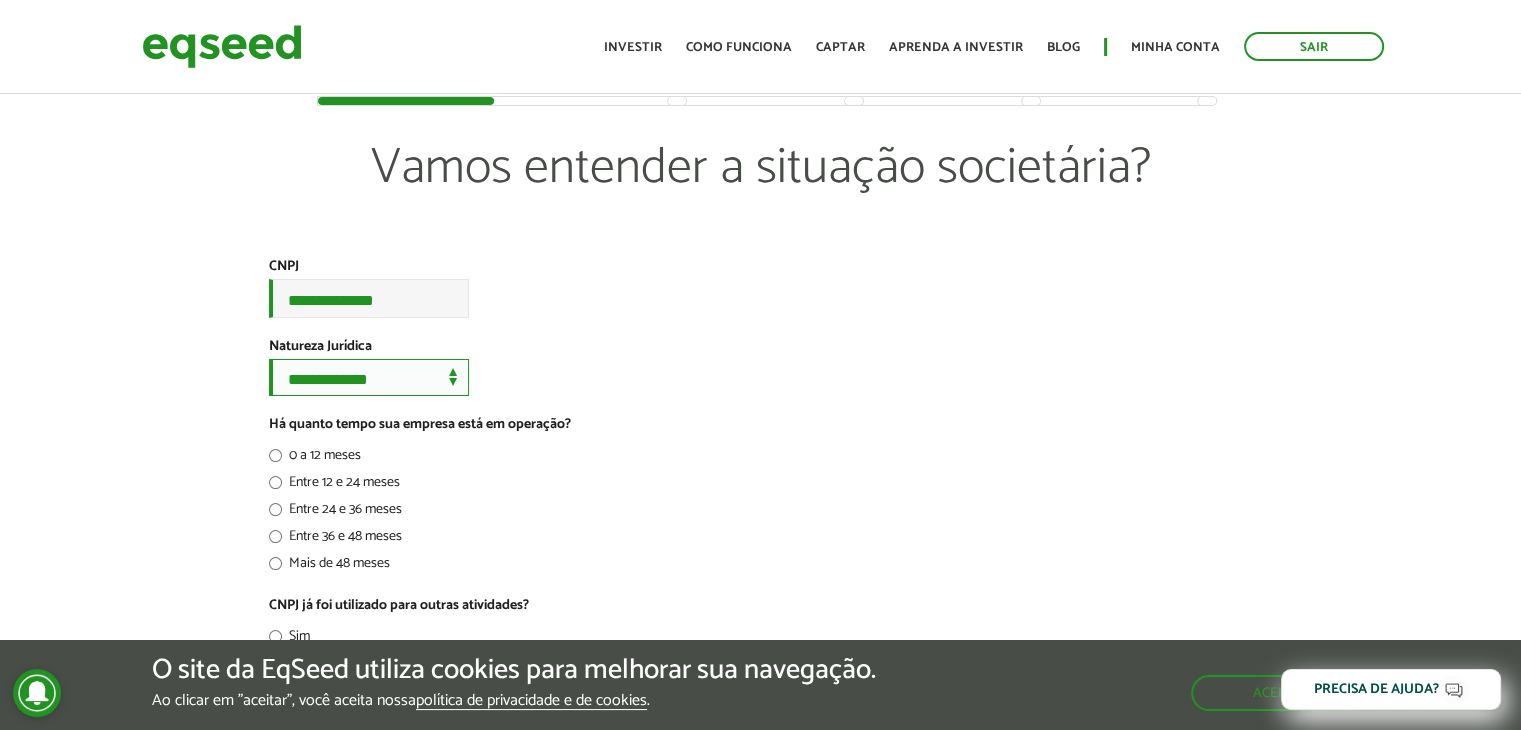 click on "**********" at bounding box center [369, 377] 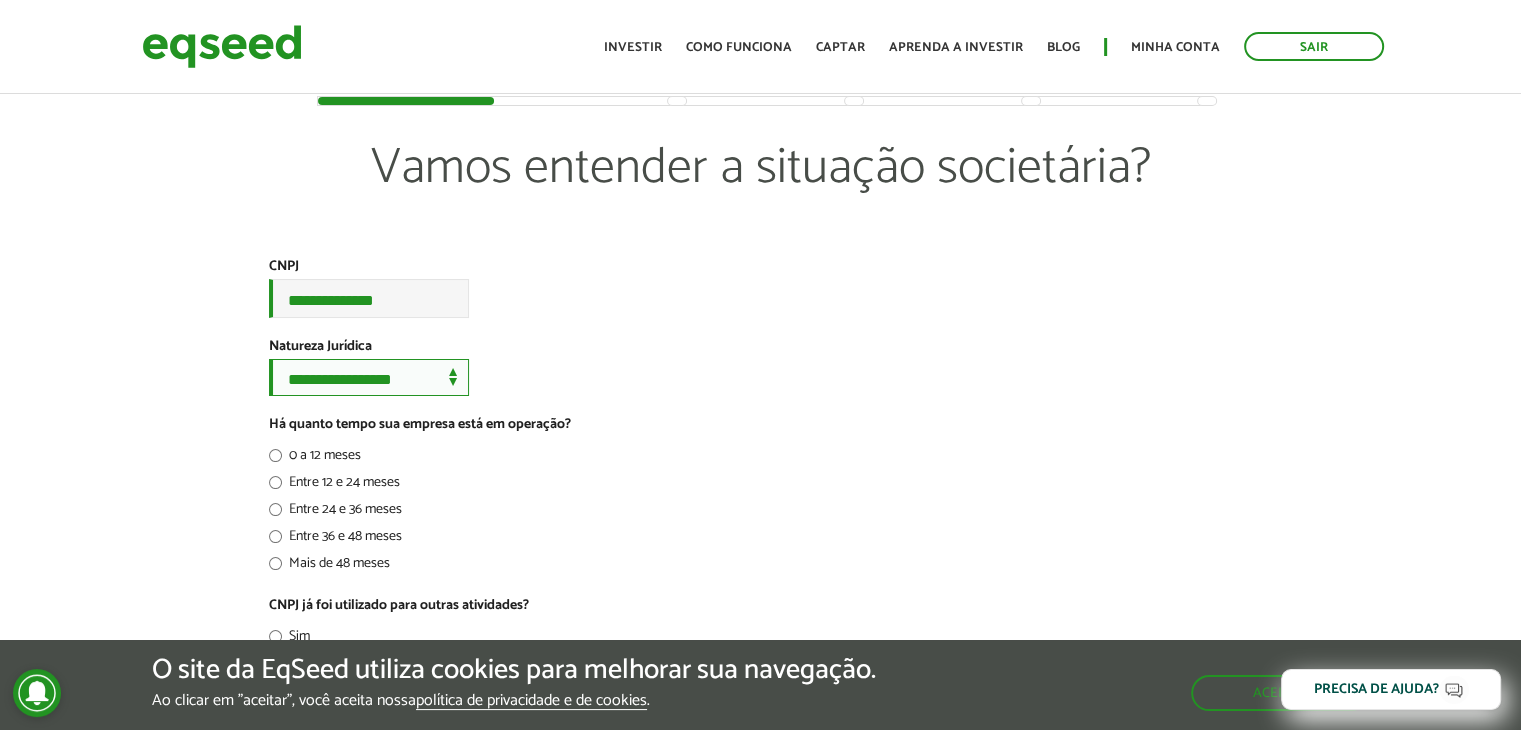 click on "**********" at bounding box center (369, 377) 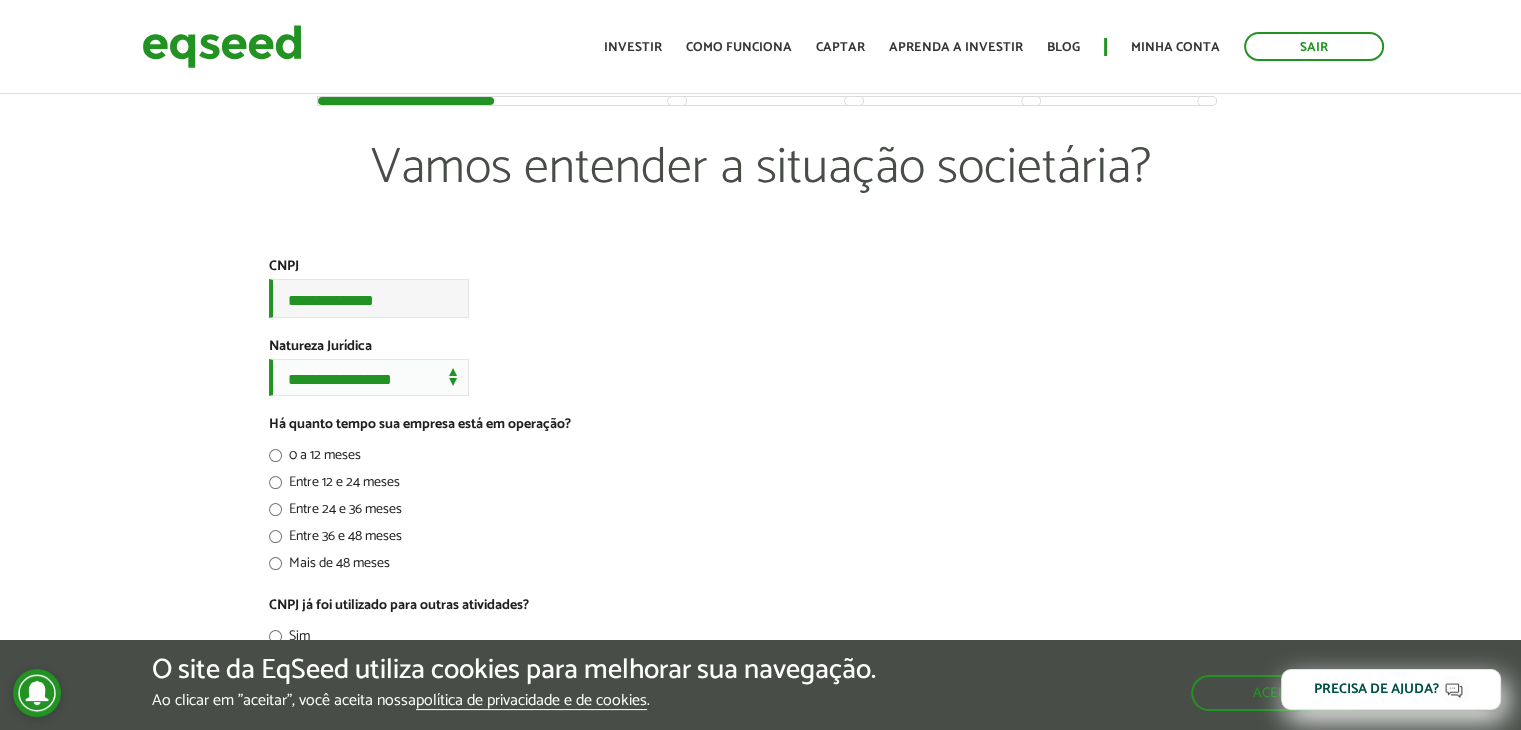 click on "Entre 24 e 36 meses" at bounding box center (335, 513) 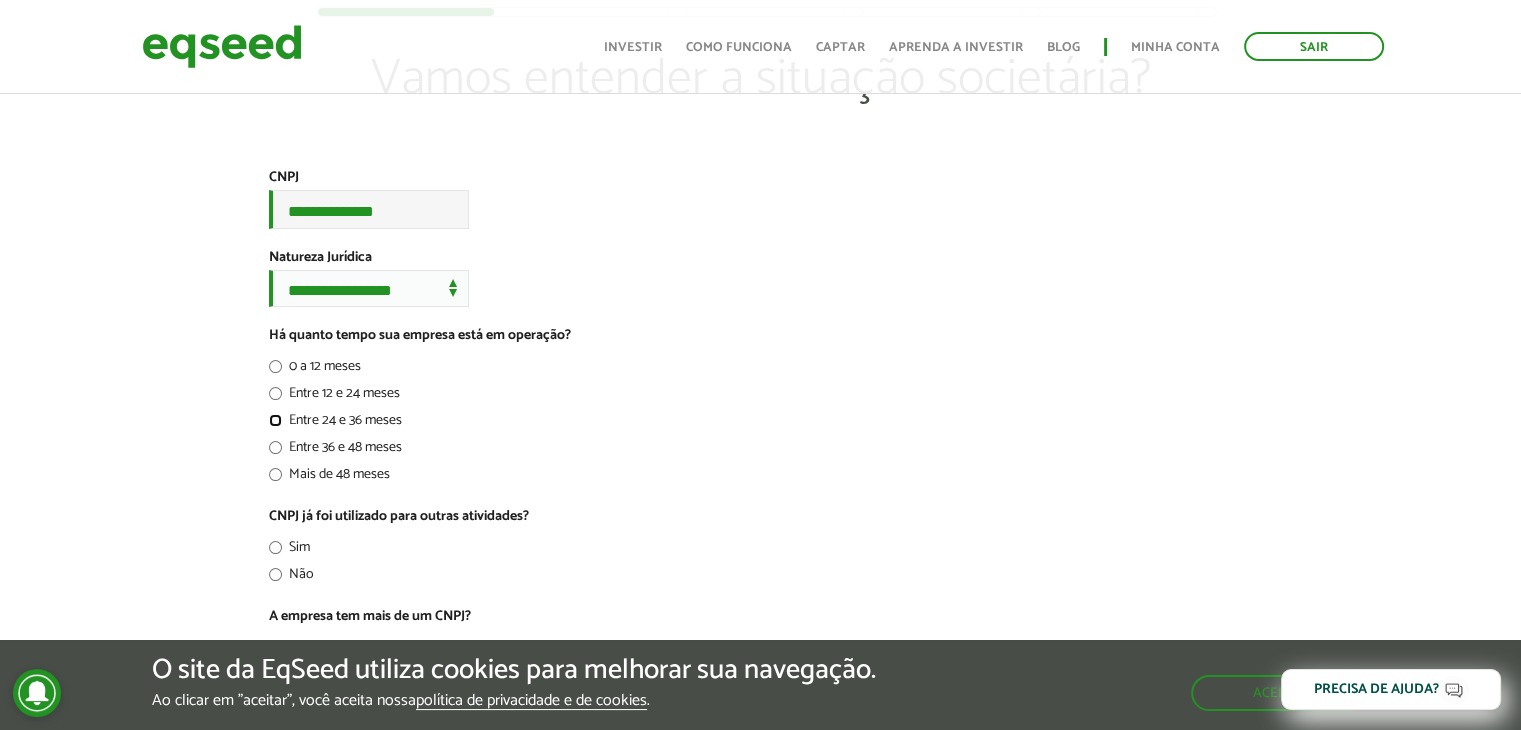 scroll, scrollTop: 160, scrollLeft: 0, axis: vertical 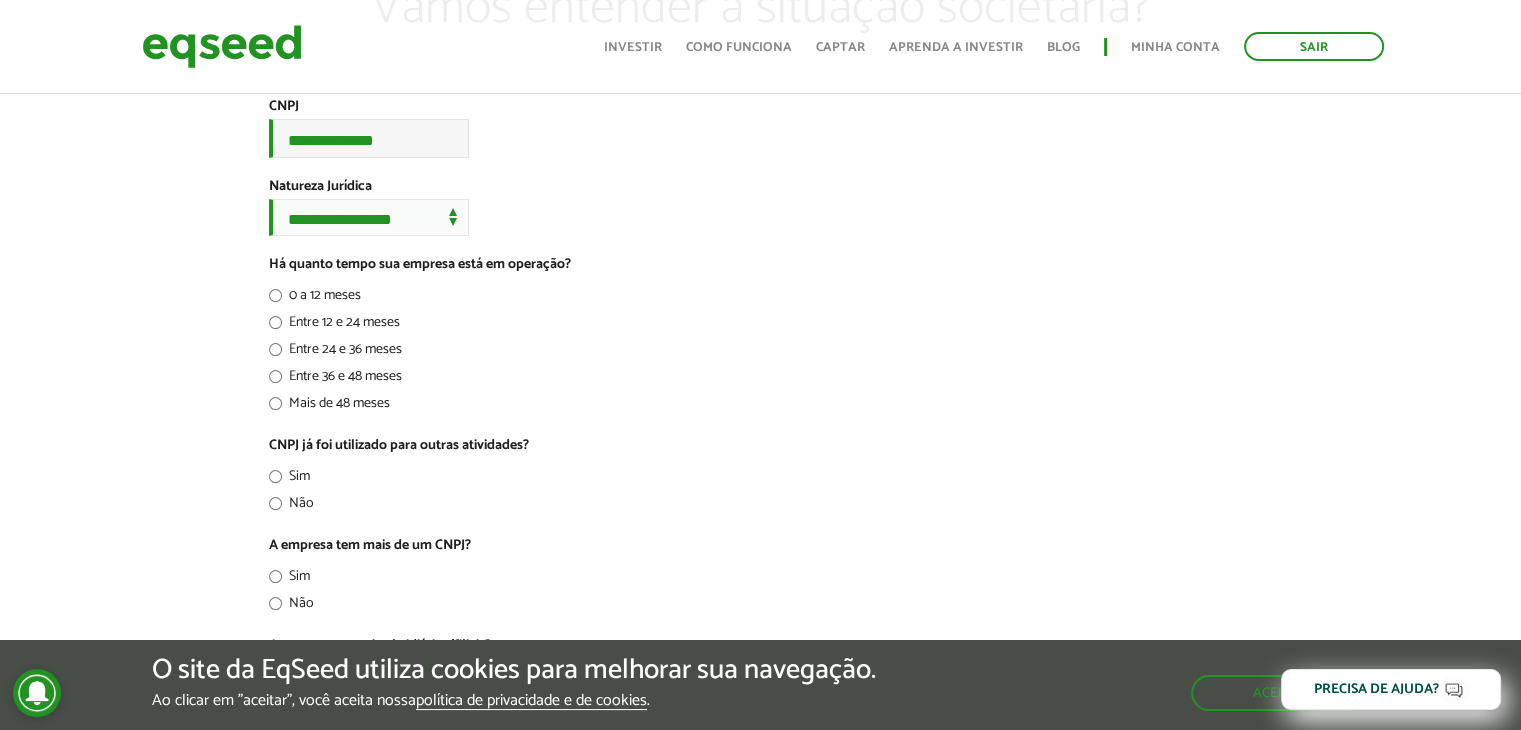 click on "Entre 36 e 48 meses" at bounding box center (335, 380) 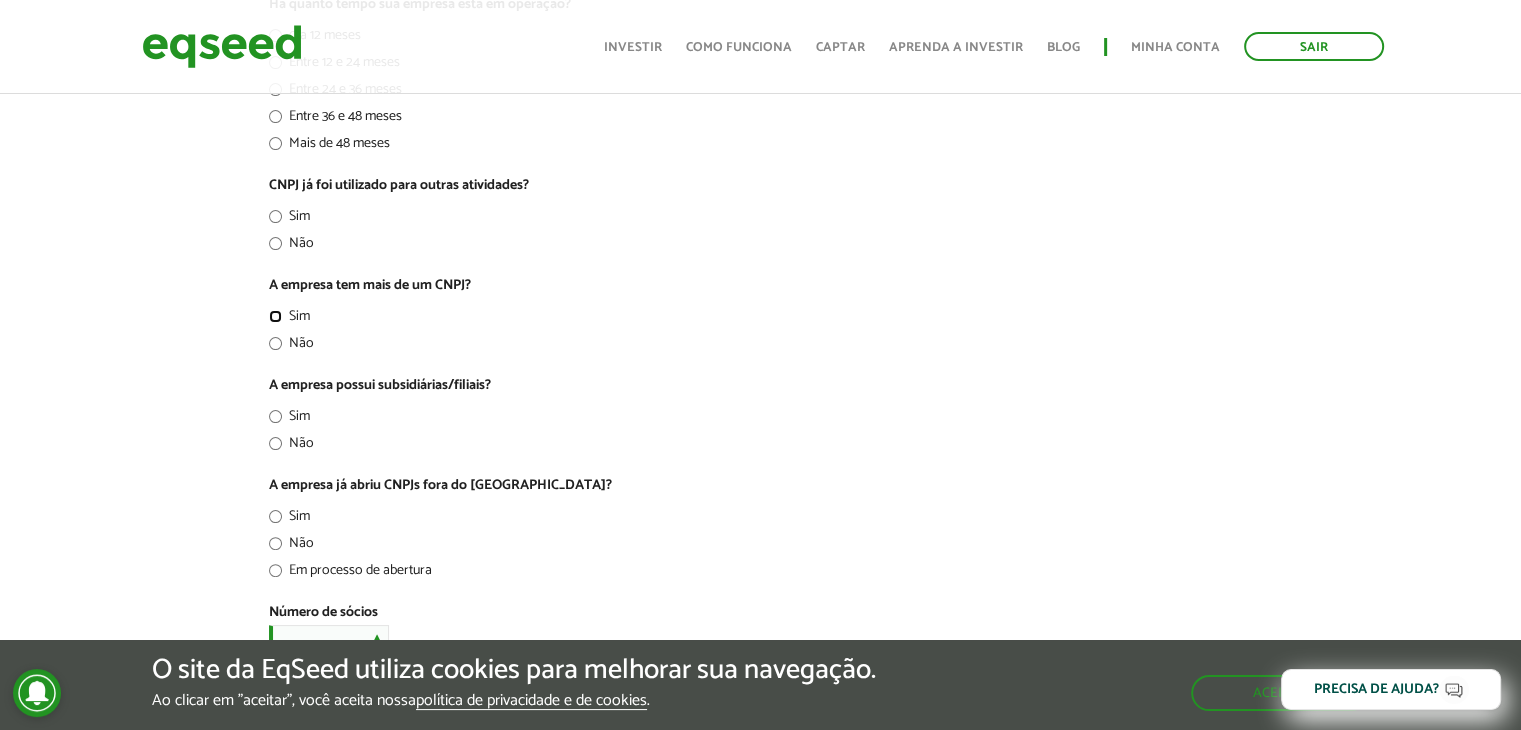 scroll, scrollTop: 430, scrollLeft: 0, axis: vertical 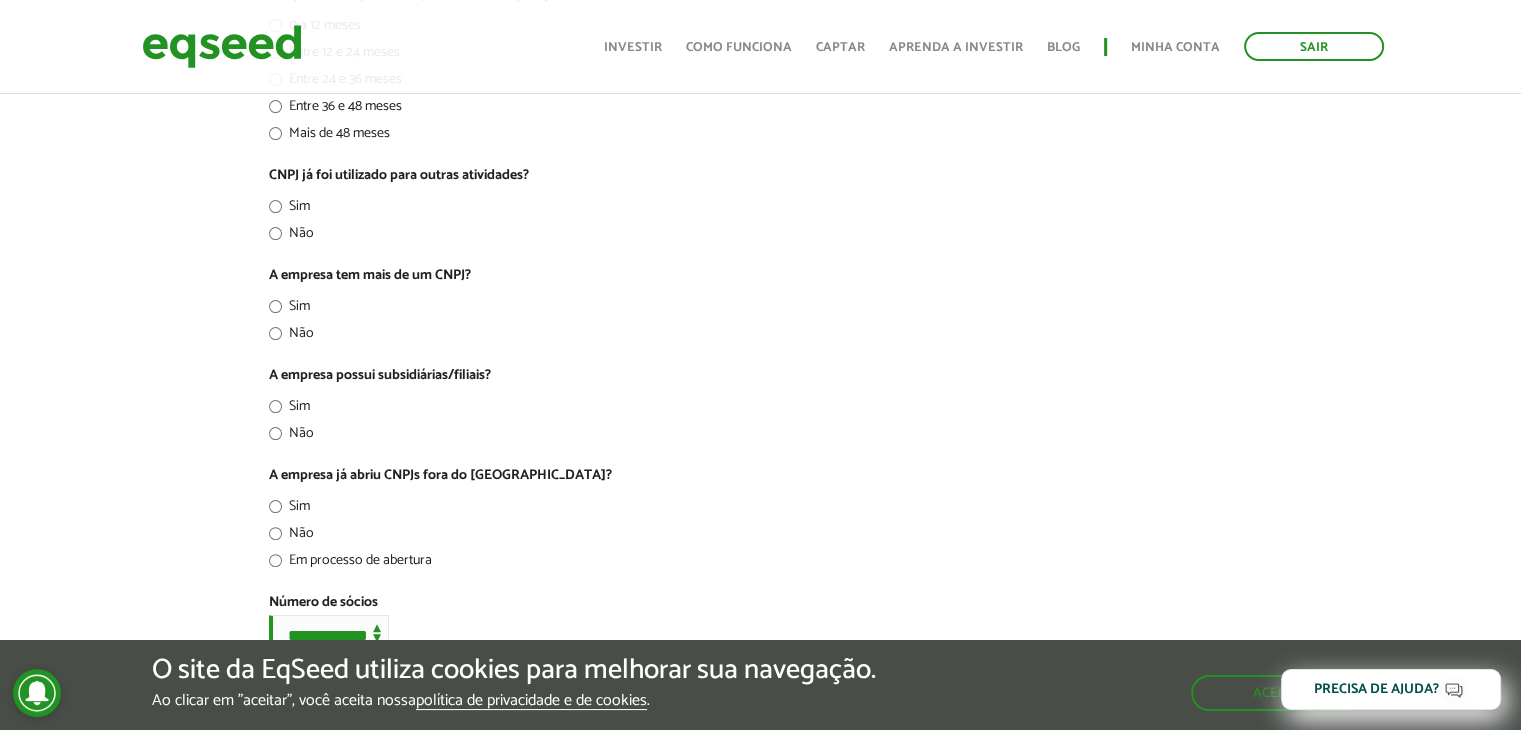 click on "Sim" at bounding box center [289, 410] 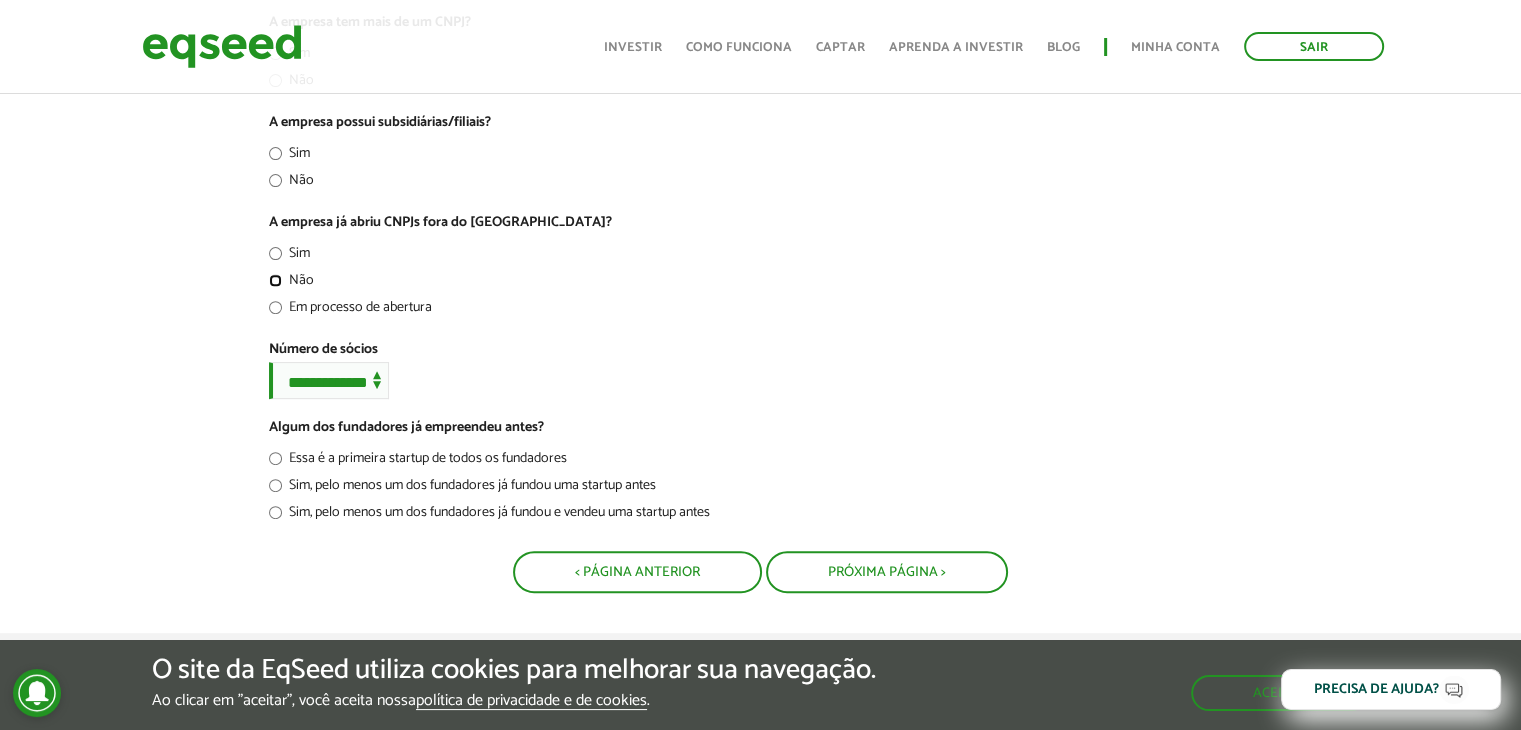 scroll, scrollTop: 685, scrollLeft: 0, axis: vertical 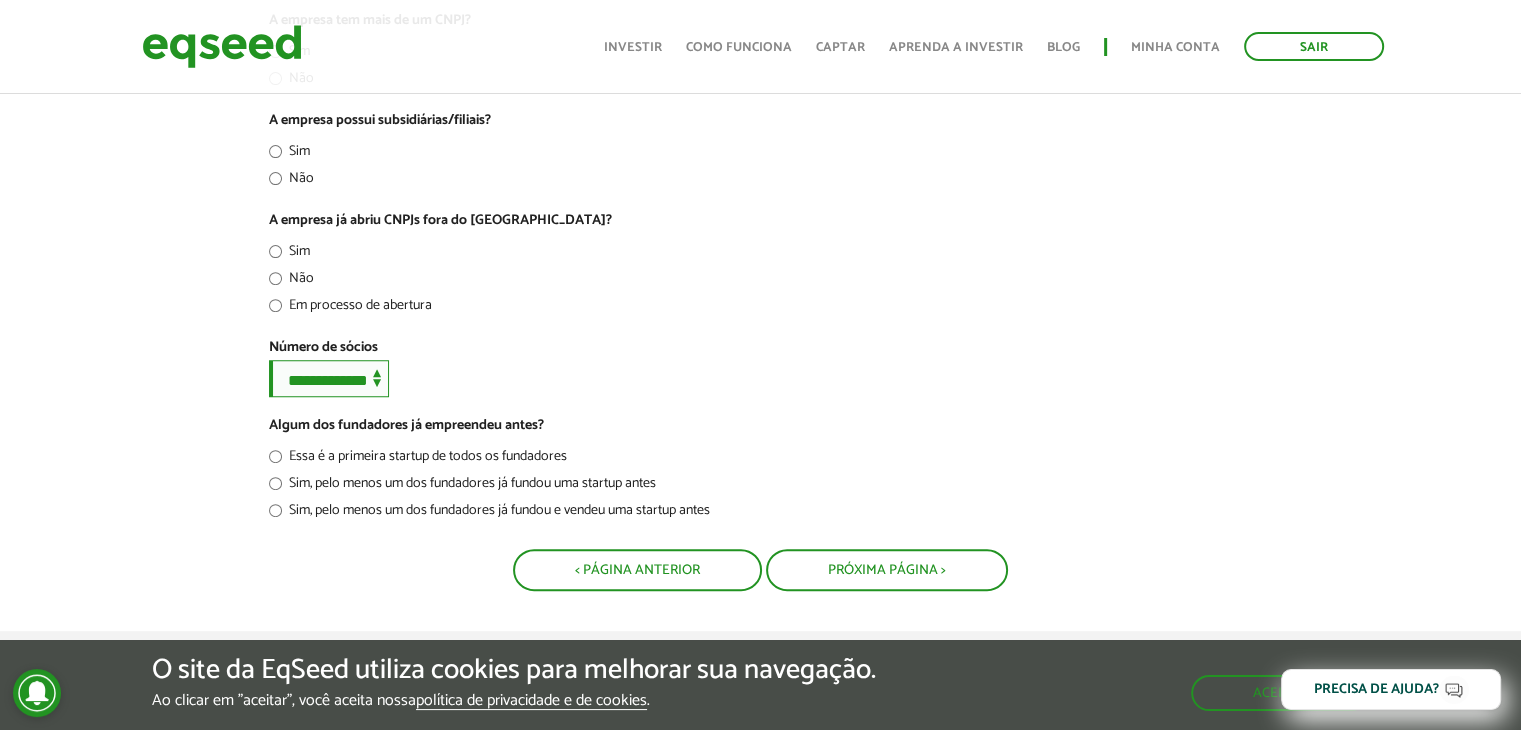 click on "**********" at bounding box center (329, 378) 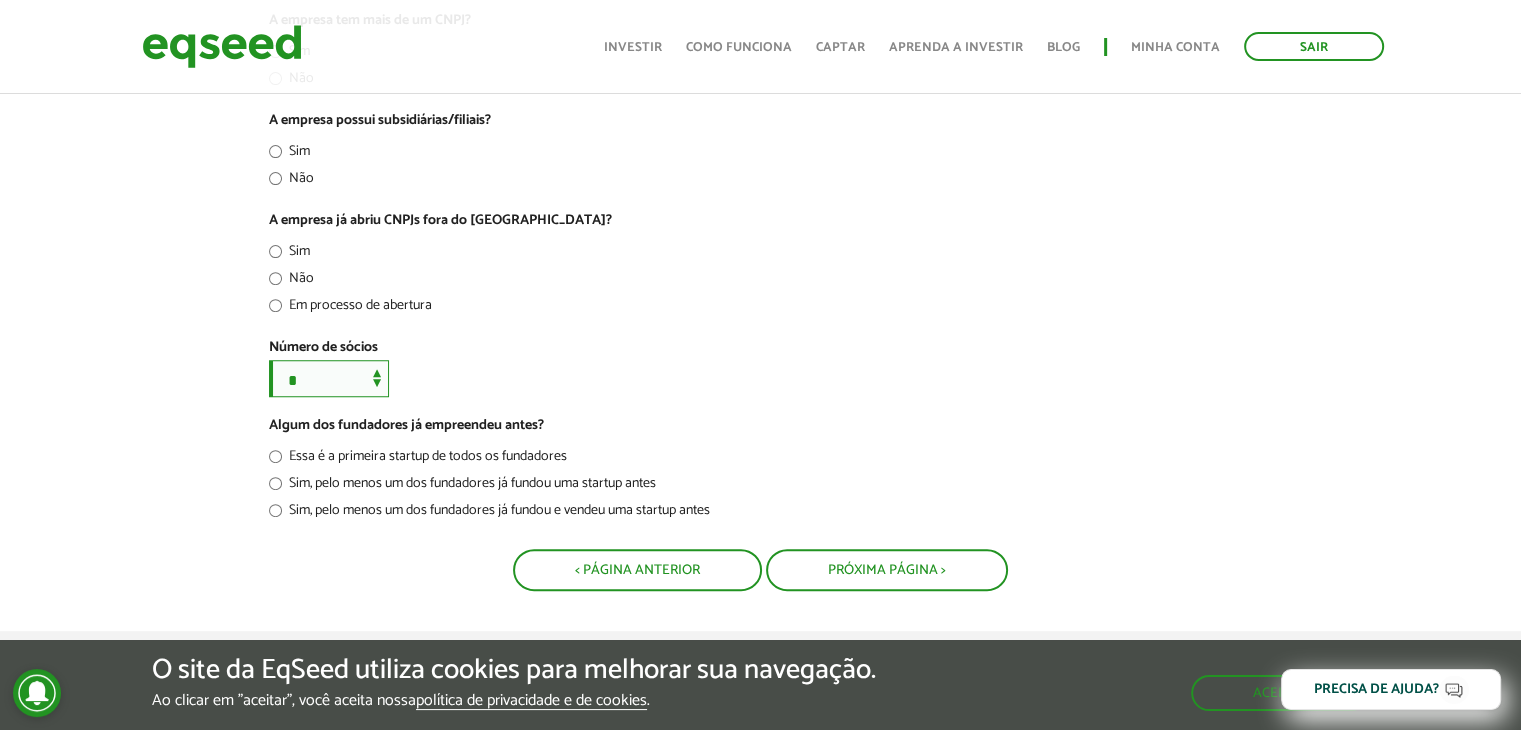 click on "**********" at bounding box center [329, 378] 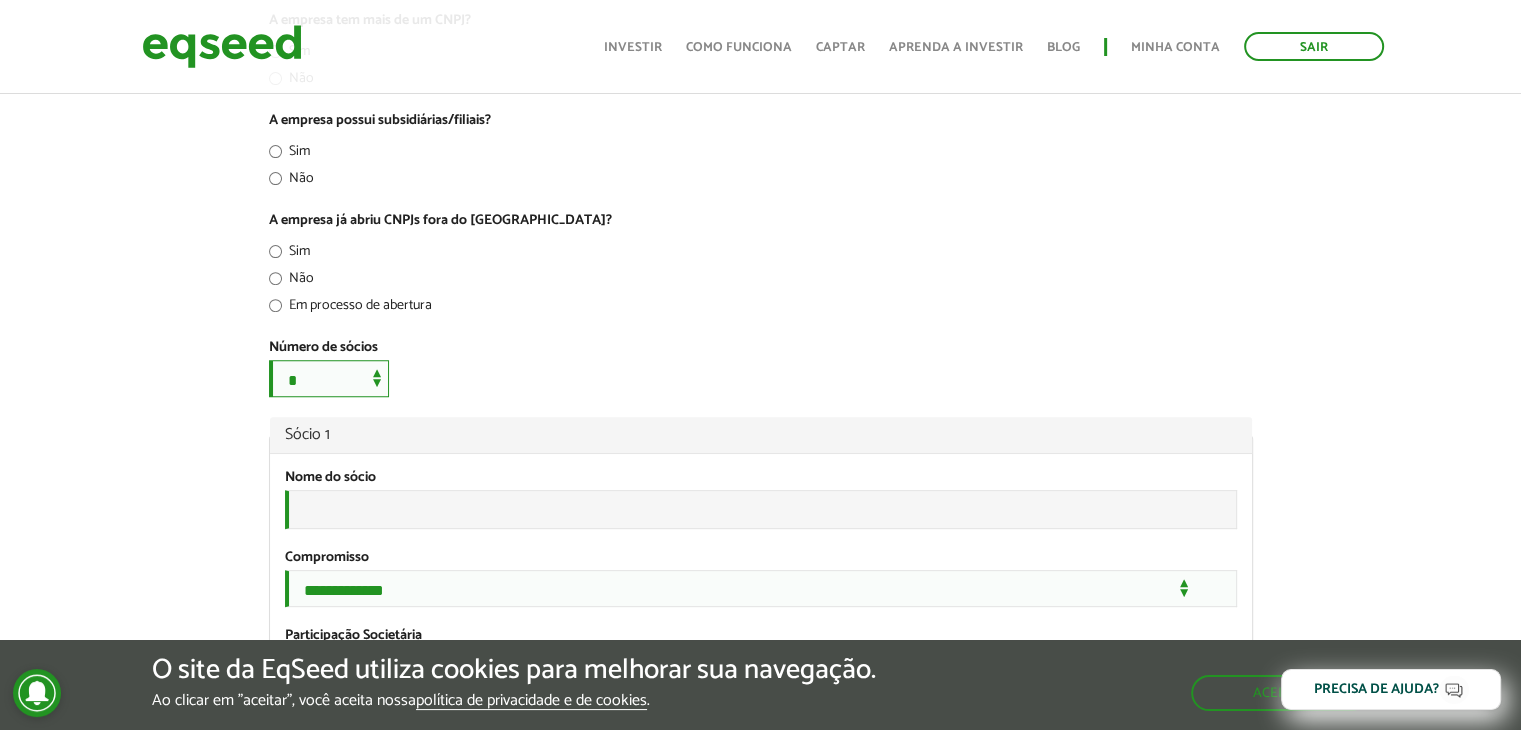 click on "**********" at bounding box center (329, 378) 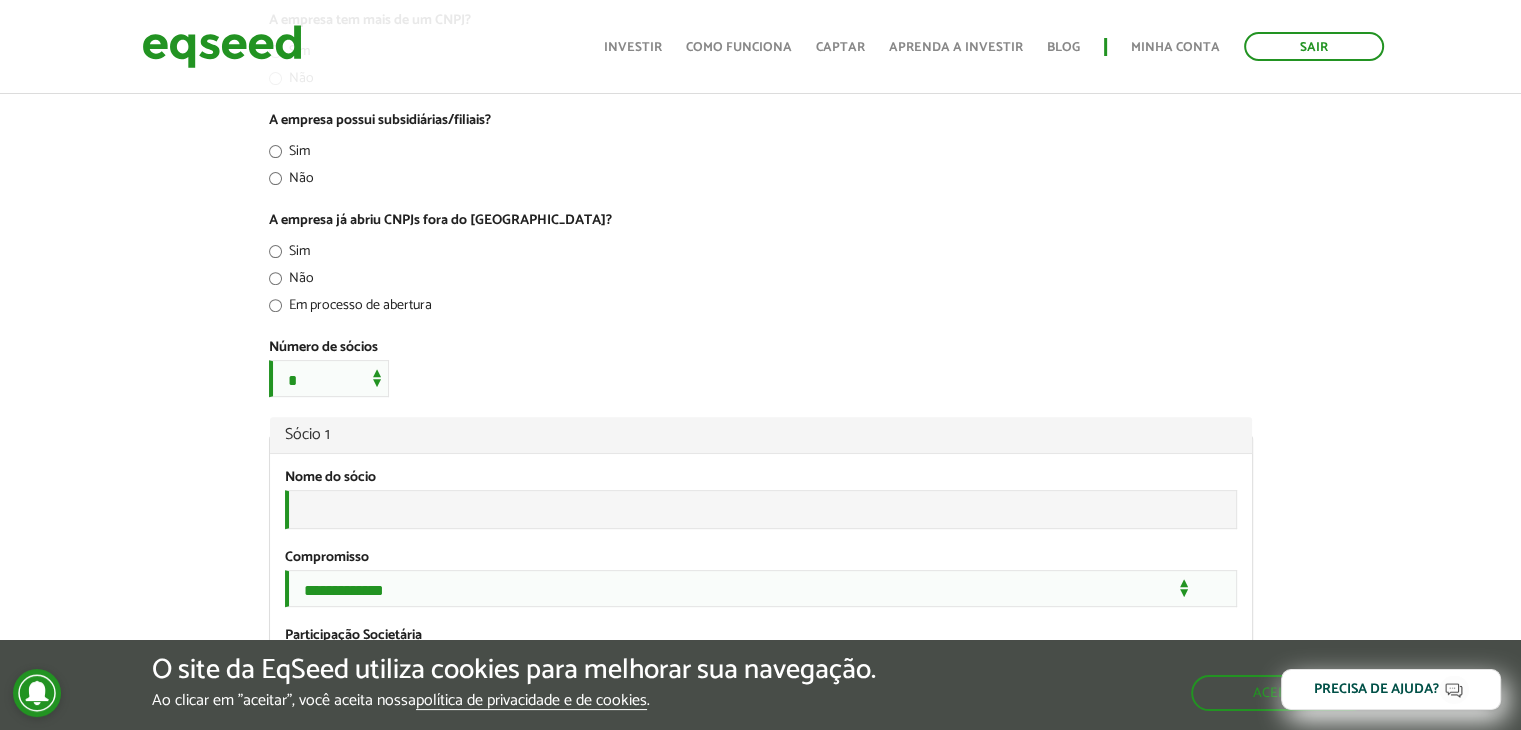 click on "**********" at bounding box center (761, 368) 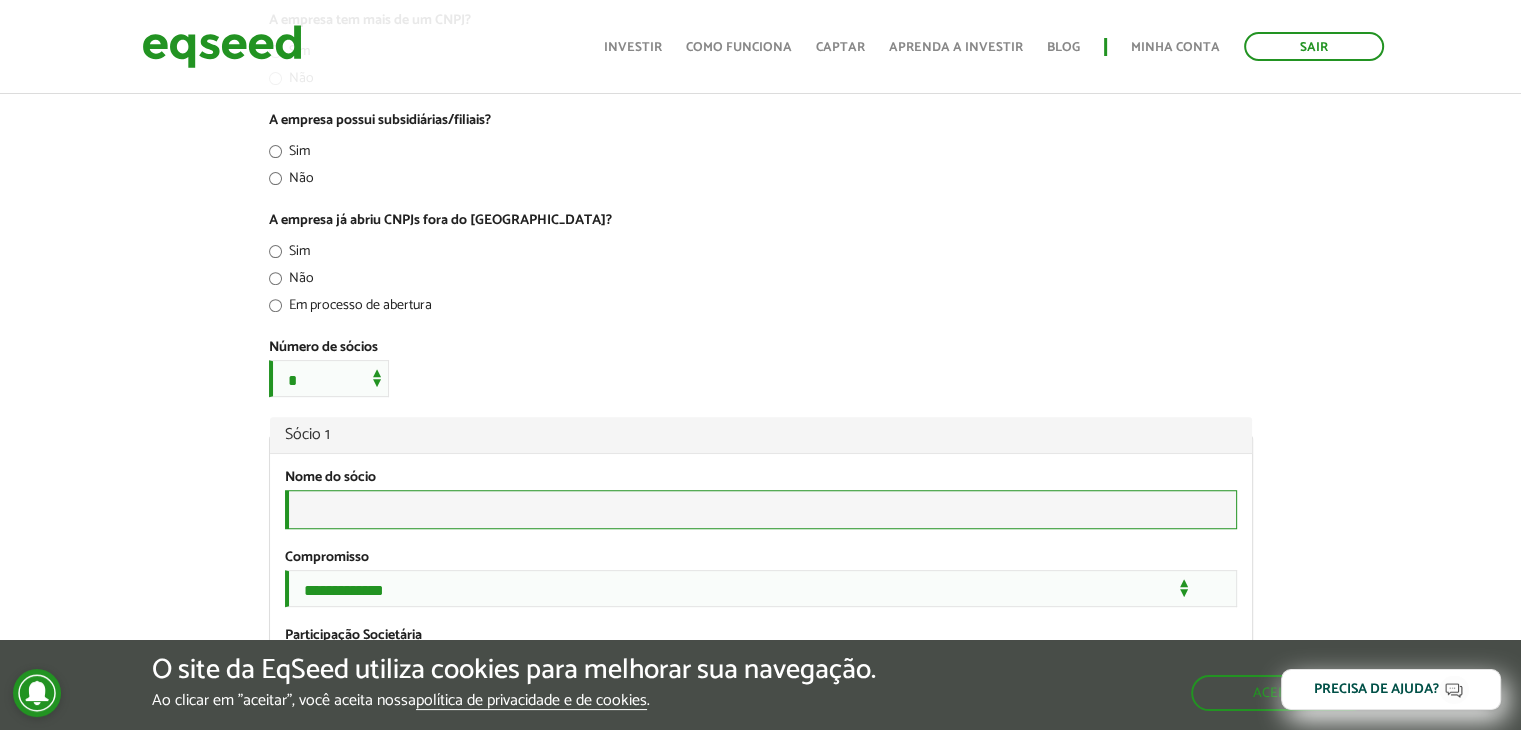 click on "Nome do sócio  *" at bounding box center (761, 509) 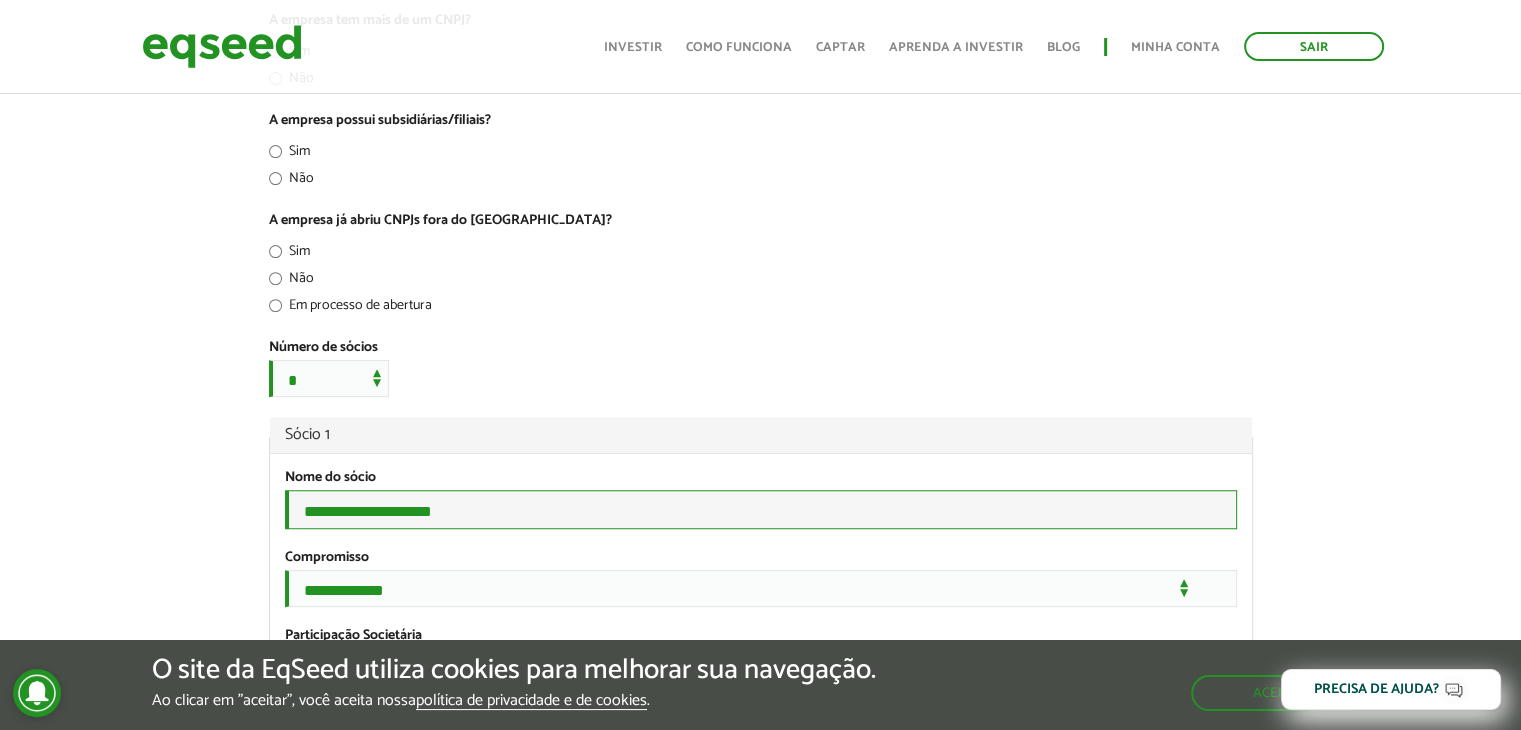 type on "**********" 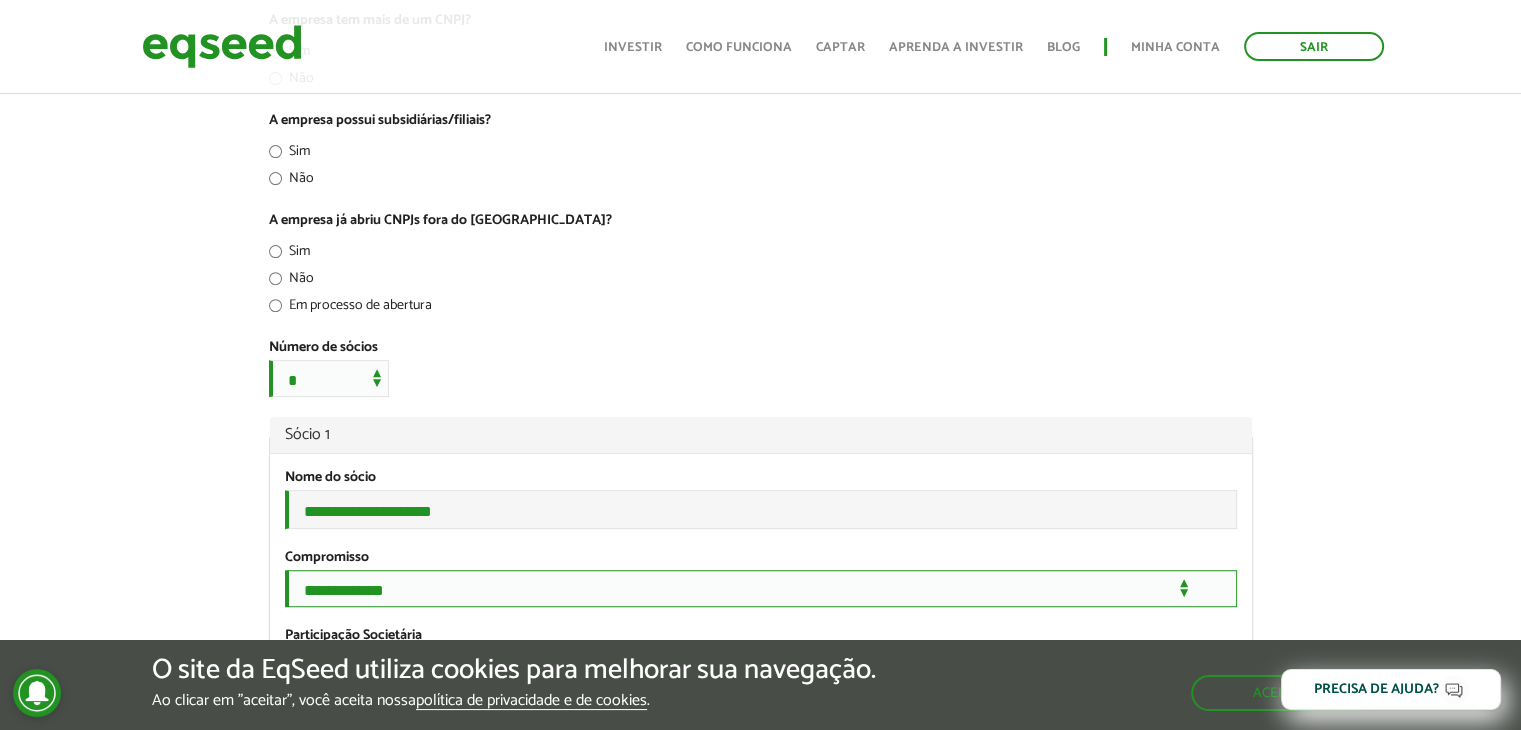 select on "*********" 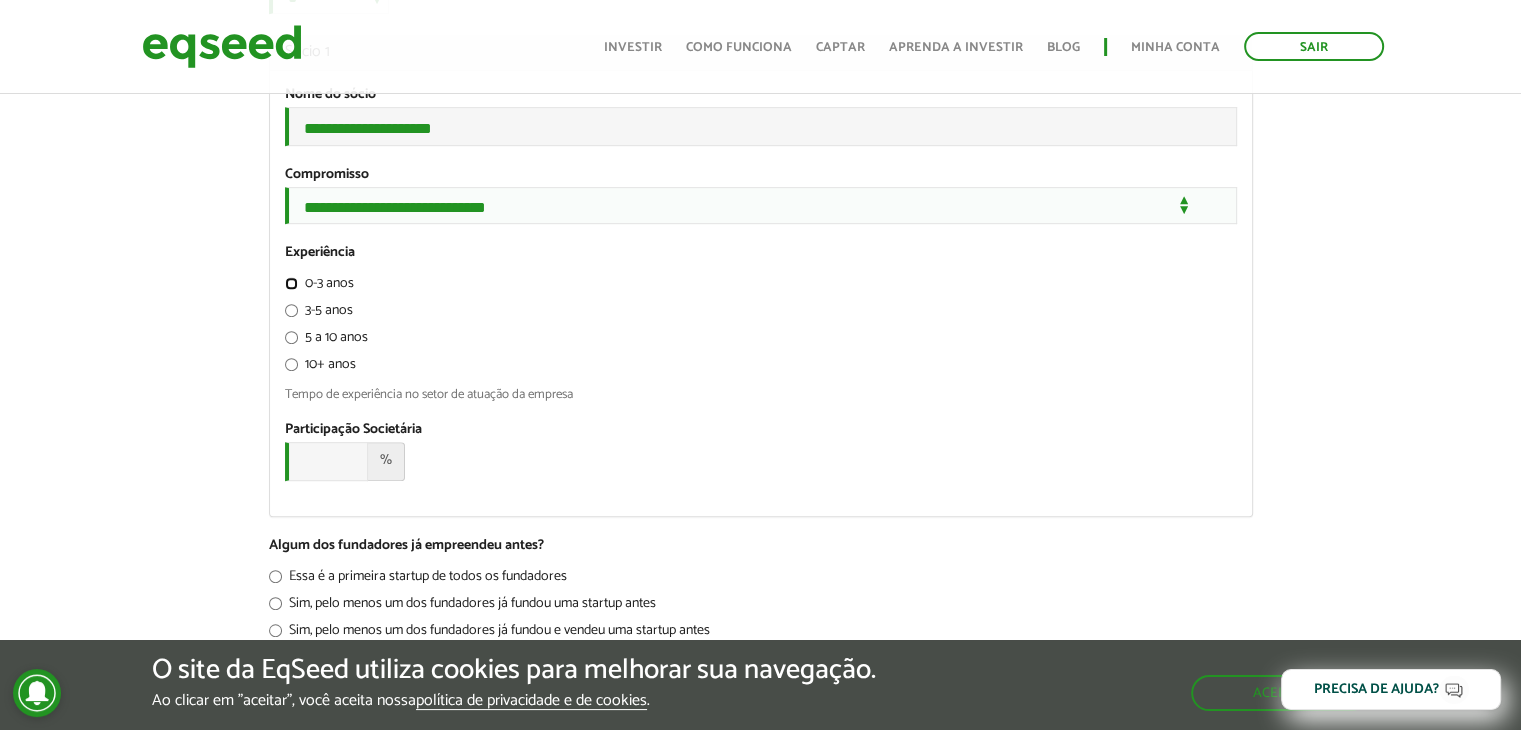 scroll, scrollTop: 1112, scrollLeft: 0, axis: vertical 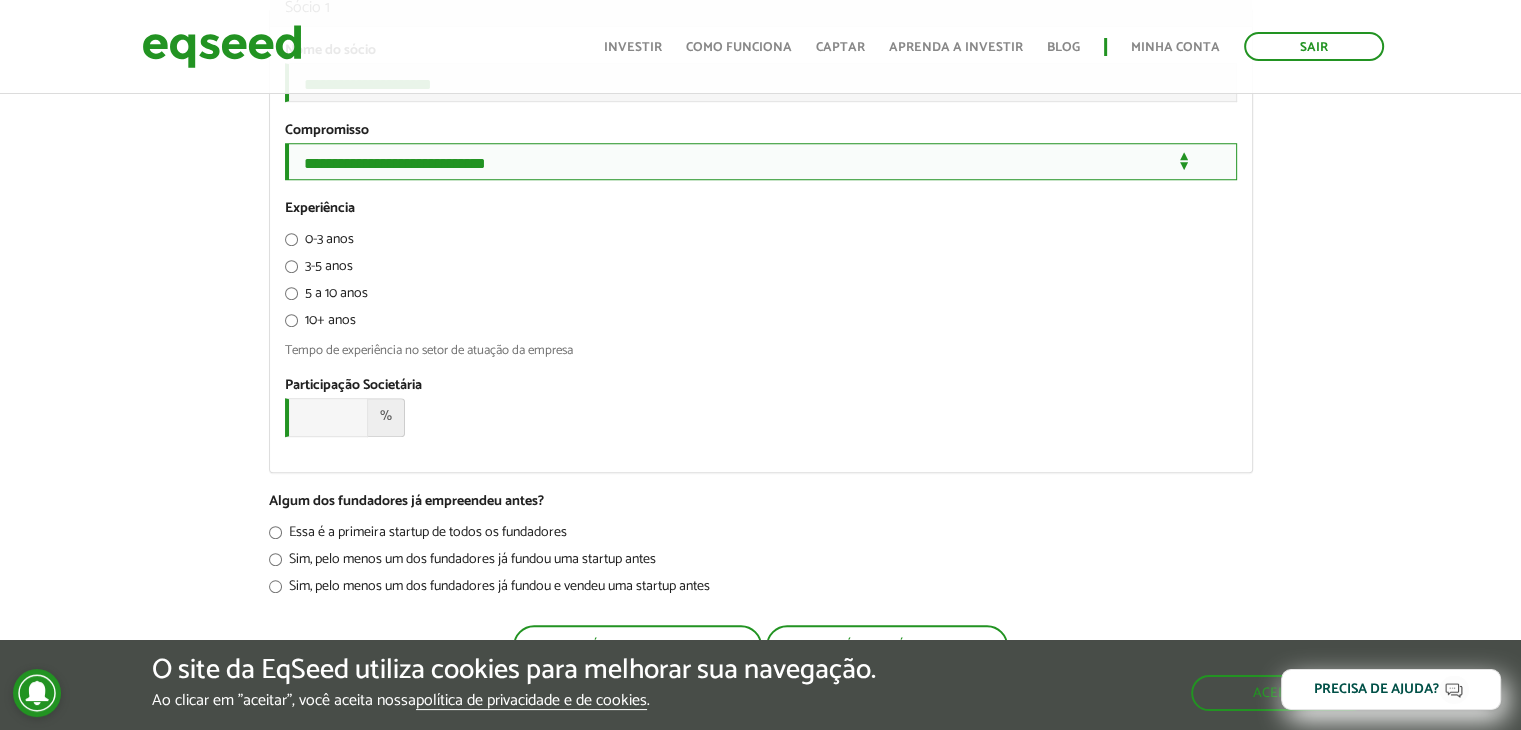 click on "**********" at bounding box center (761, 161) 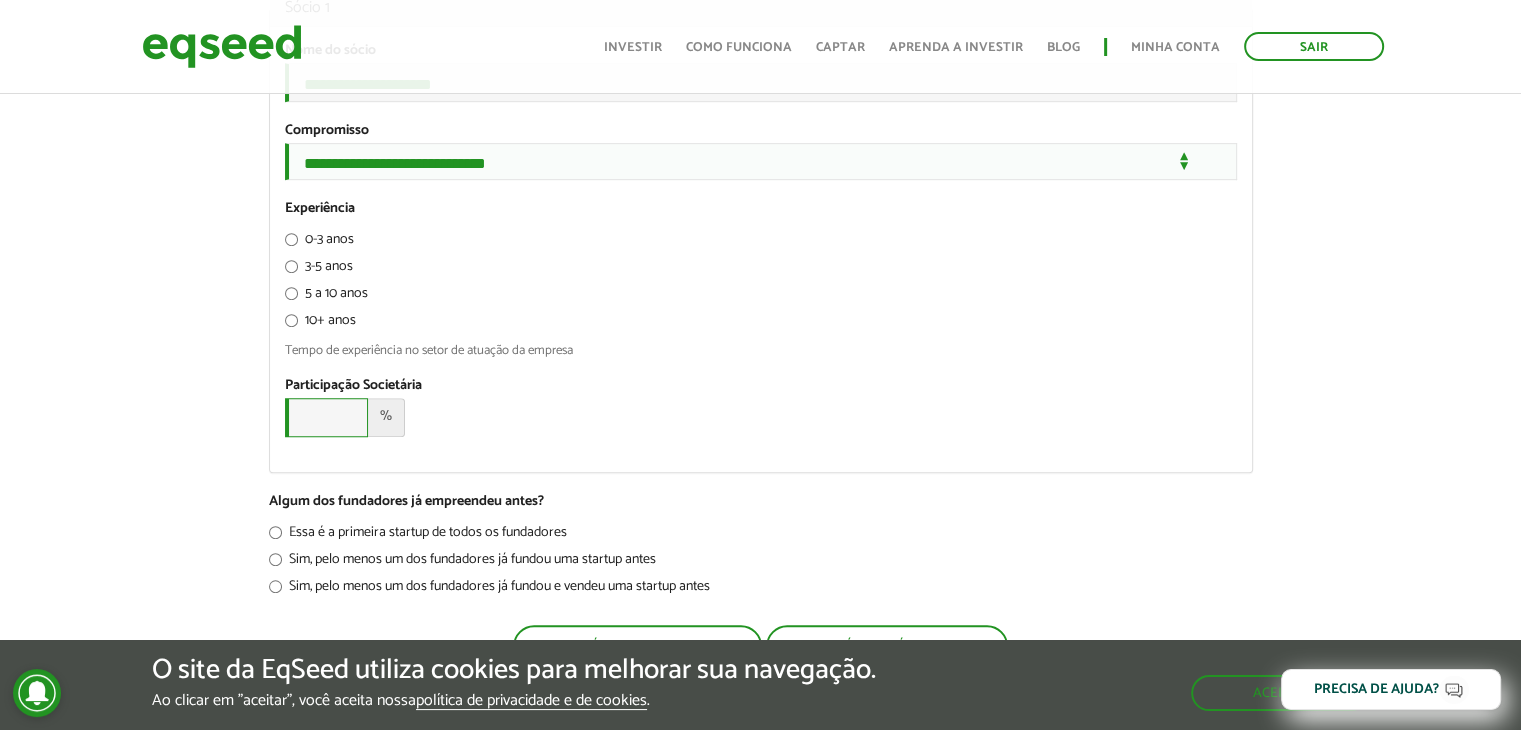 click on "Participação Societária  *" at bounding box center (326, 417) 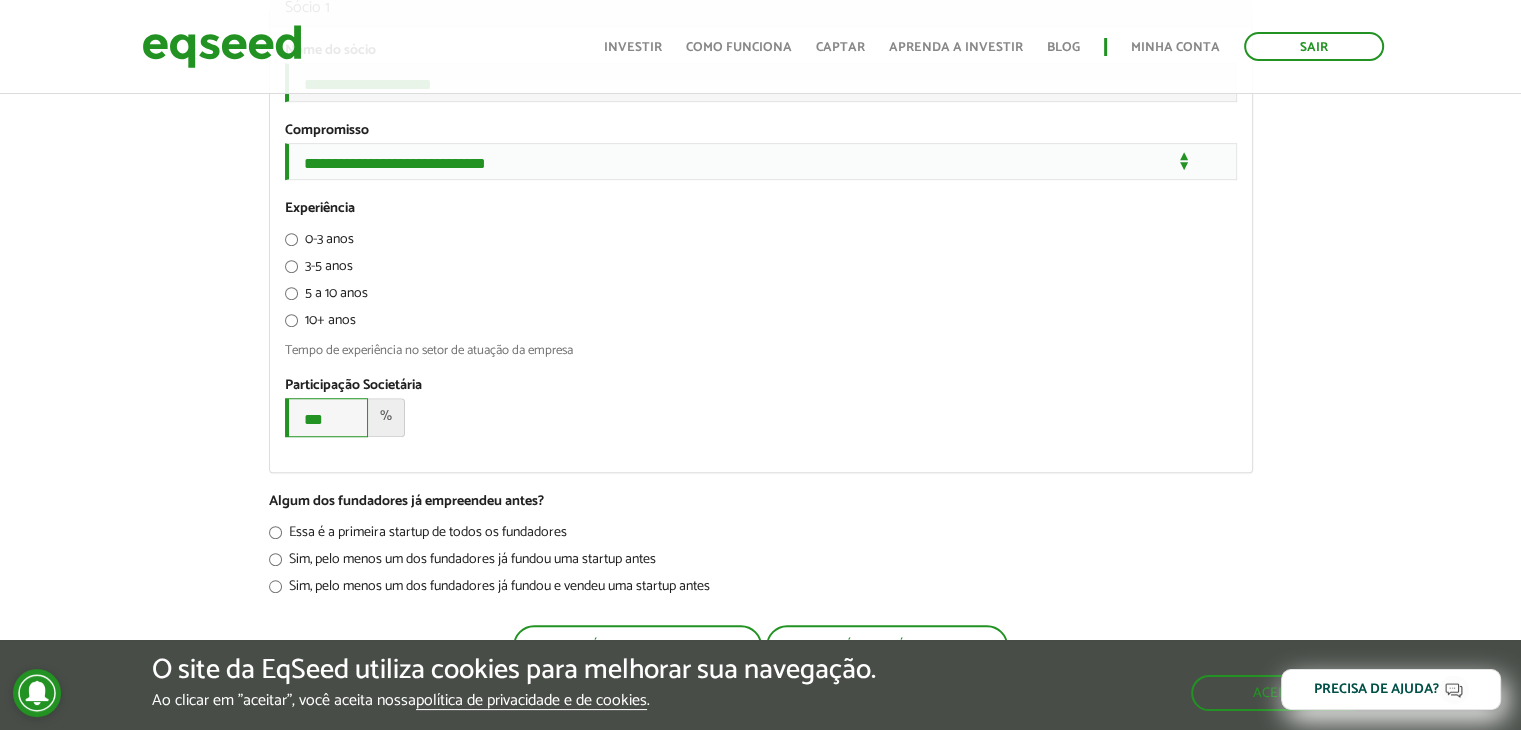 type on "***" 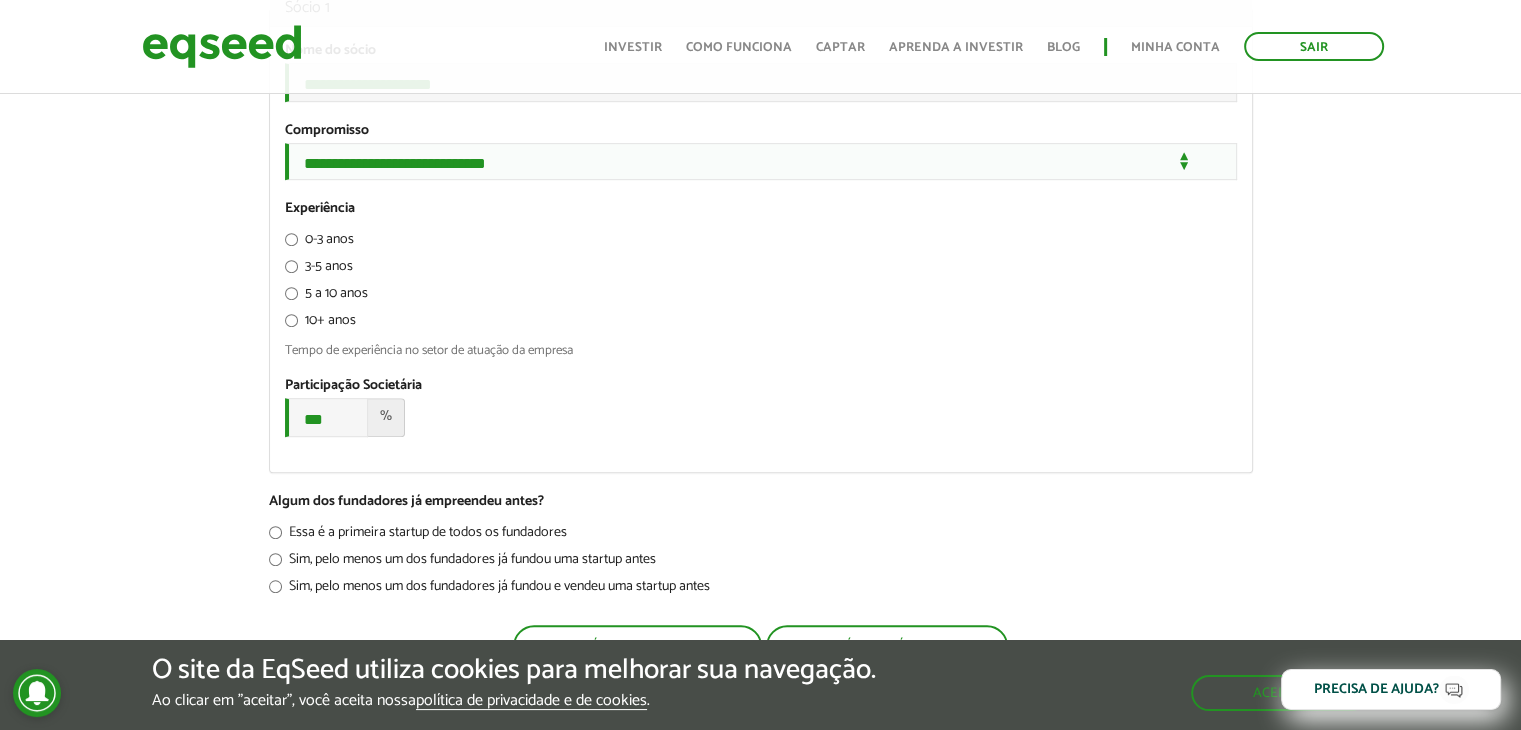 click on "Participação Societária  *
*** %" at bounding box center [761, 407] 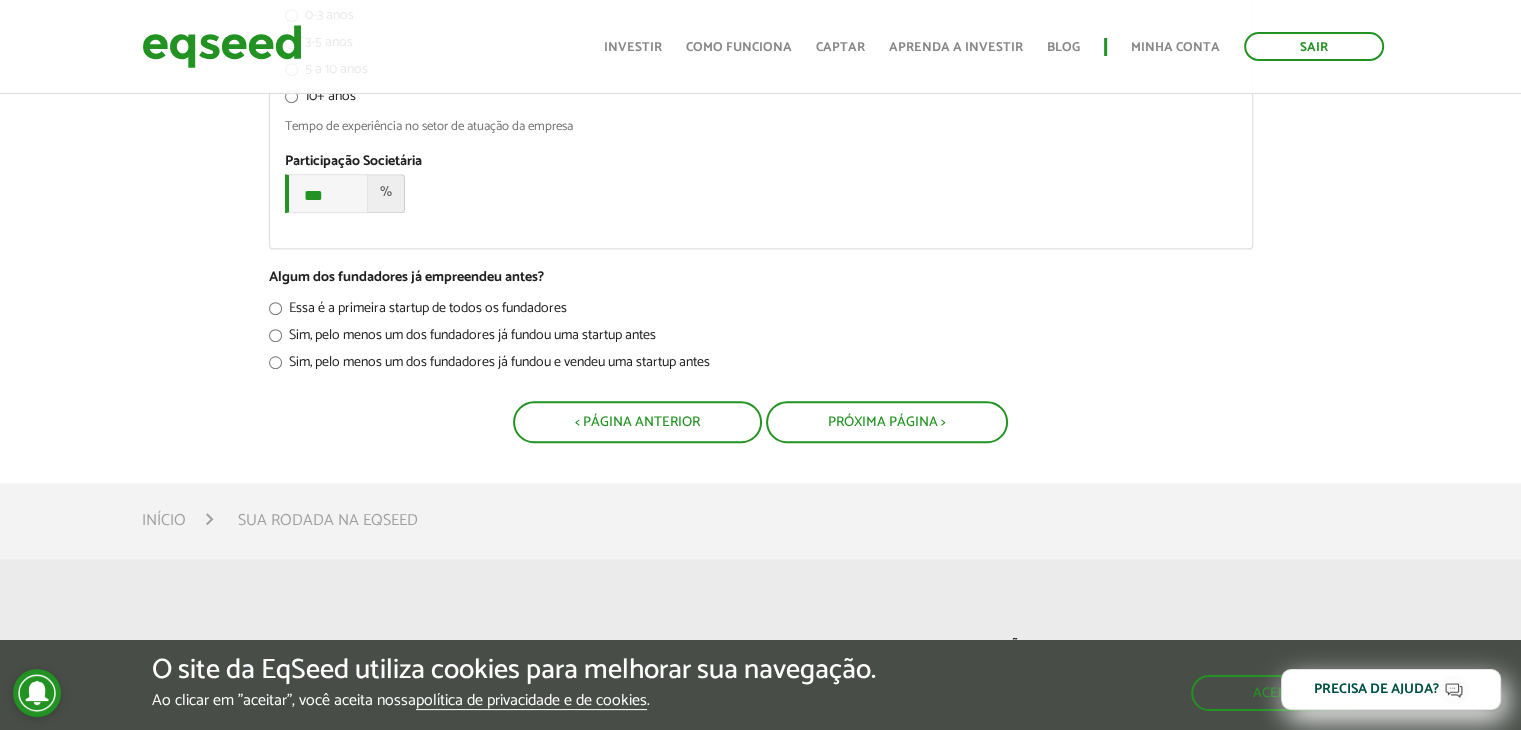 scroll, scrollTop: 1345, scrollLeft: 0, axis: vertical 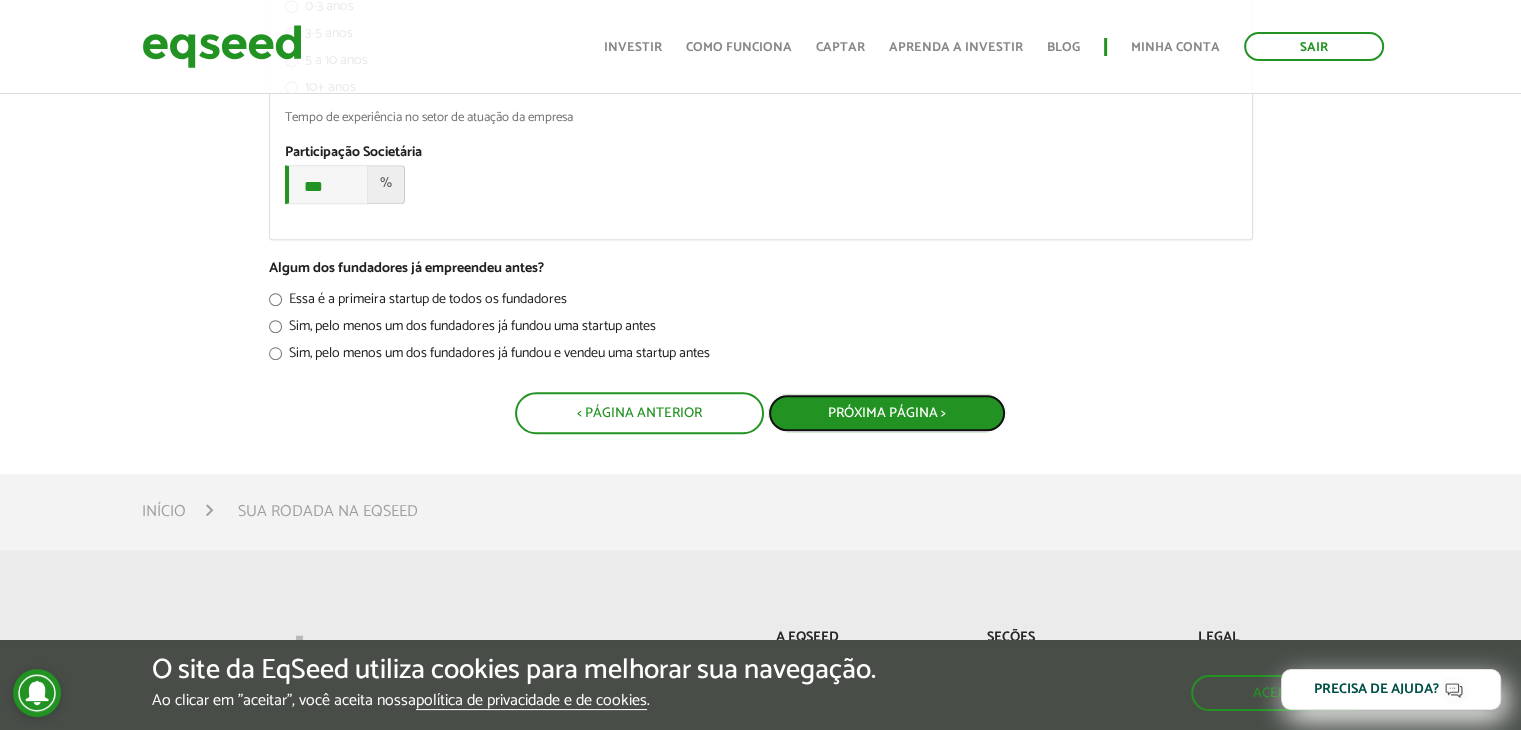 click on "Próxima Página >" at bounding box center (887, 413) 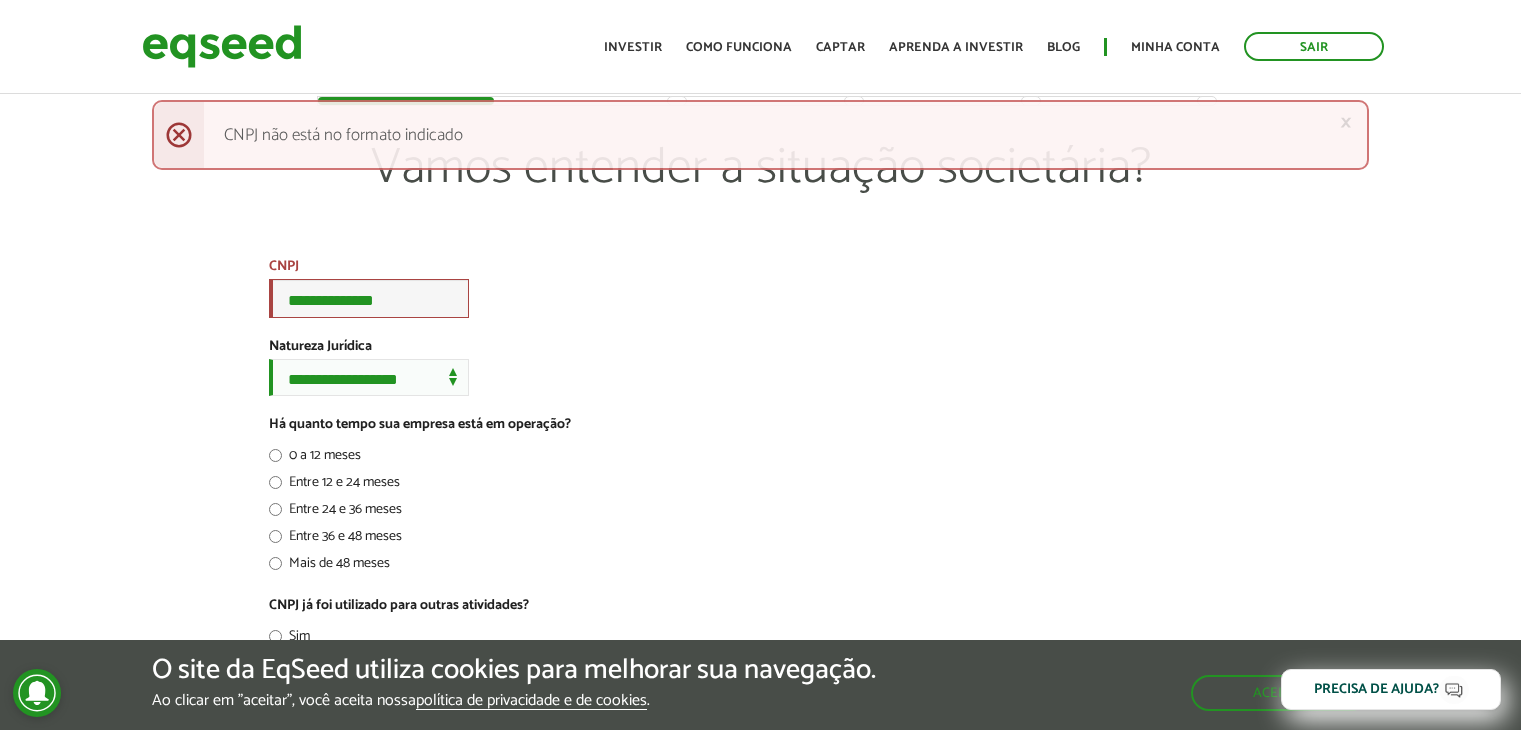 scroll, scrollTop: 0, scrollLeft: 0, axis: both 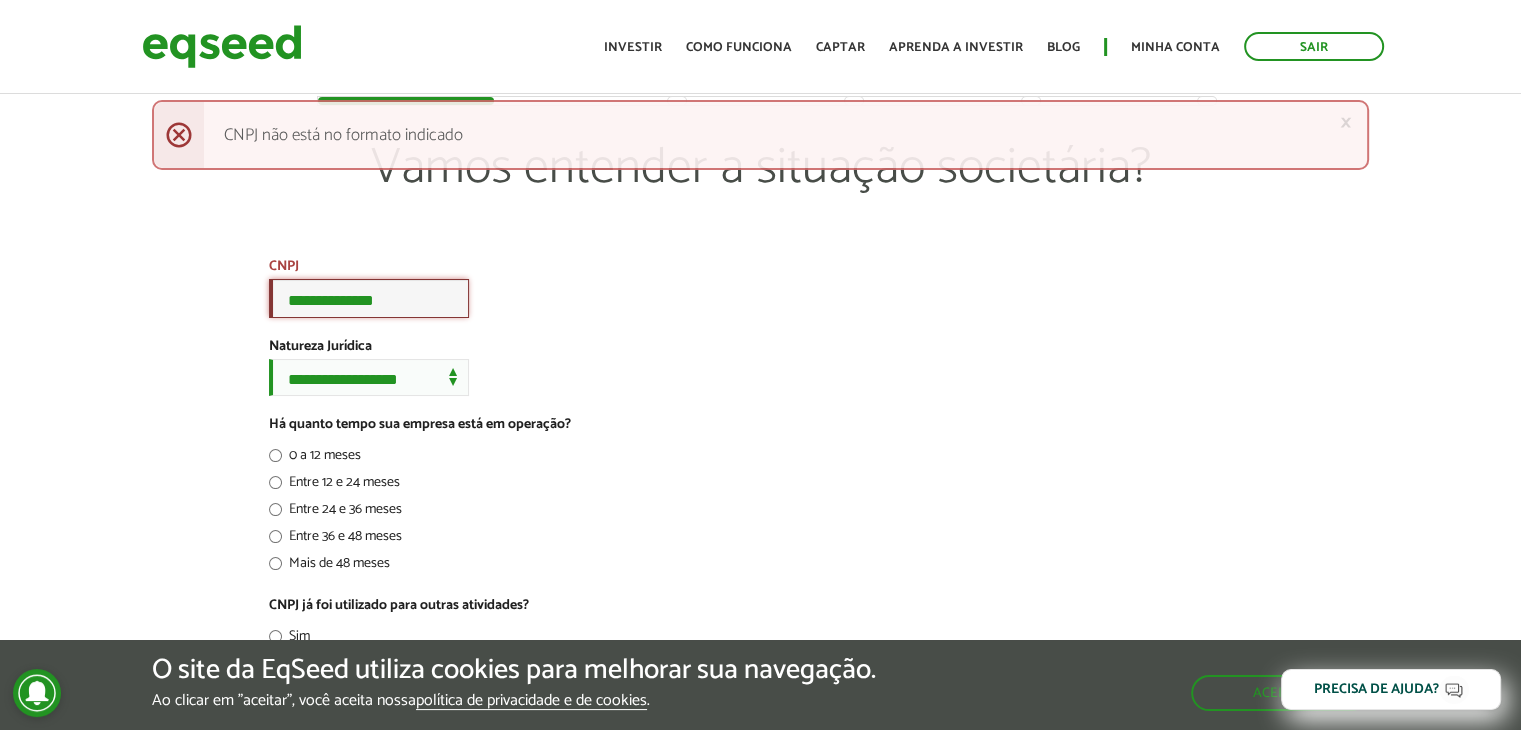 click on "**********" at bounding box center (369, 298) 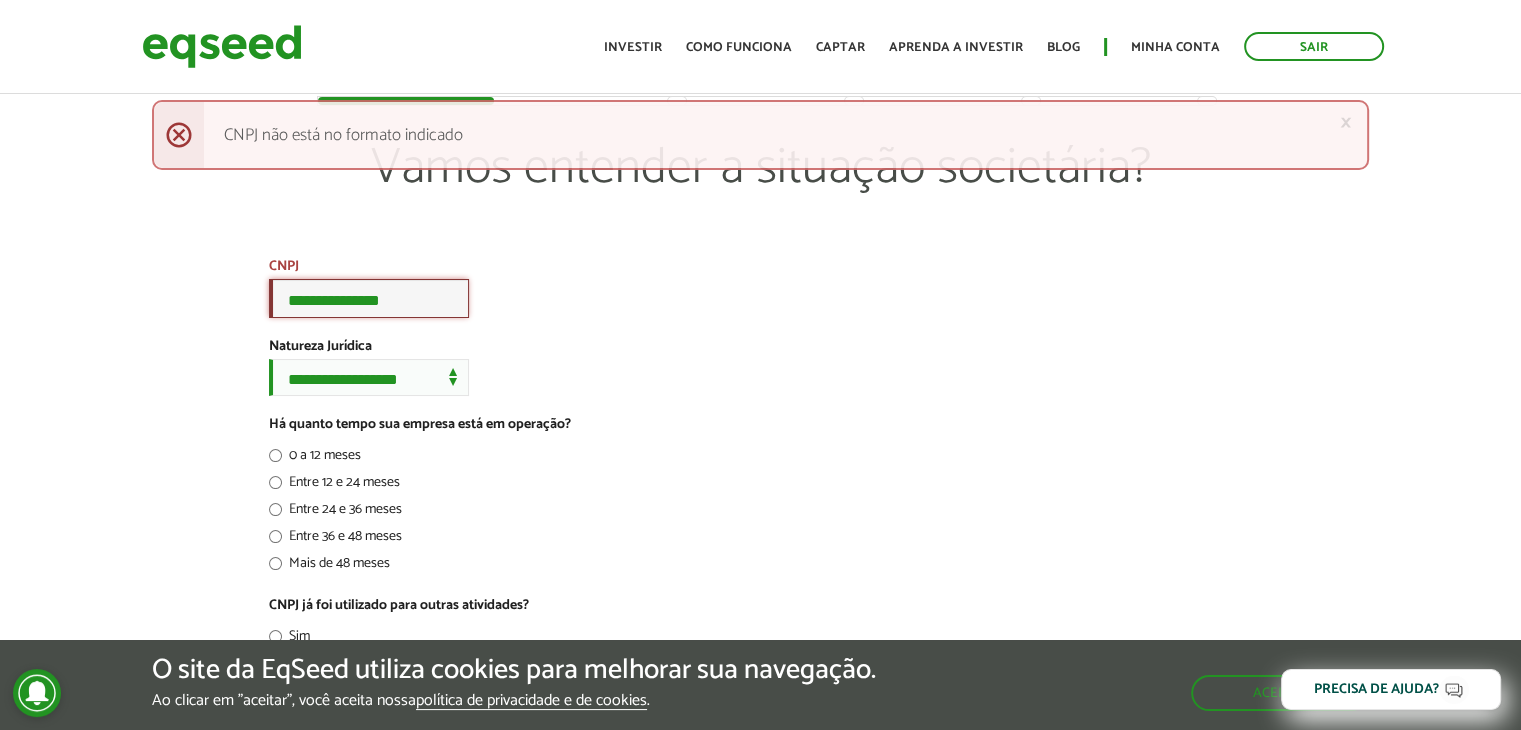 click on "**********" at bounding box center [369, 298] 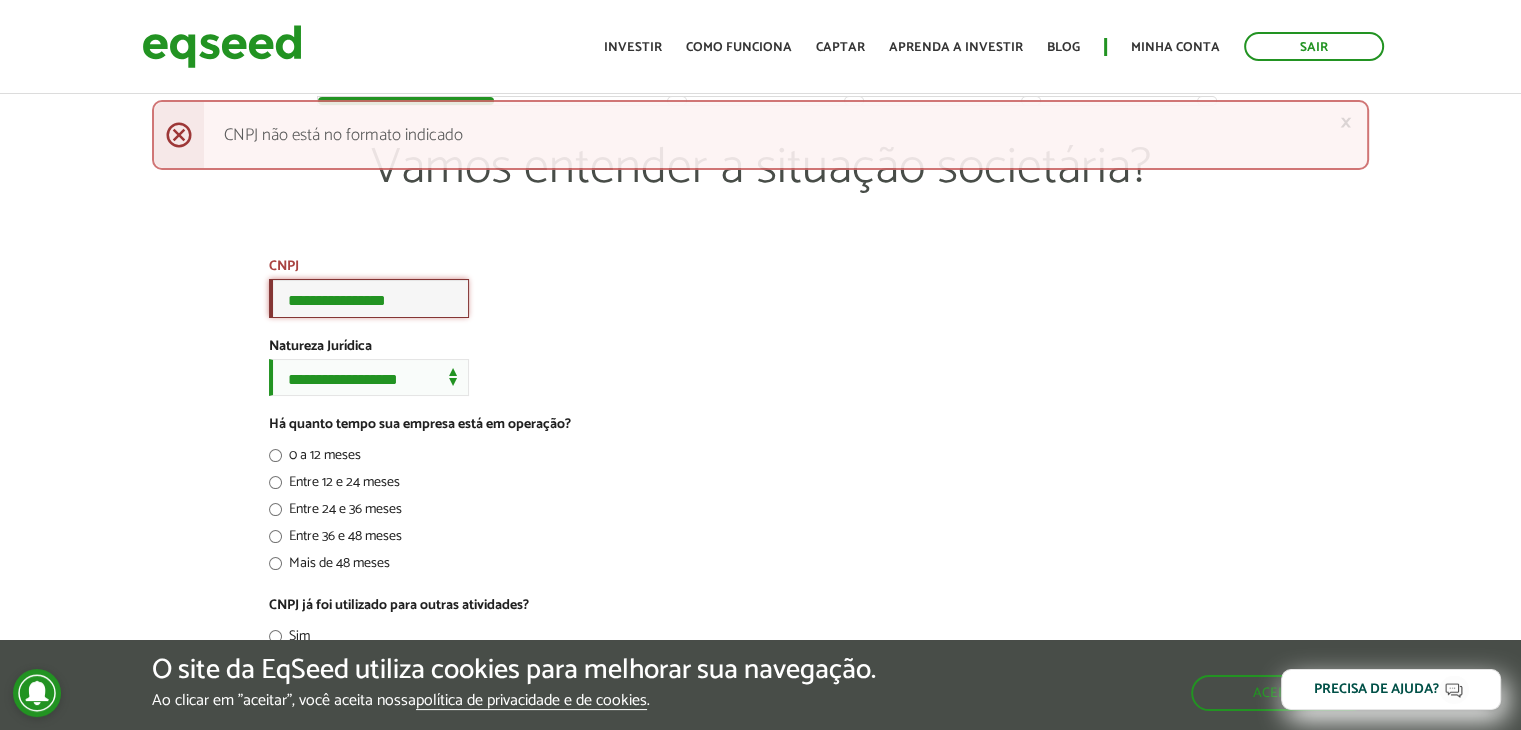 click on "**********" at bounding box center [369, 298] 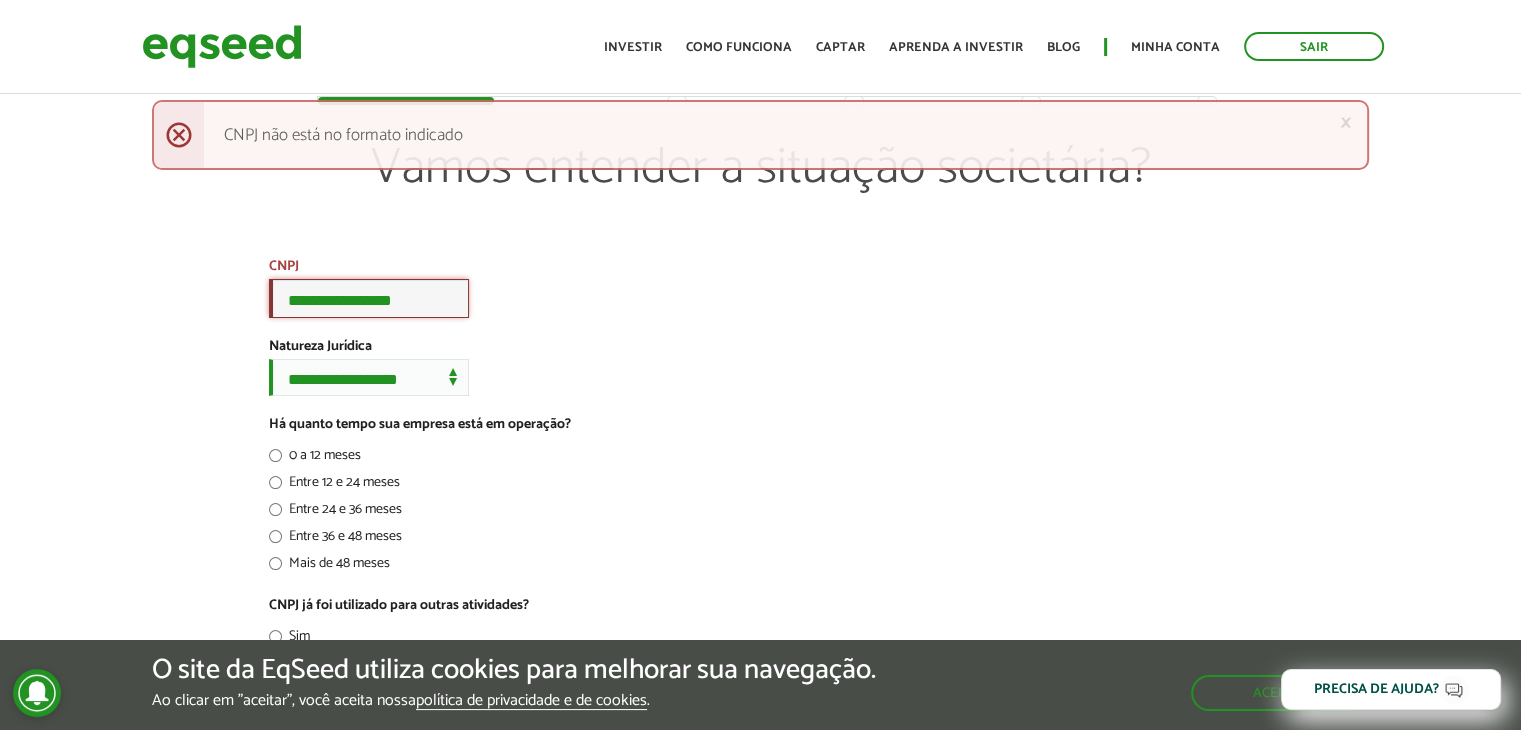 click on "**********" at bounding box center [369, 298] 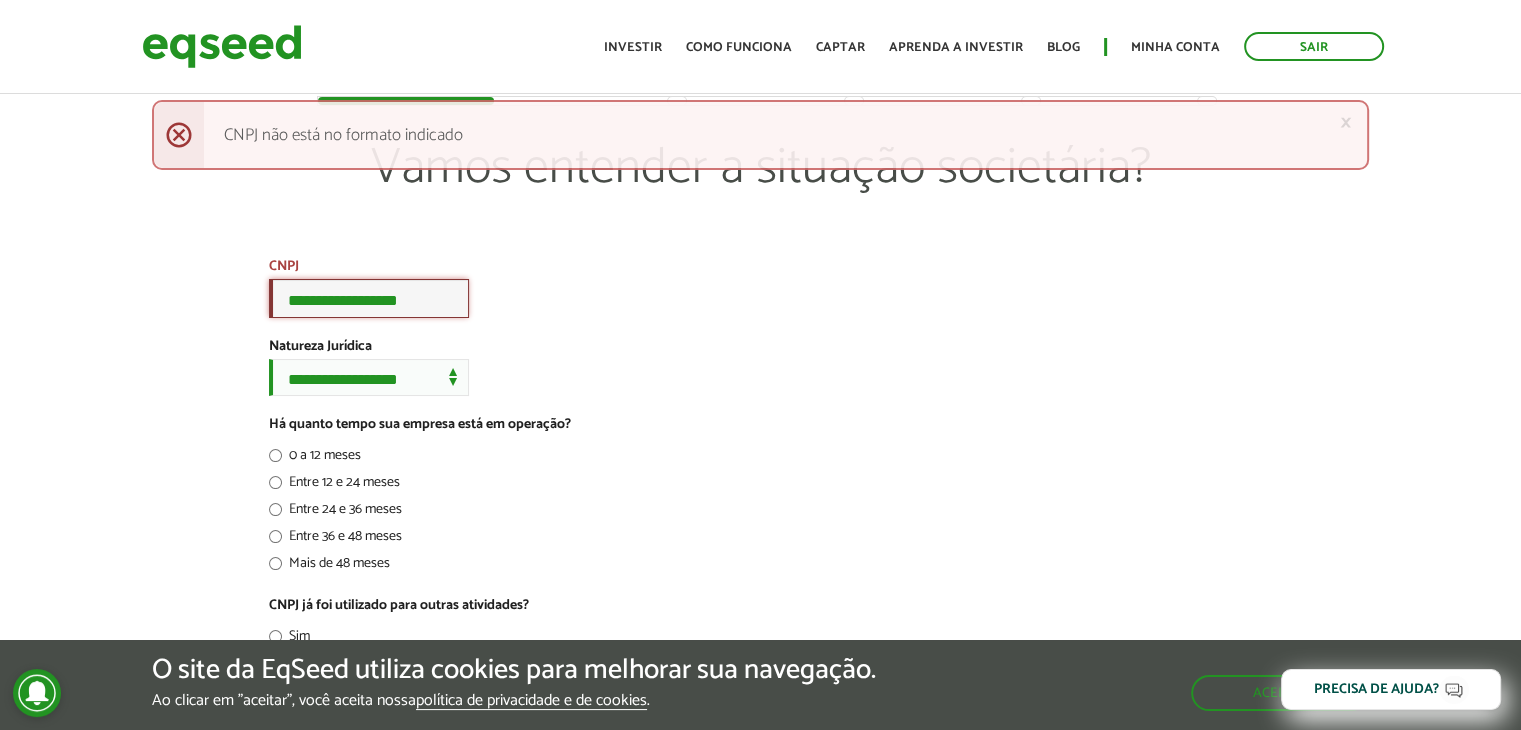 type on "**********" 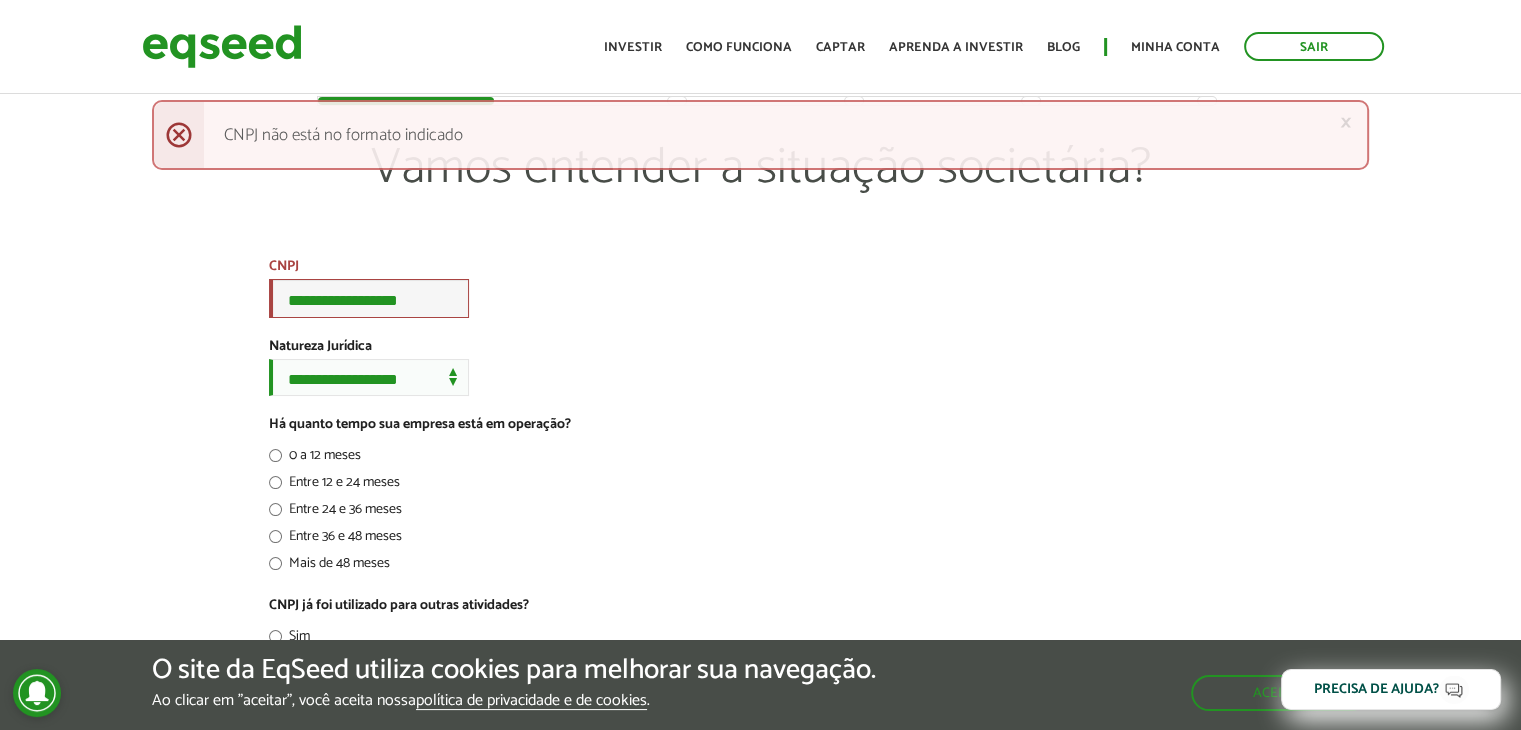click on "**********" at bounding box center (761, 937) 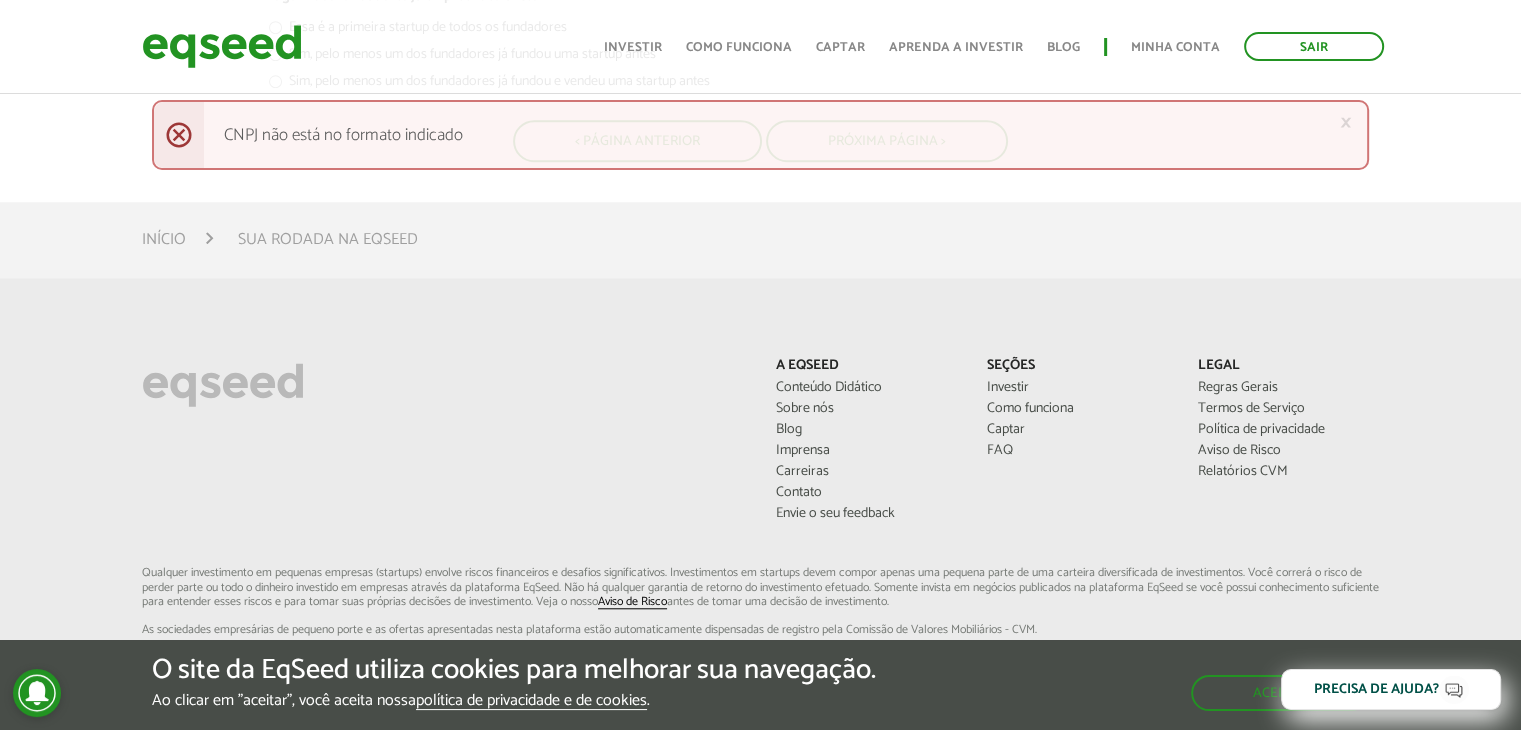 scroll, scrollTop: 1630, scrollLeft: 0, axis: vertical 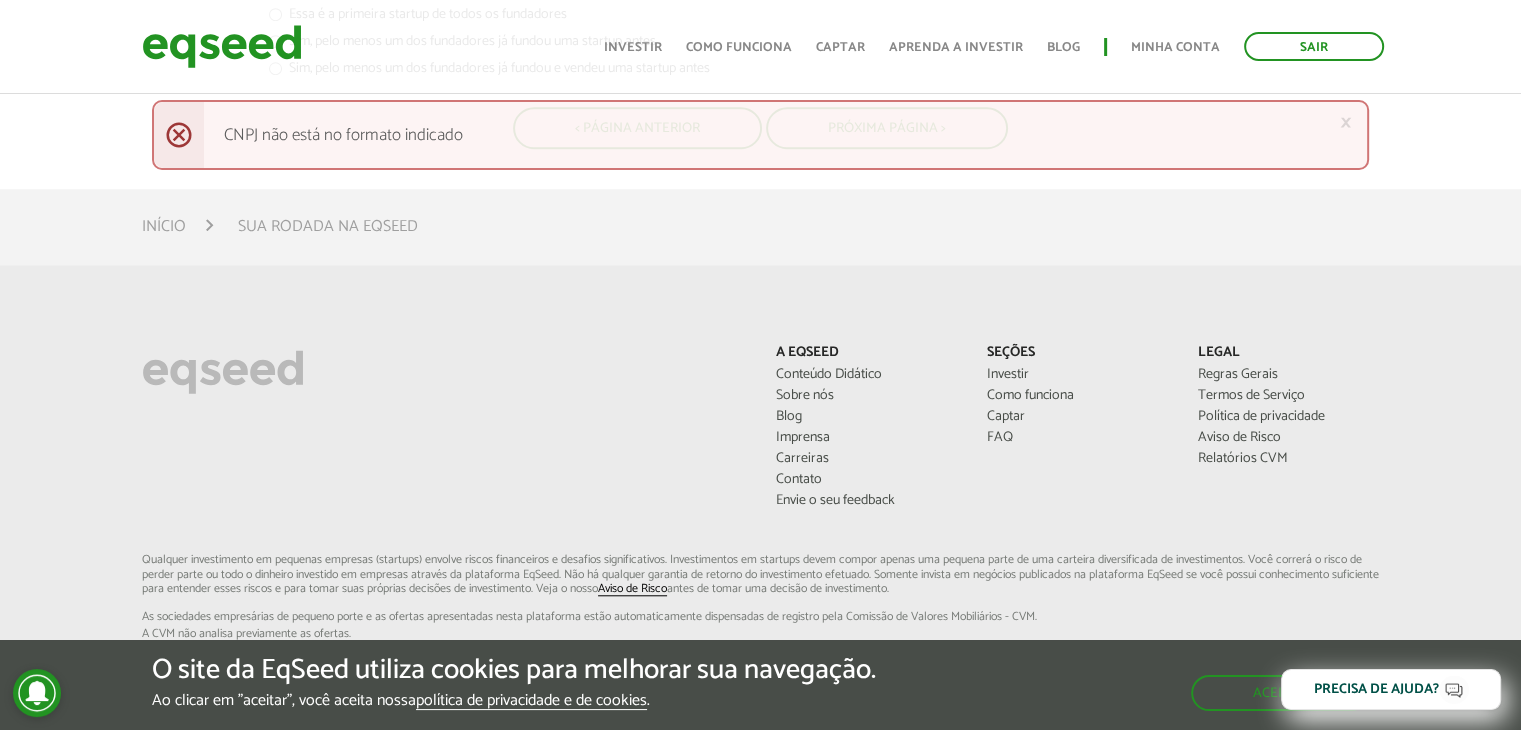 click on "A EqSeed
Conteúdo Didático
Sobre nós
Blog
Imprensa
Carreiras
Contato
Envie o seu feedback
Seções
Investir
Como funciona
Captar FAQ Legal" at bounding box center [760, 615] 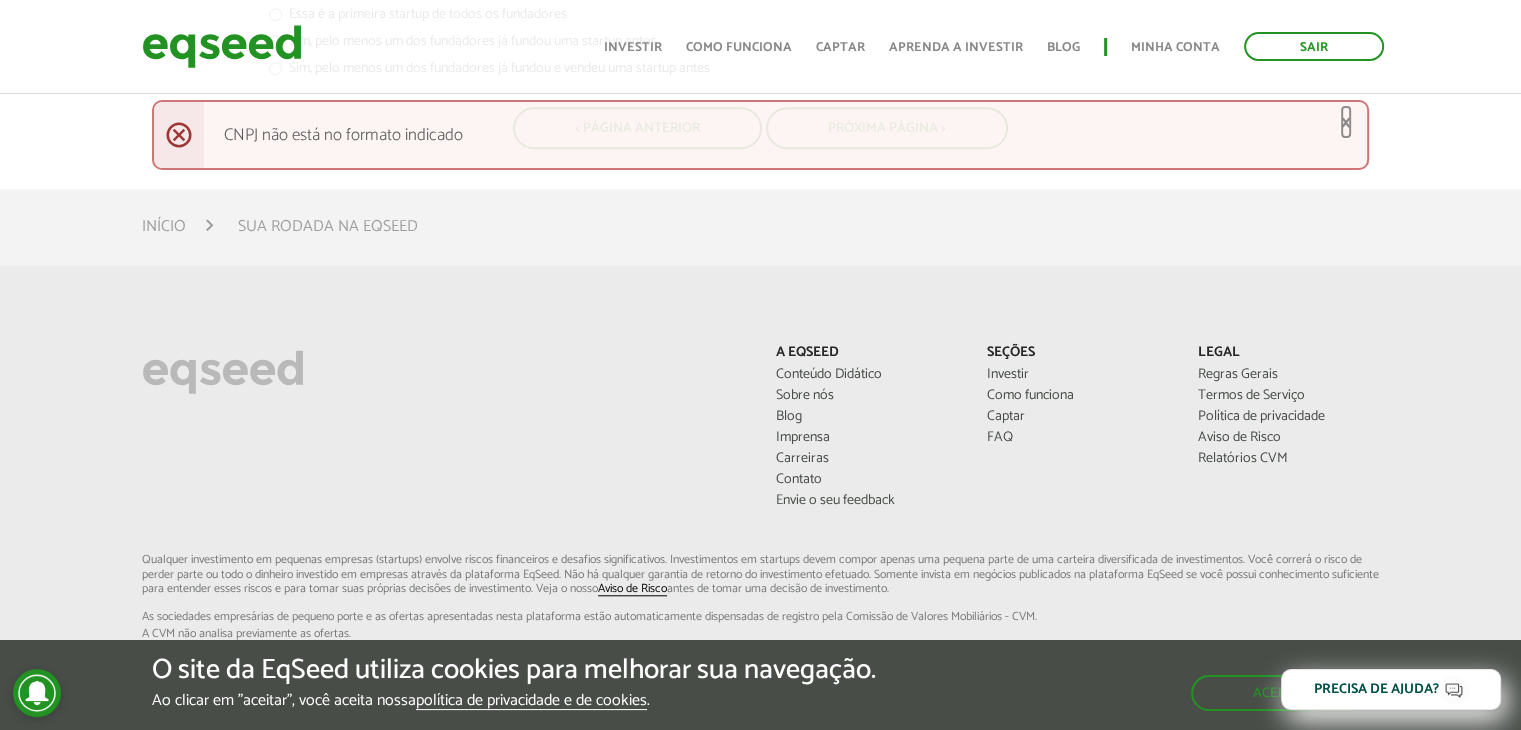 click on "×" at bounding box center [1346, 122] 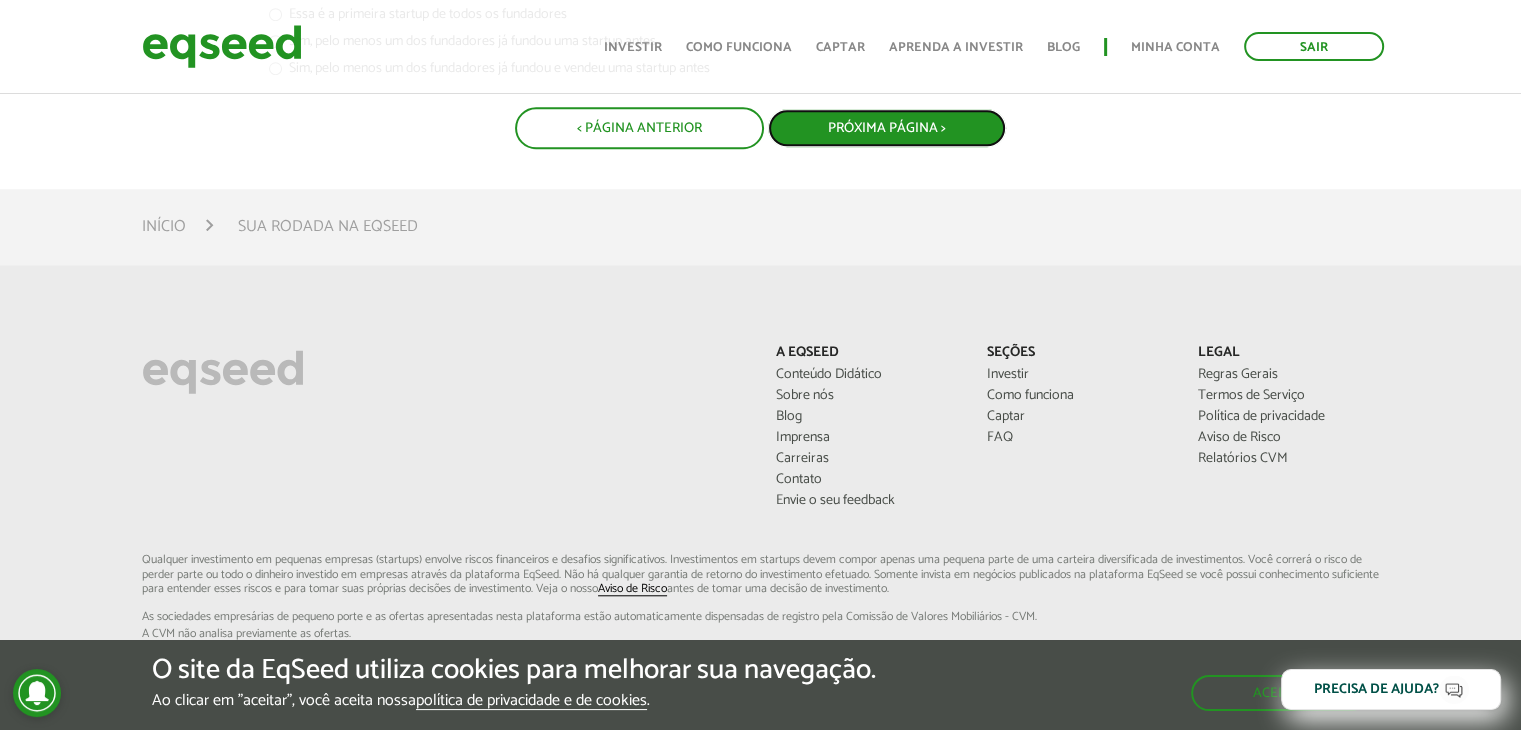 click on "Próxima Página >" at bounding box center [887, 128] 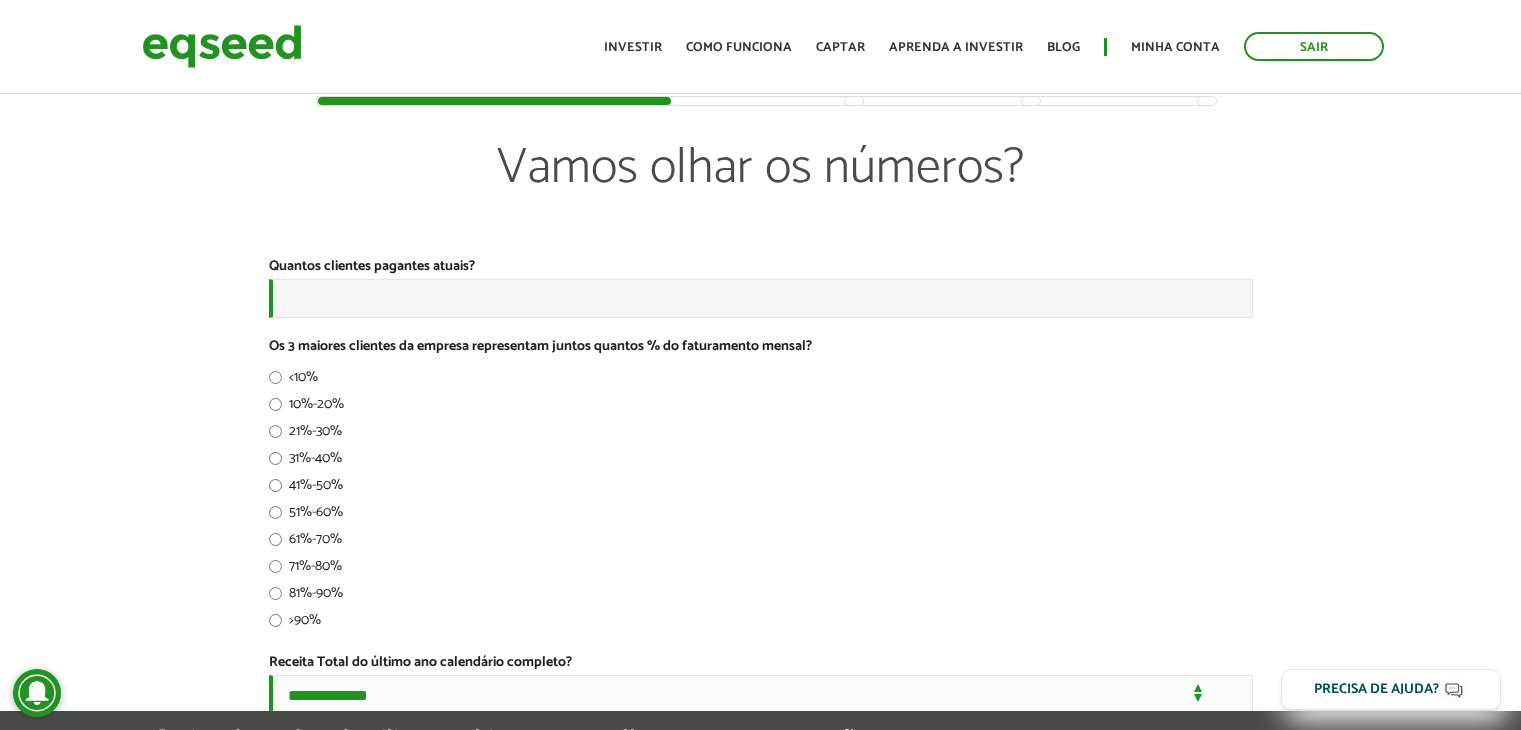 scroll, scrollTop: 0, scrollLeft: 0, axis: both 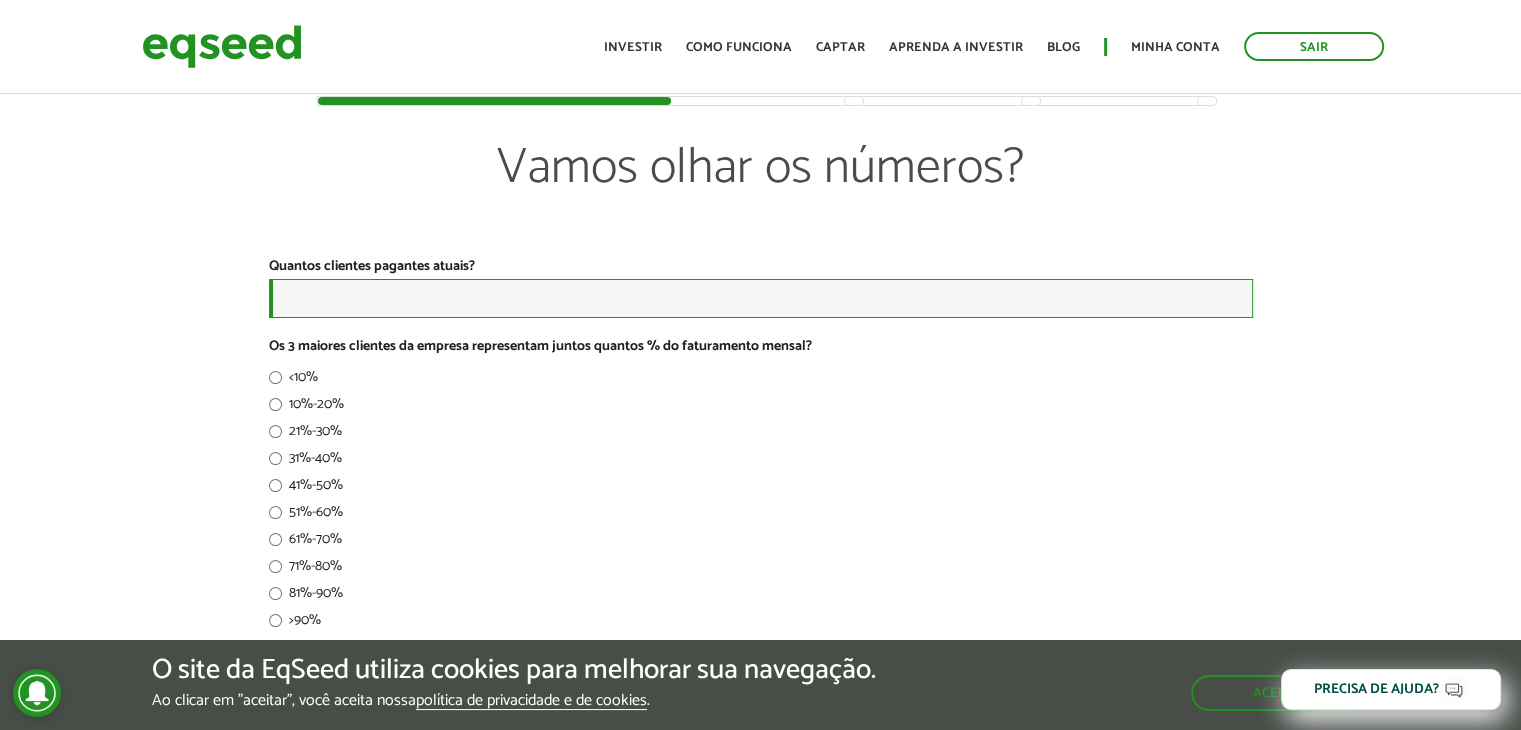 click on "Quantos clientes pagantes atuais?  *" at bounding box center (761, 298) 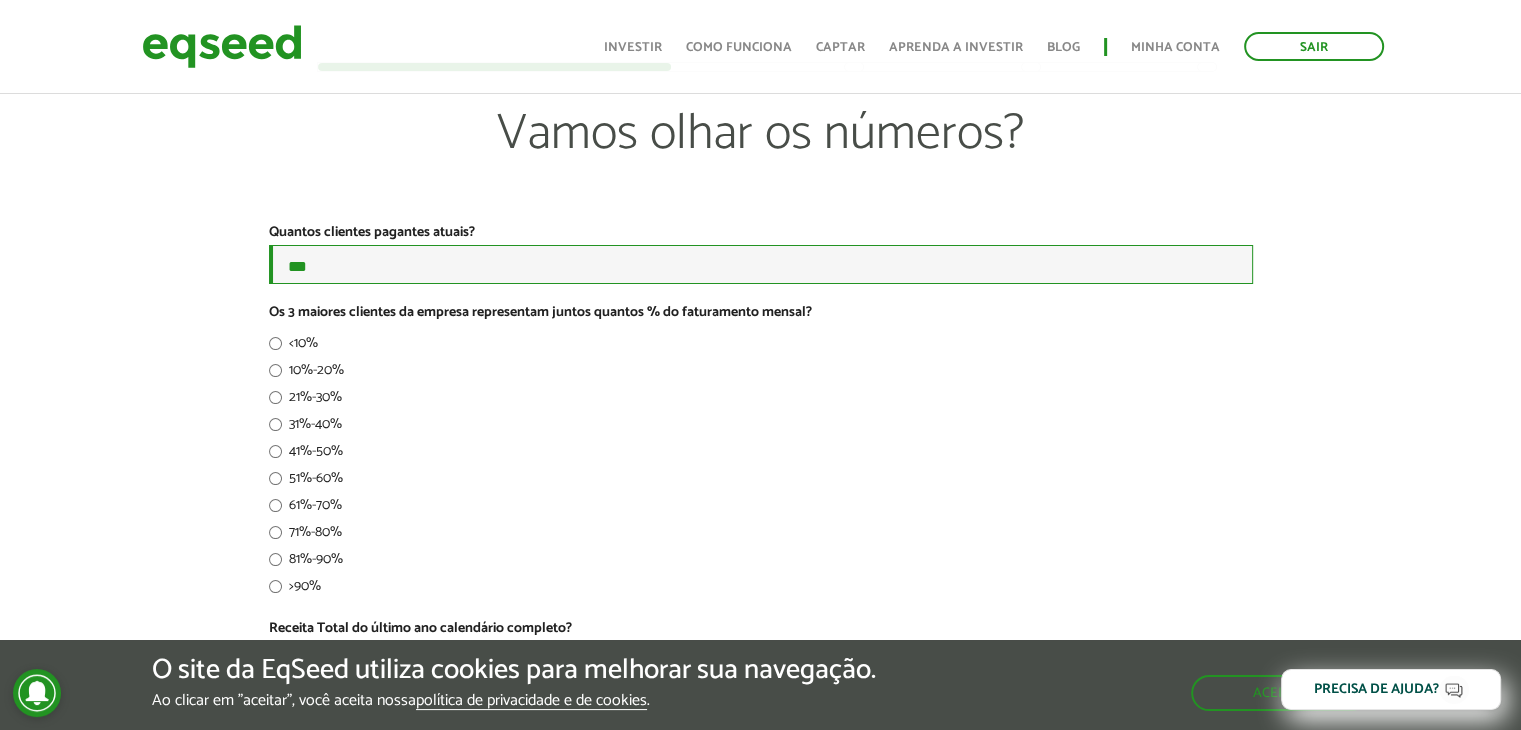 scroll, scrollTop: 72, scrollLeft: 0, axis: vertical 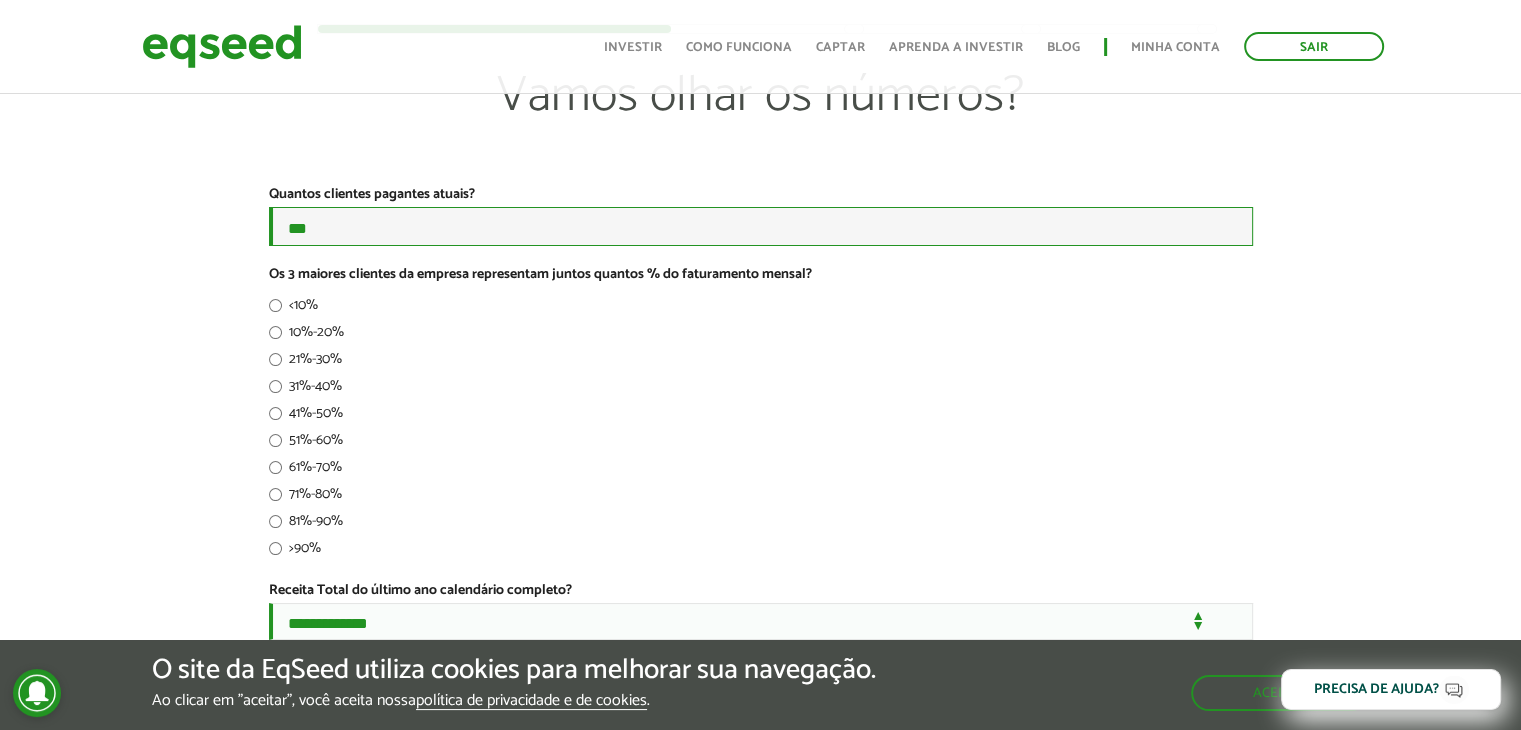 type on "***" 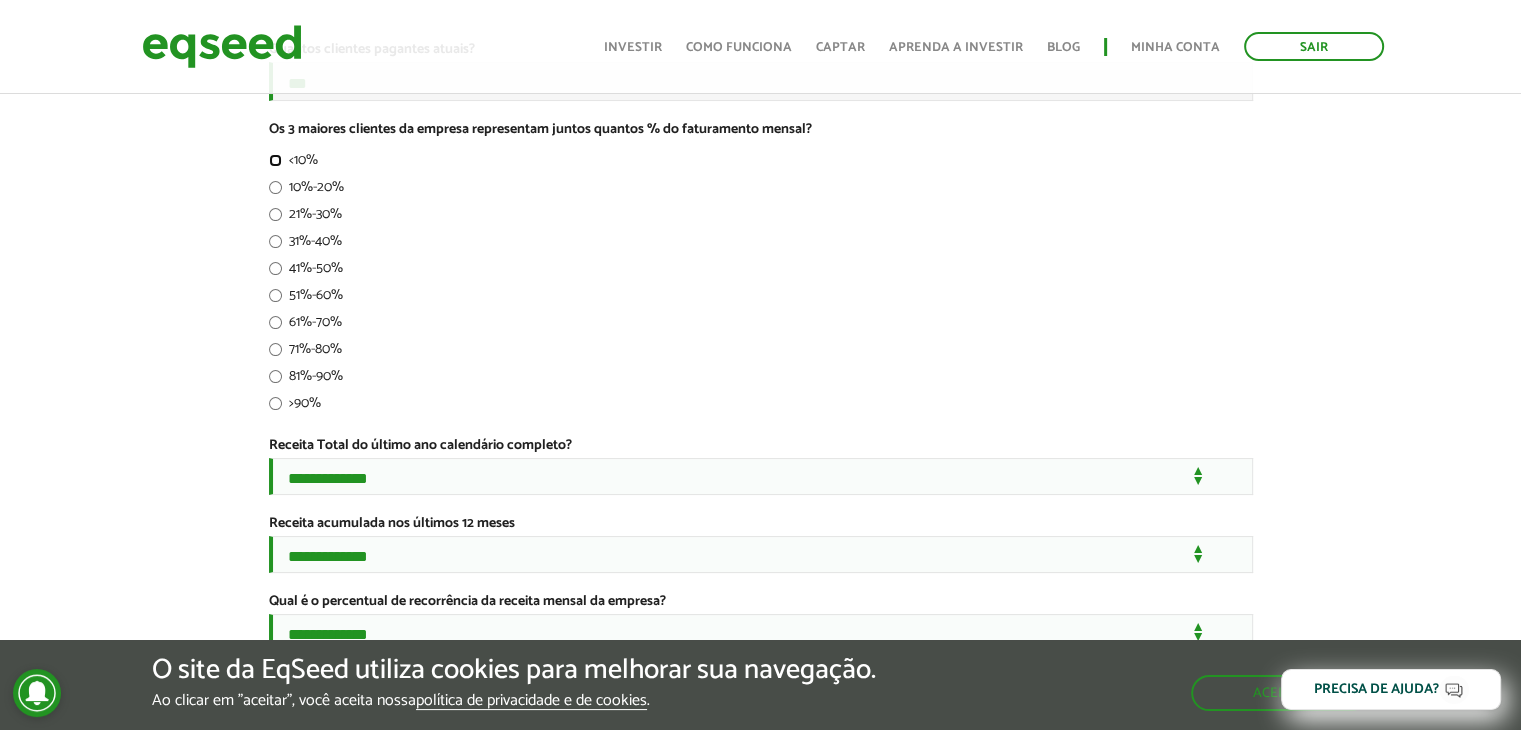 scroll, scrollTop: 276, scrollLeft: 0, axis: vertical 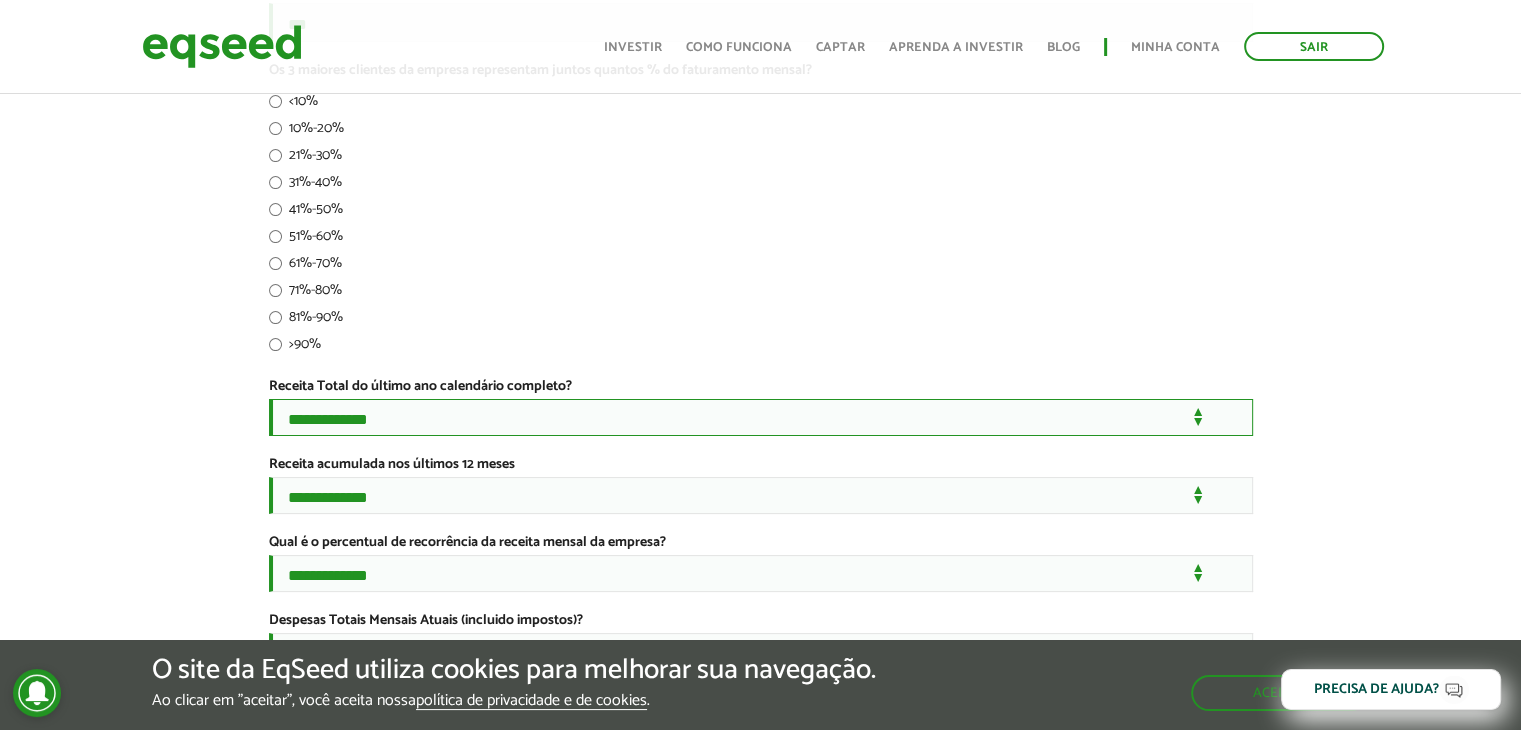 click on "**********" at bounding box center [761, 417] 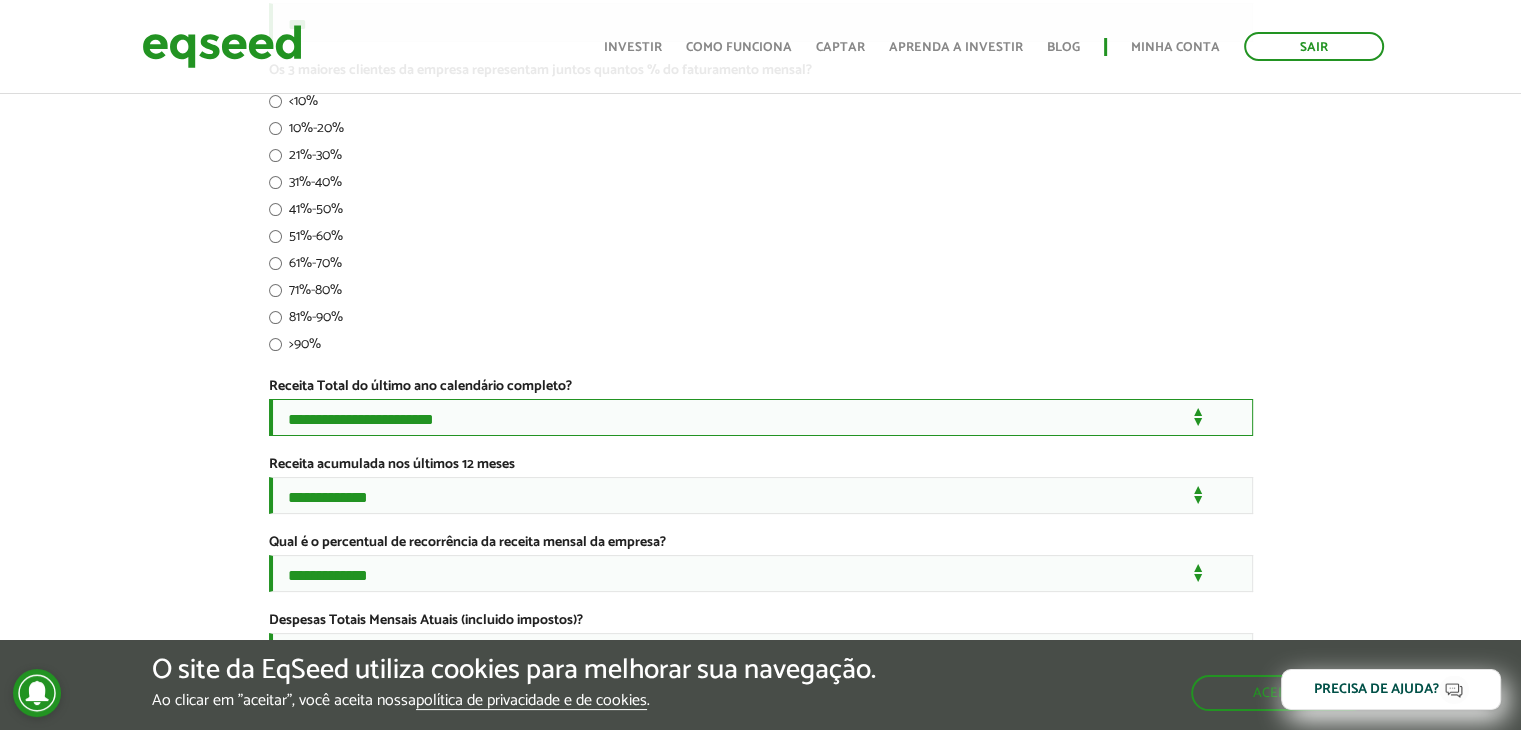 click on "**********" at bounding box center [761, 417] 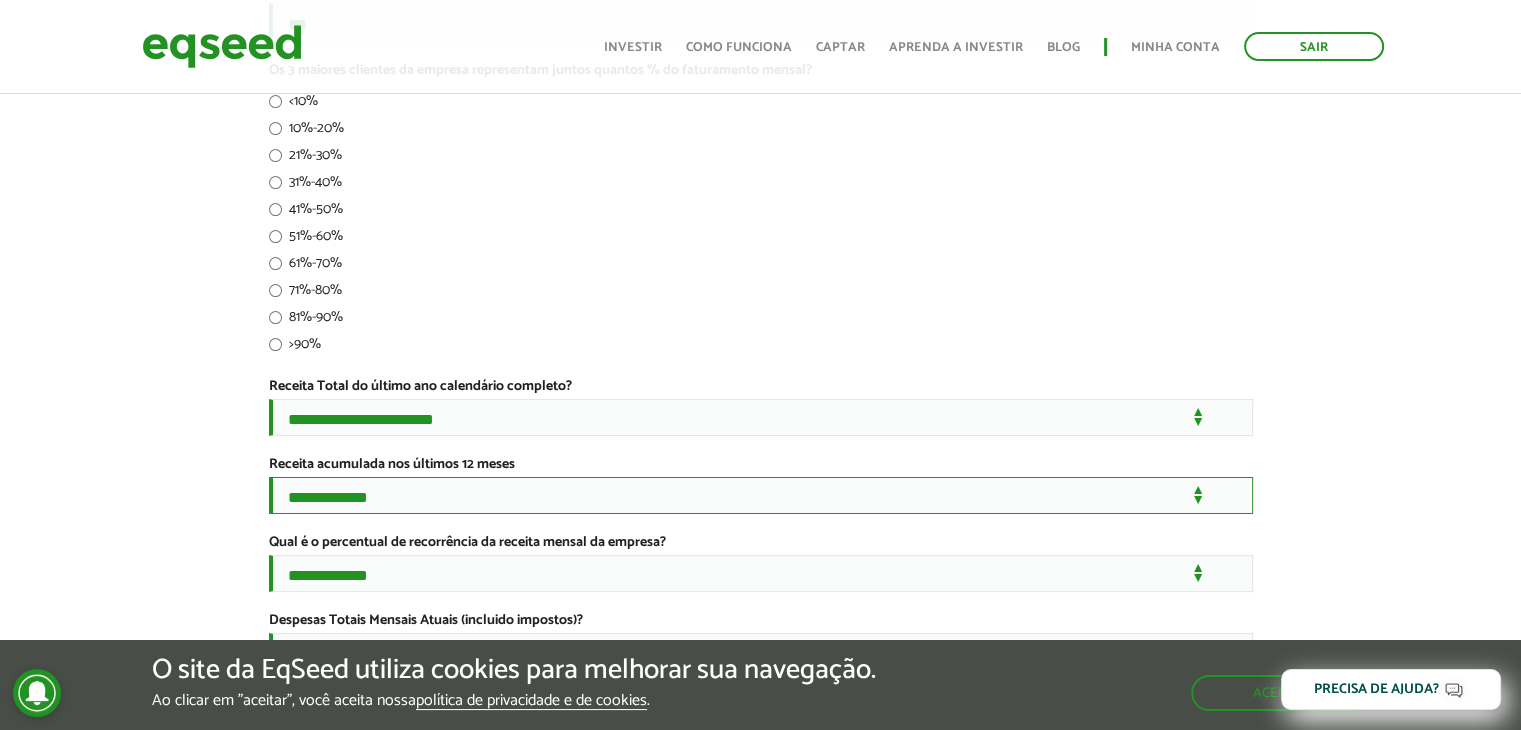 click on "**********" at bounding box center (761, 495) 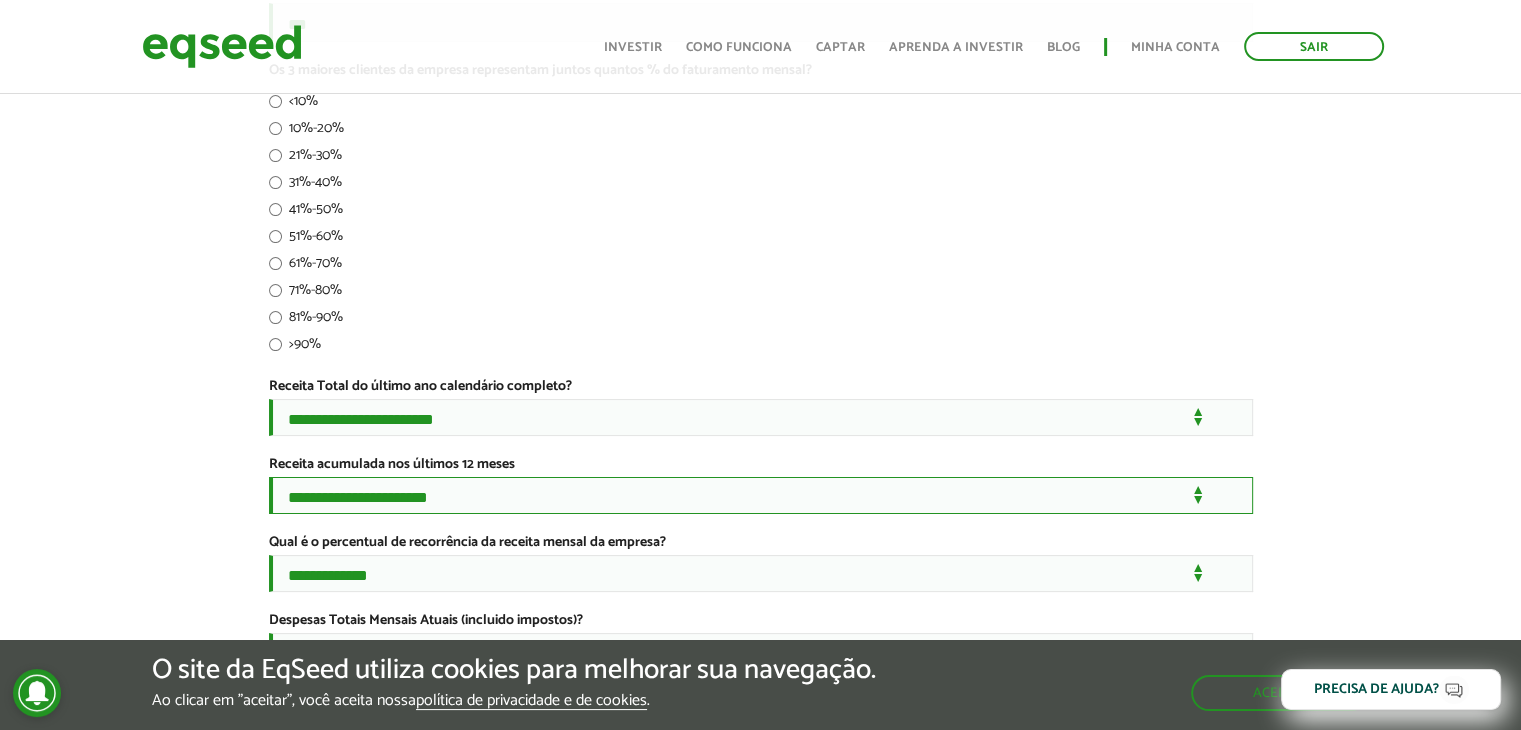 click on "**********" at bounding box center (761, 495) 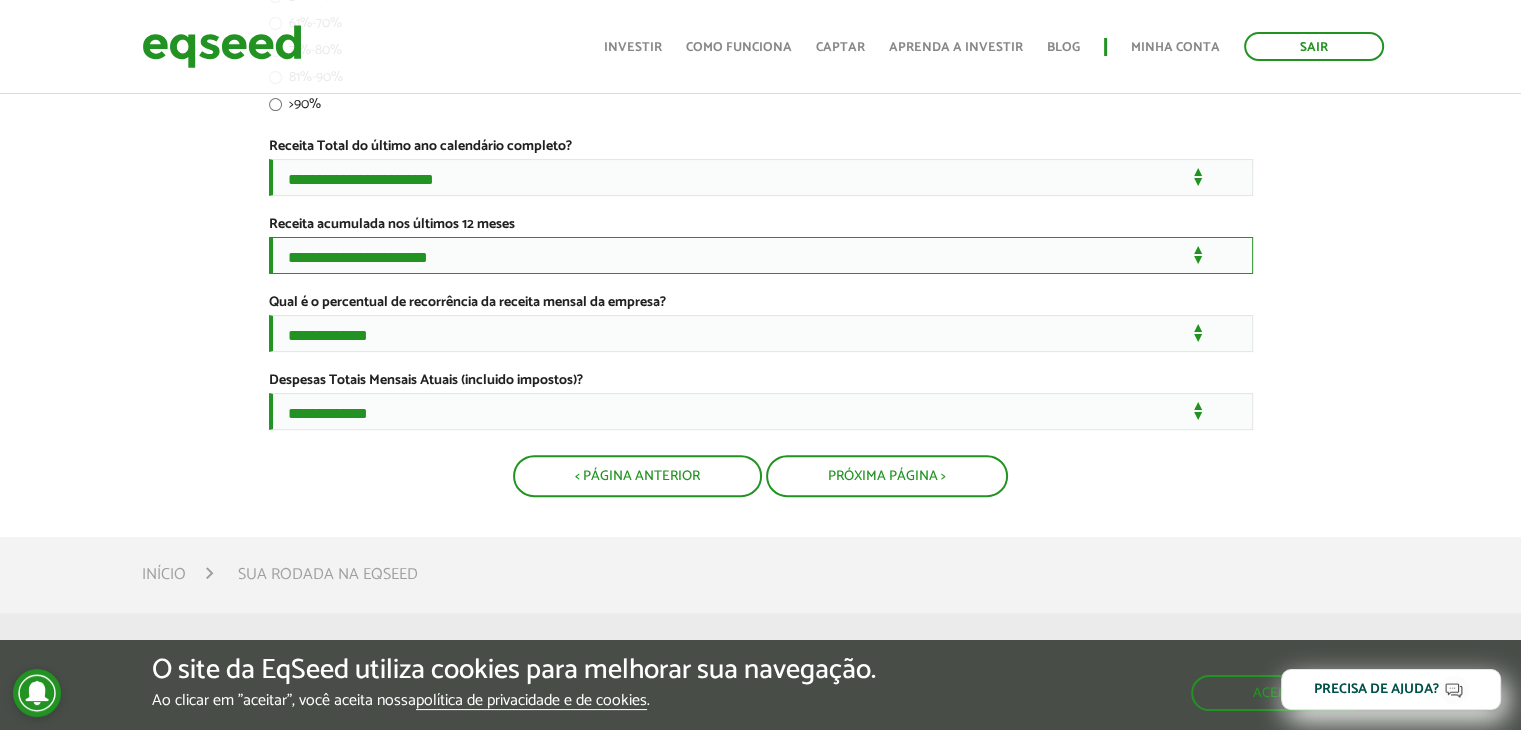 scroll, scrollTop: 526, scrollLeft: 0, axis: vertical 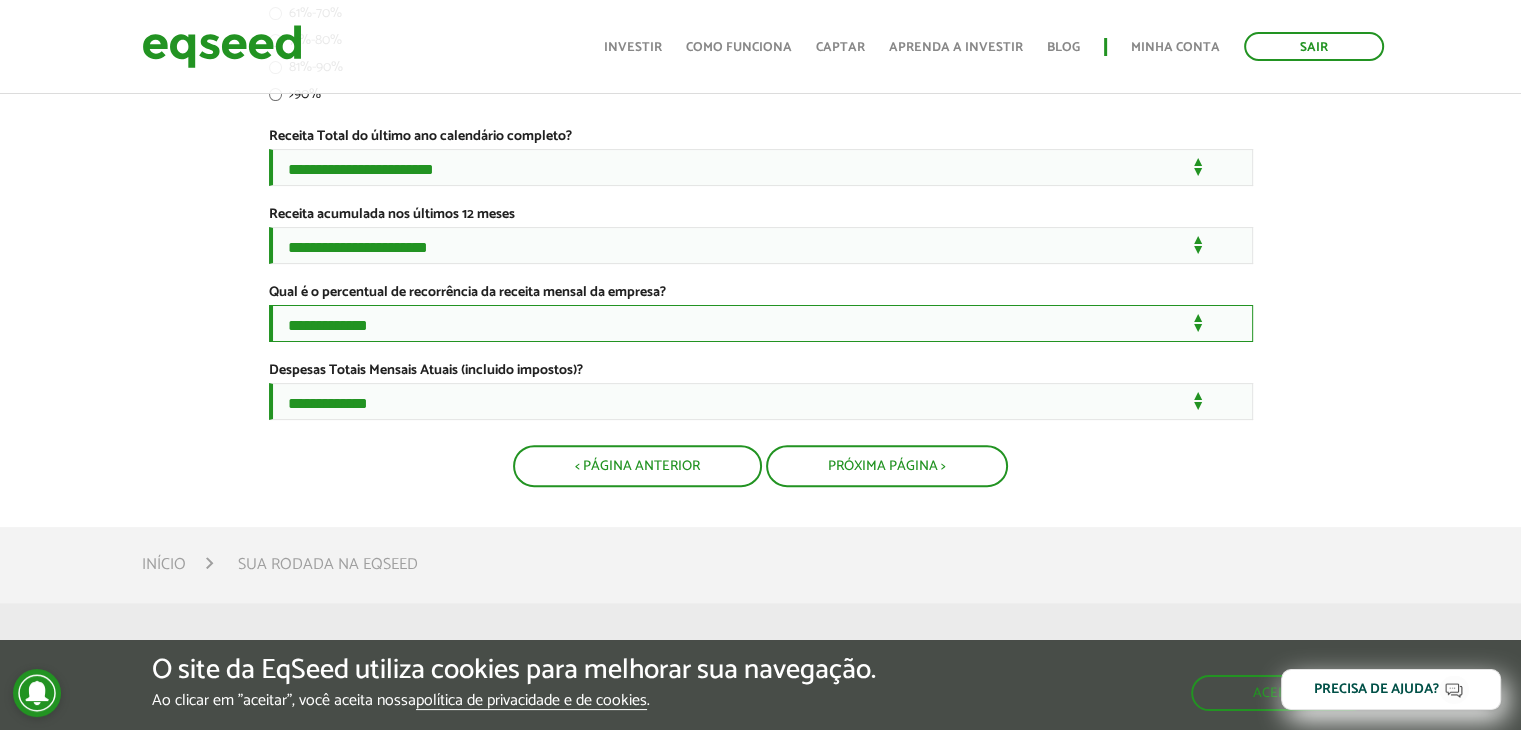 click on "**********" at bounding box center (761, 323) 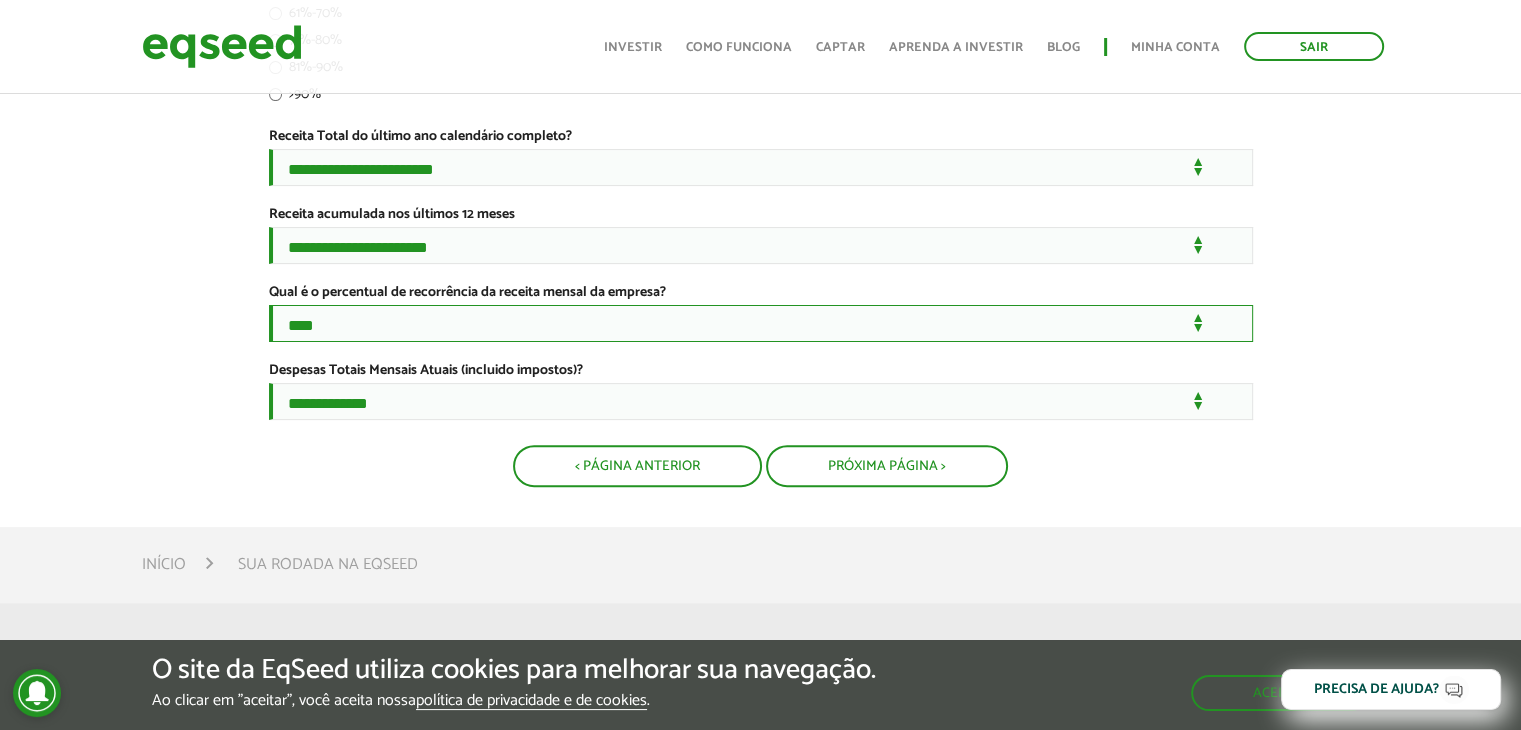 click on "**********" at bounding box center (761, 323) 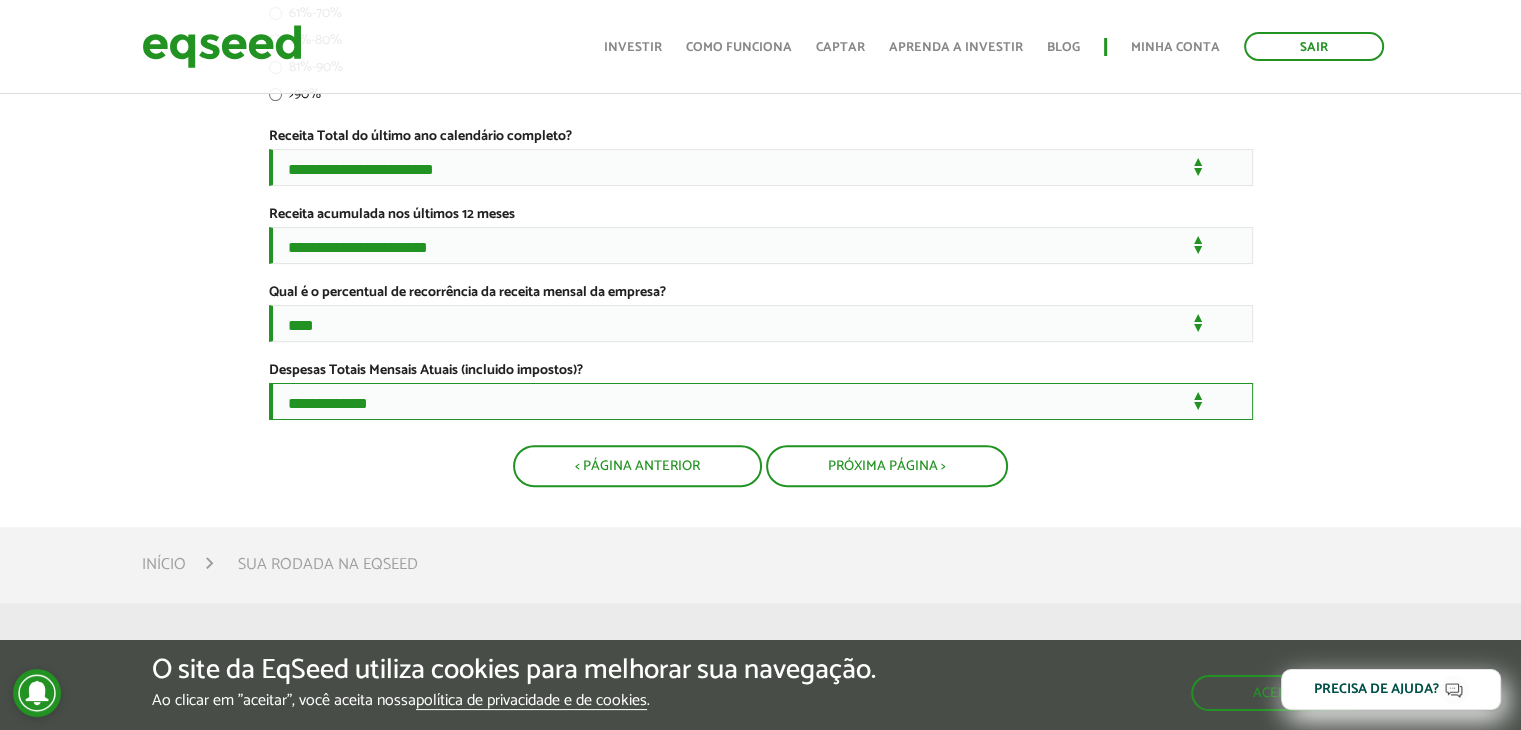 click on "**********" at bounding box center [761, 401] 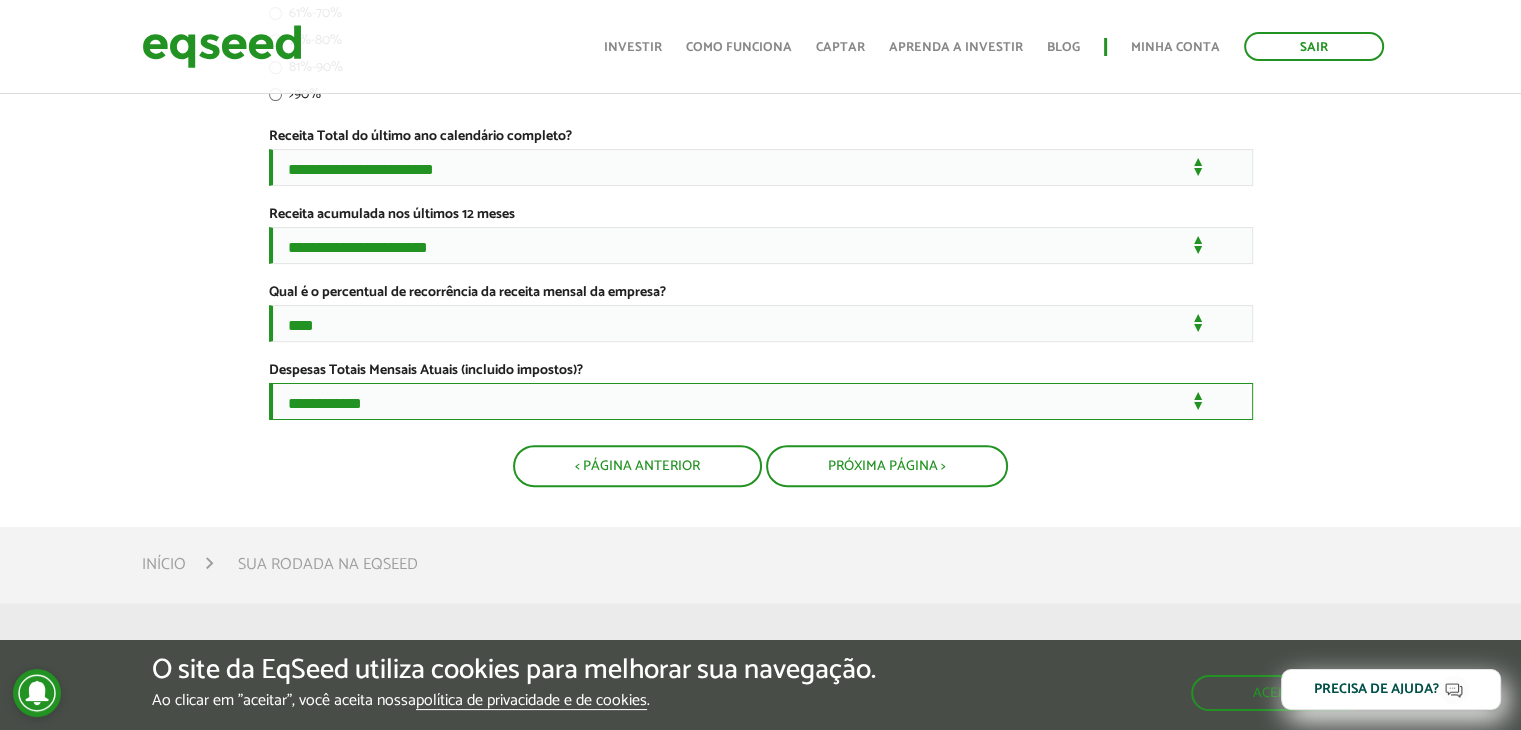 click on "**********" at bounding box center [761, 401] 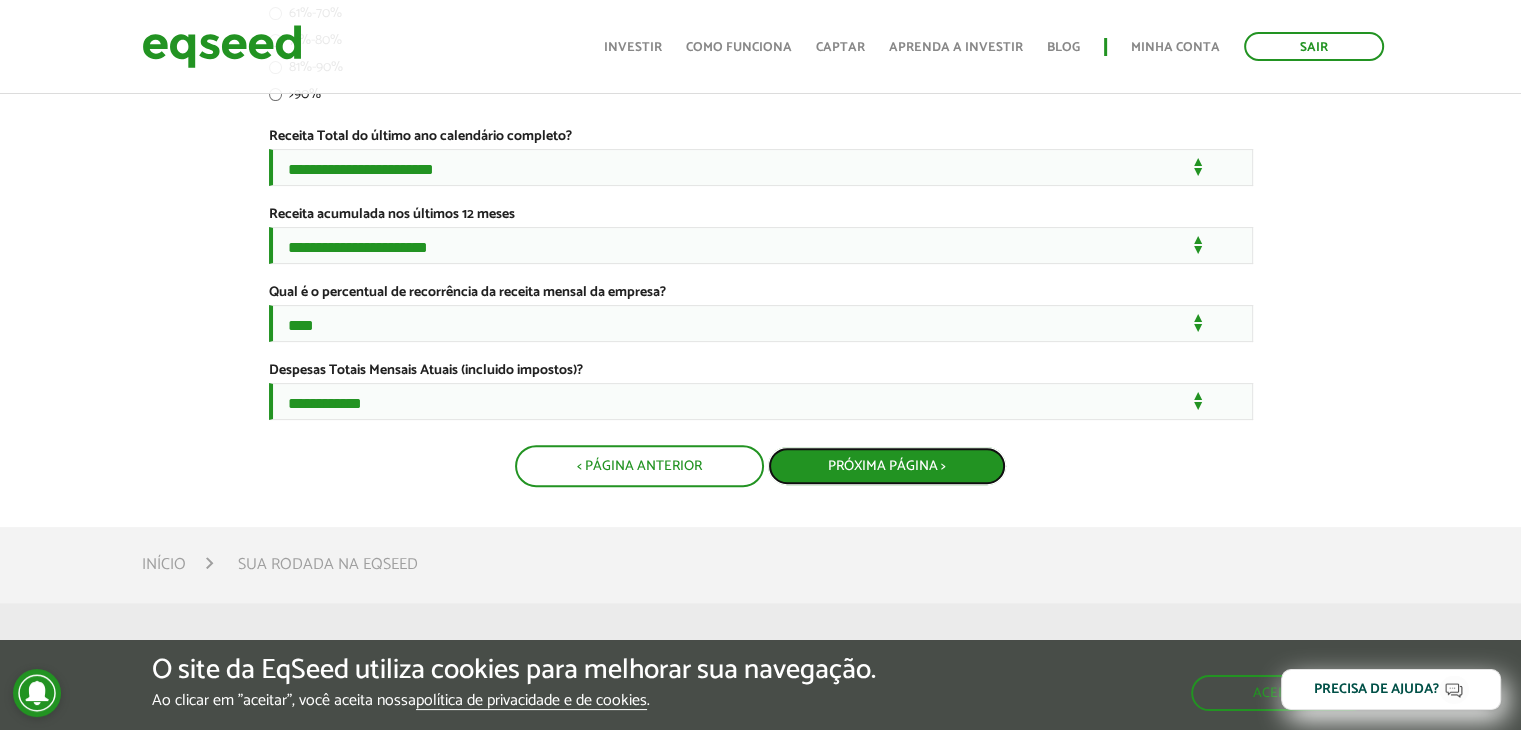 click on "Próxima Página >" at bounding box center [887, 466] 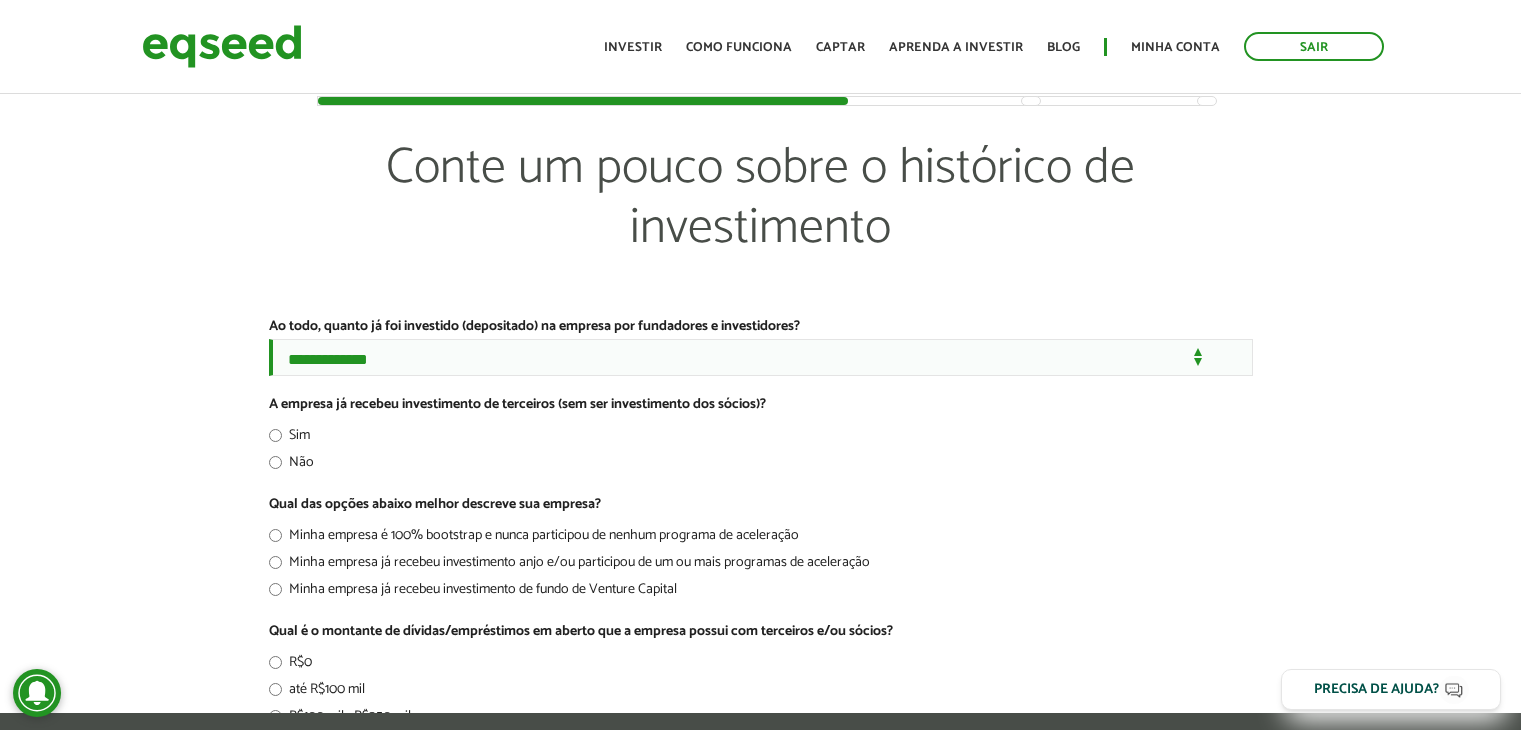 scroll, scrollTop: 0, scrollLeft: 0, axis: both 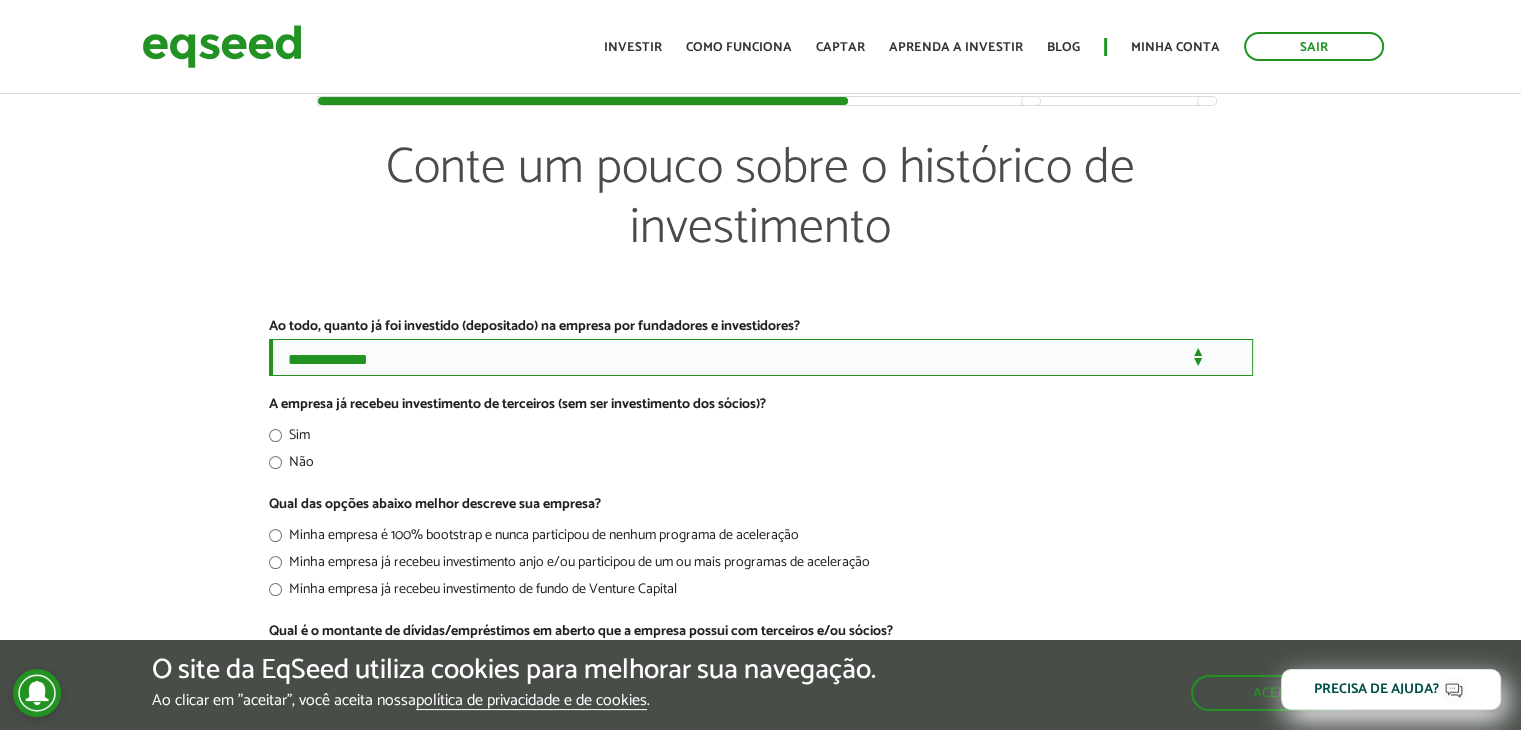 click on "**********" at bounding box center (761, 357) 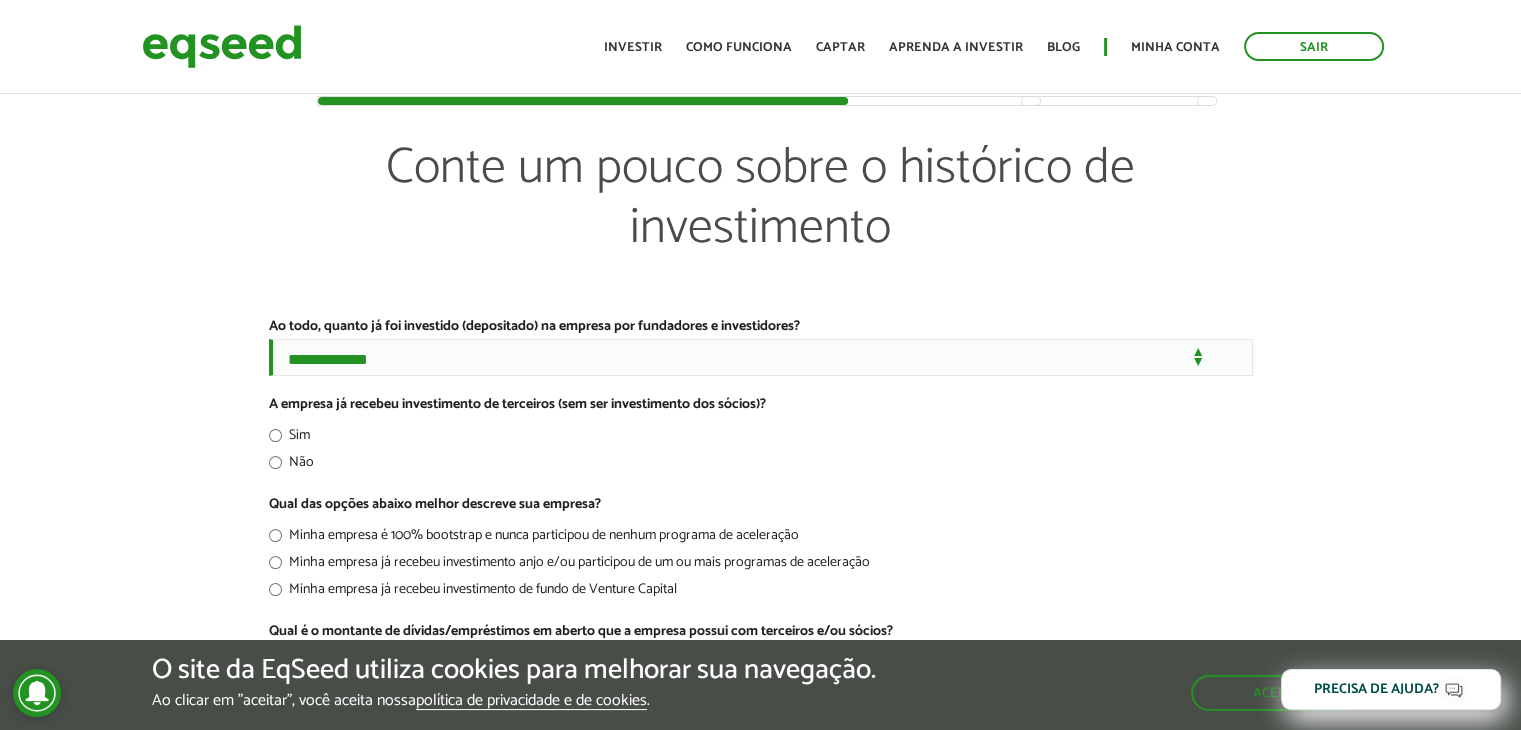 click on "Sim" at bounding box center (761, 438) 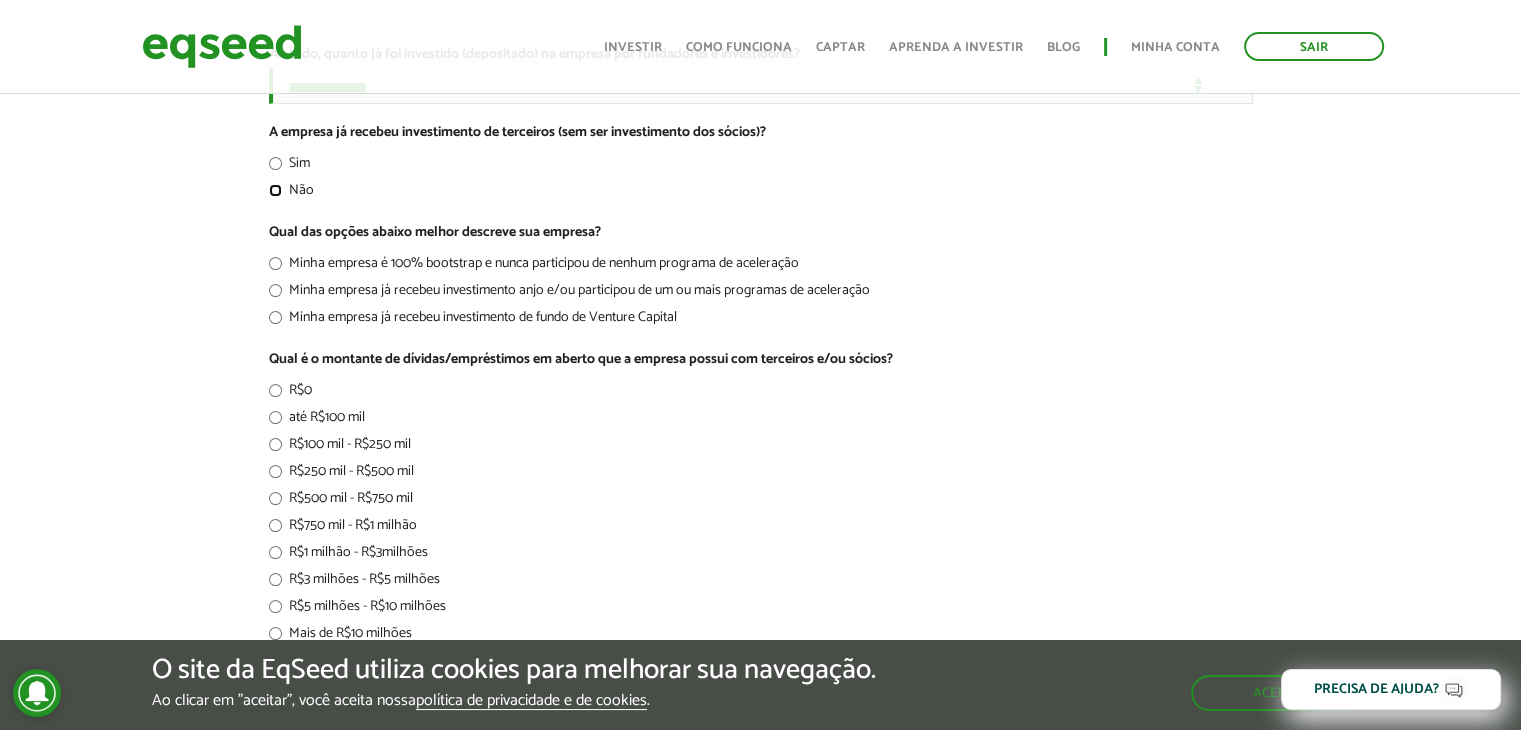 scroll, scrollTop: 274, scrollLeft: 0, axis: vertical 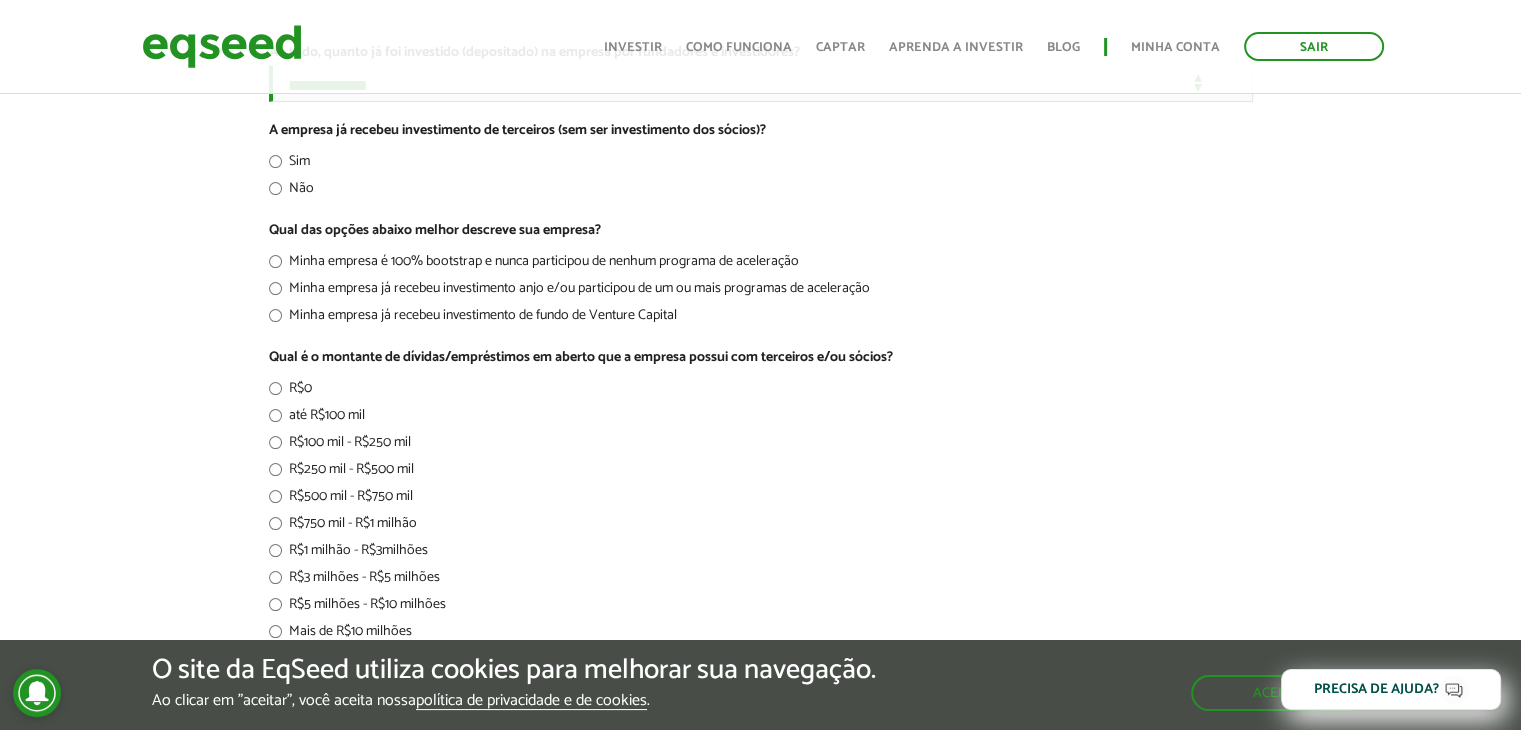 click on "Minha empresa é 100% bootstrap e nunca participou de nenhum programa de aceleração" at bounding box center [534, 265] 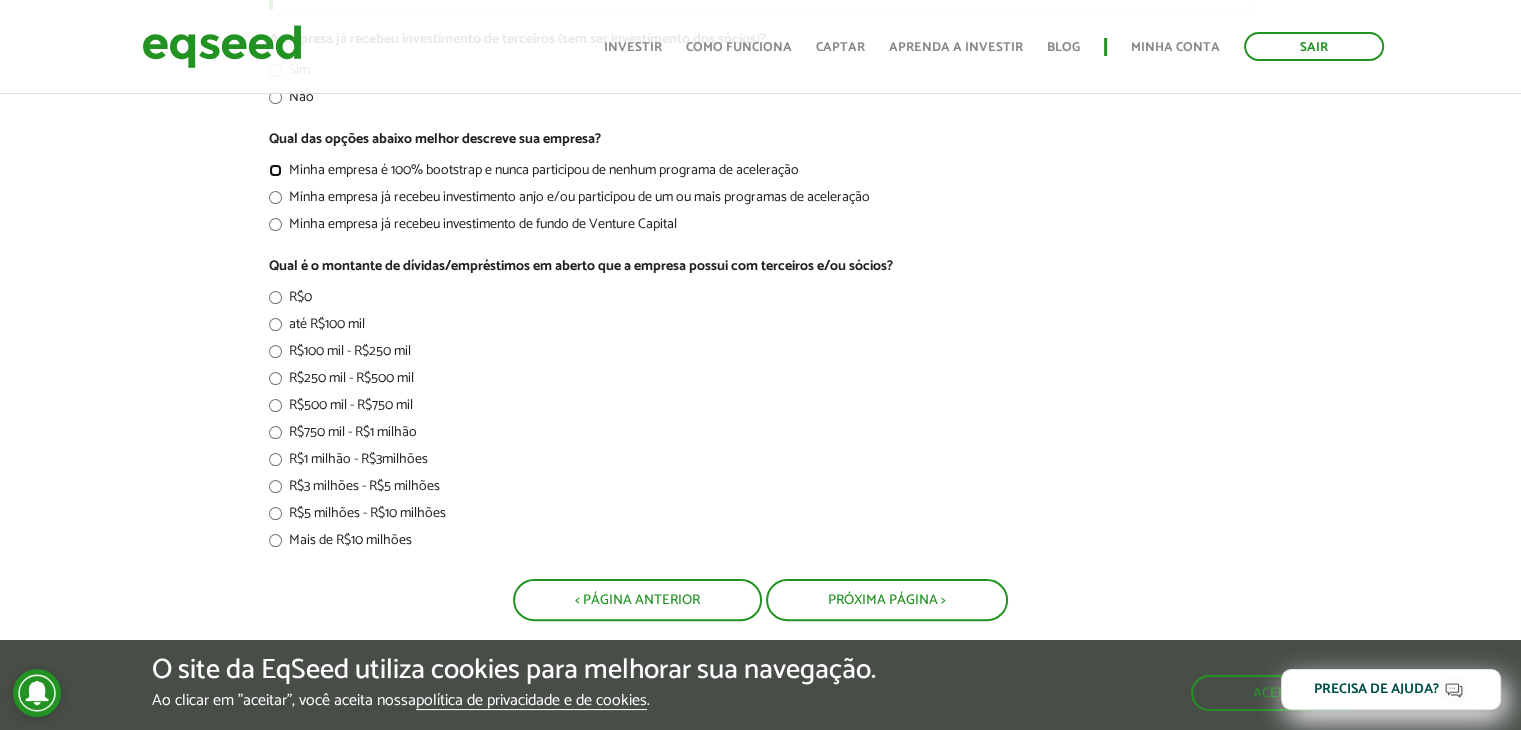 scroll, scrollTop: 376, scrollLeft: 0, axis: vertical 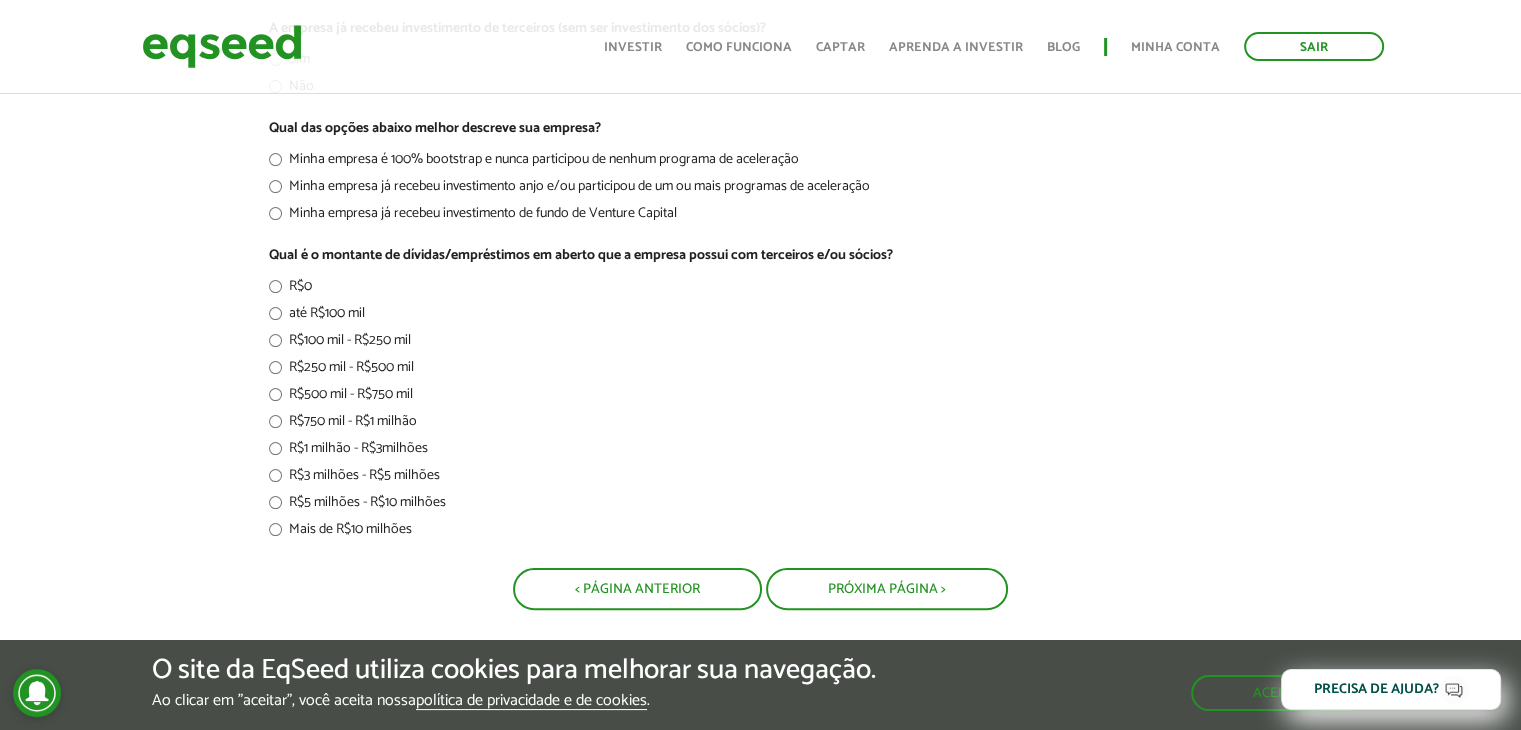 click on "R$0" at bounding box center [290, 290] 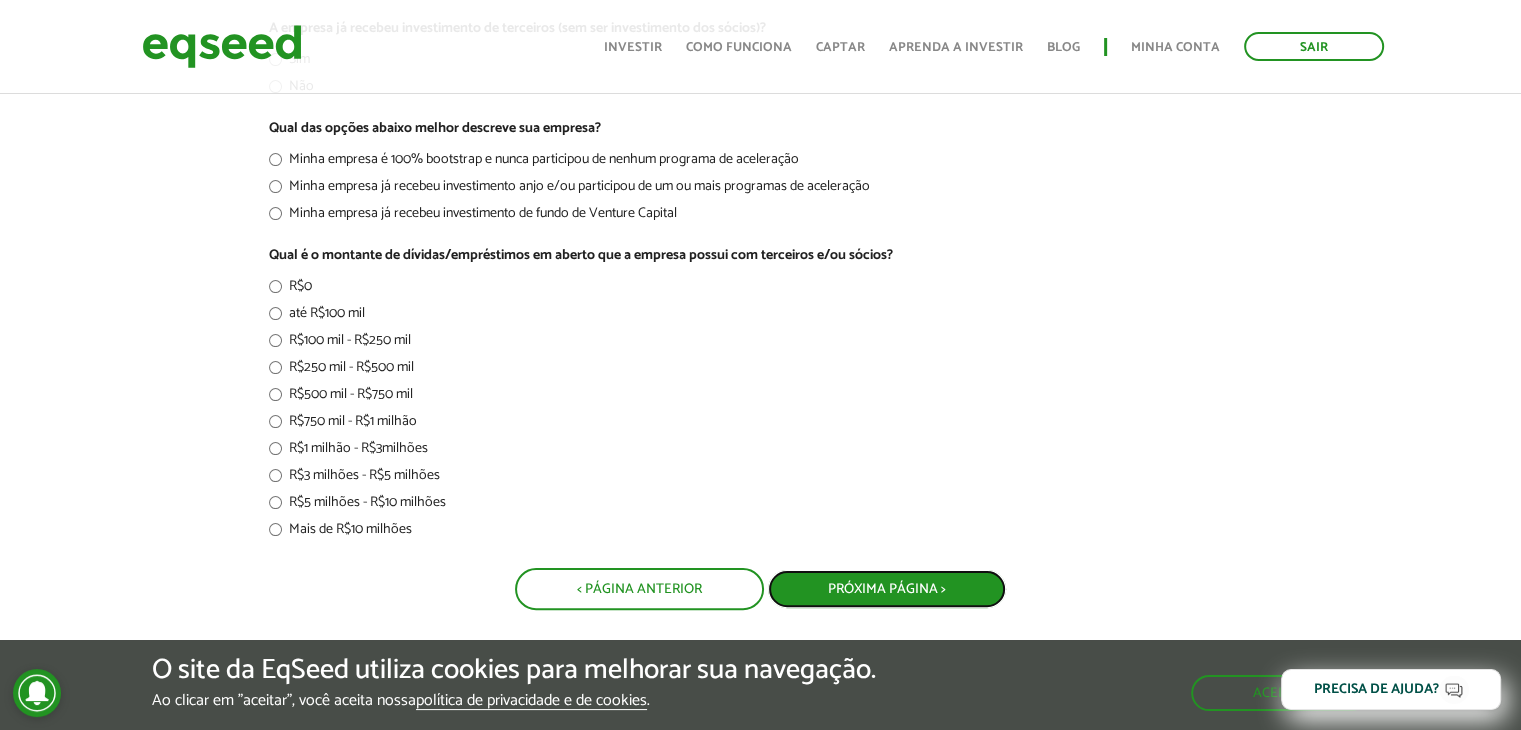 click on "Próxima Página >" at bounding box center (887, 589) 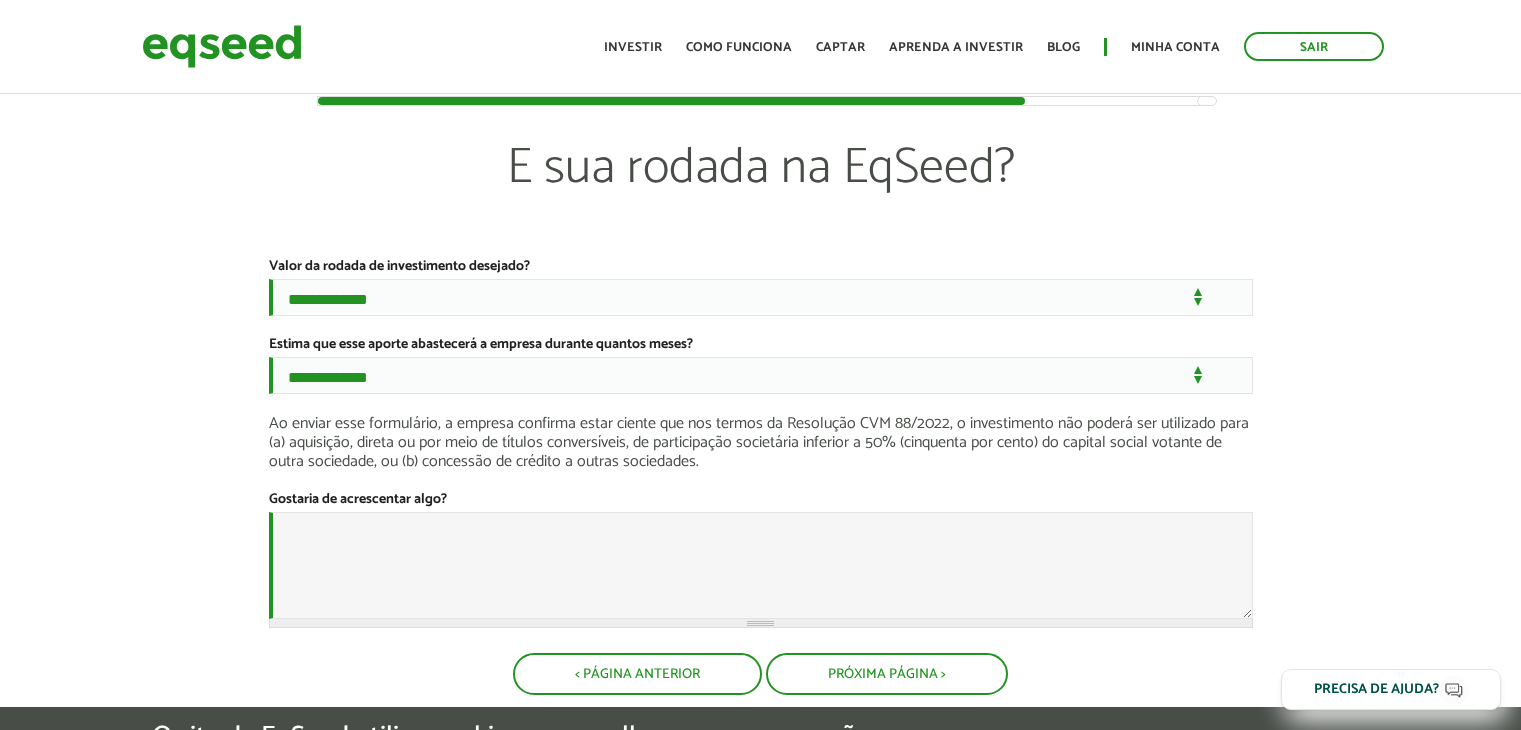 scroll, scrollTop: 0, scrollLeft: 0, axis: both 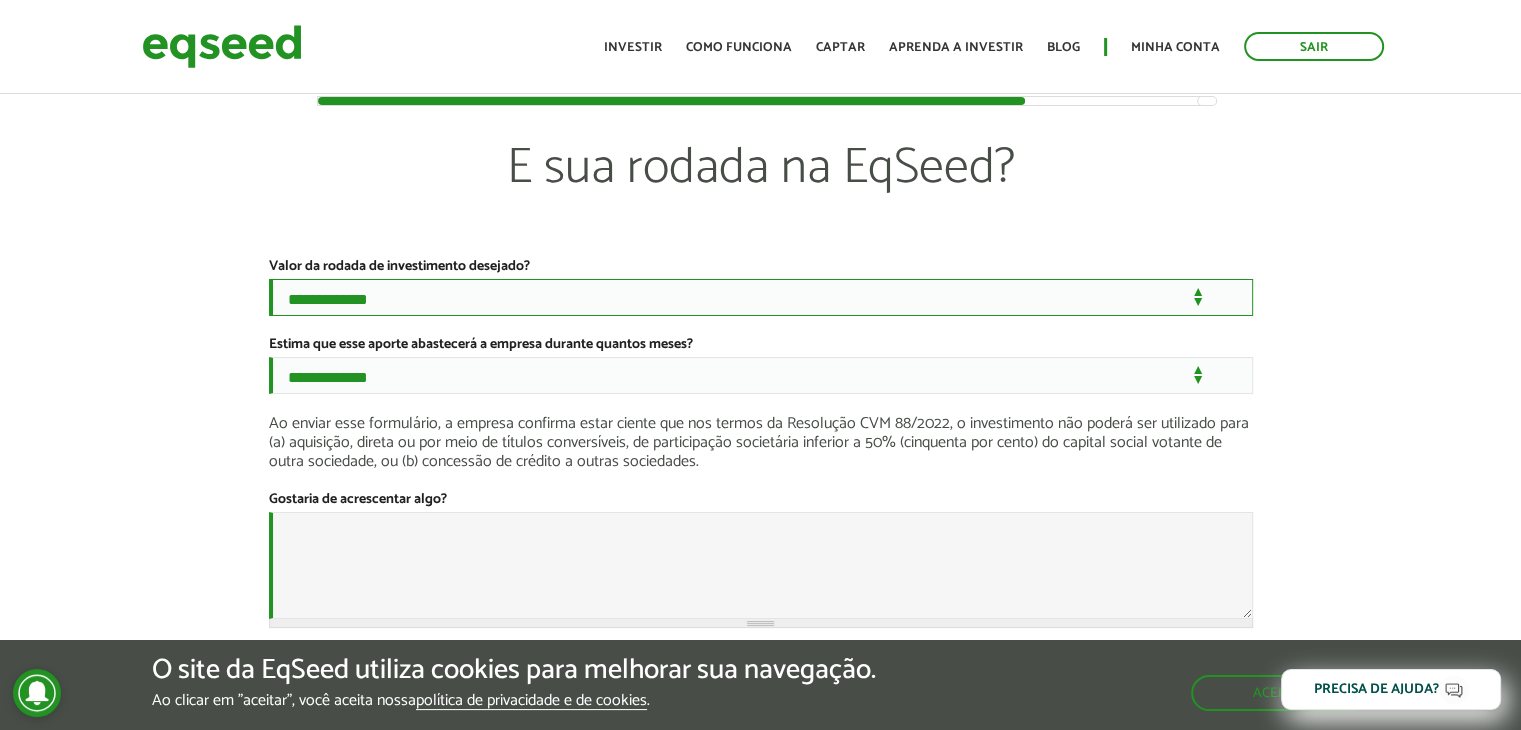click on "**********" at bounding box center (761, 297) 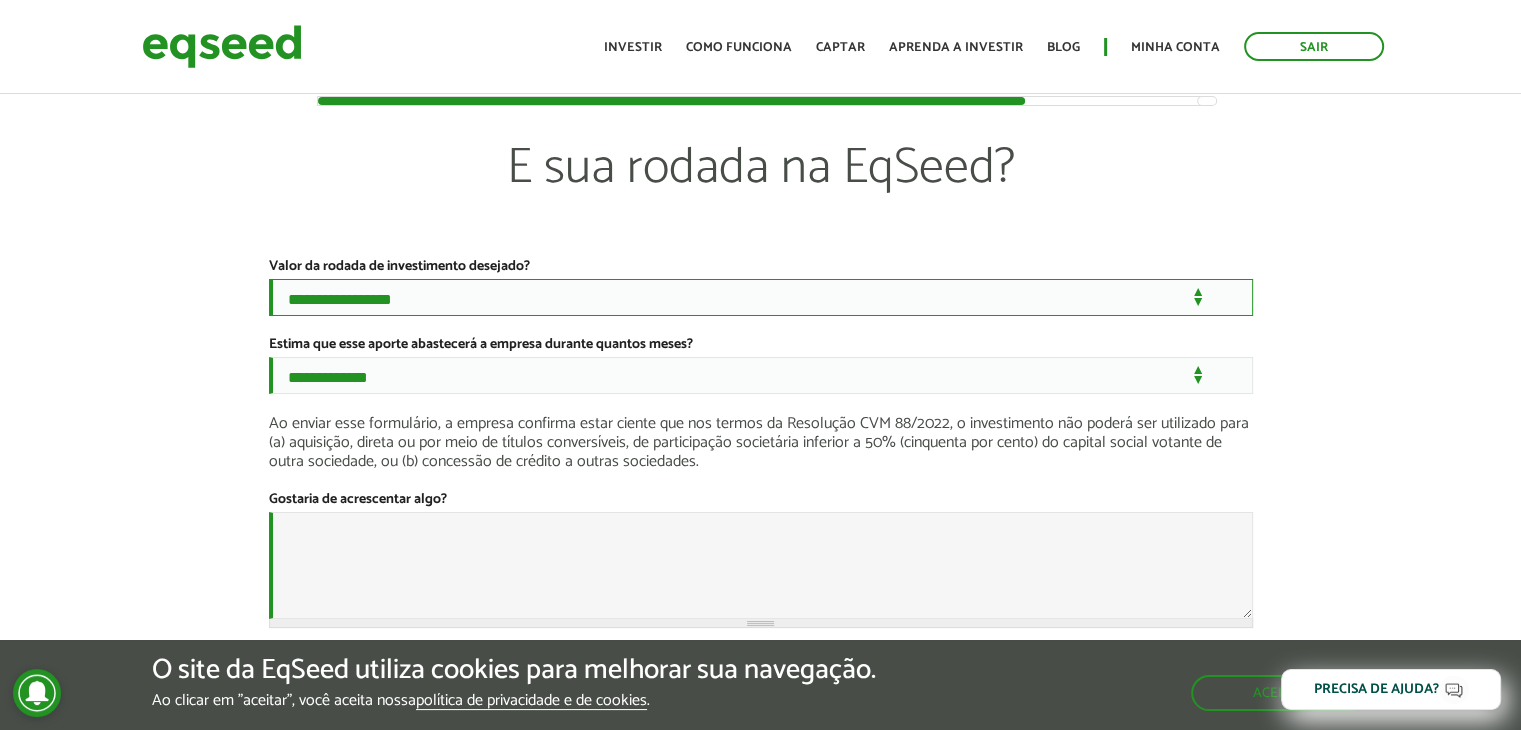 click on "**********" at bounding box center [761, 297] 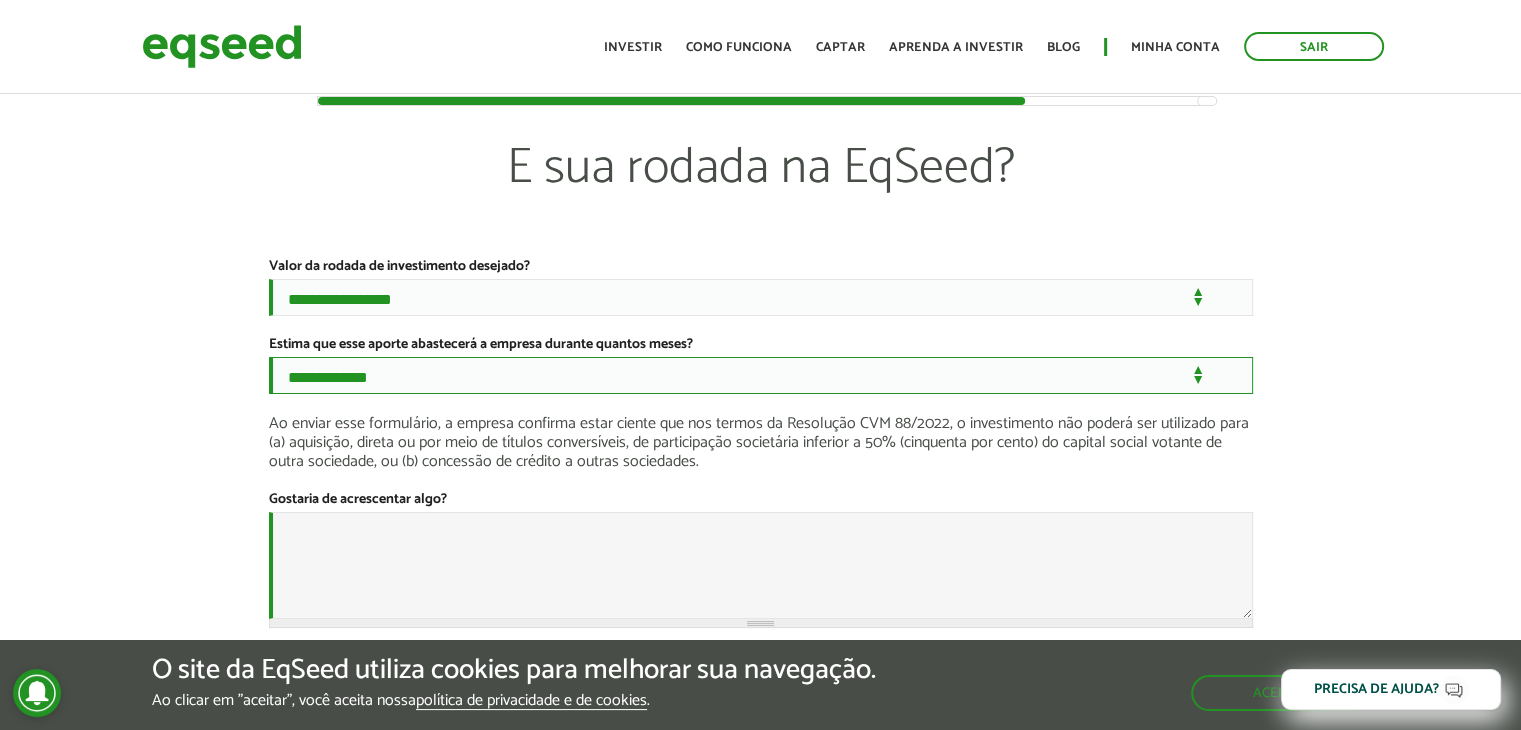 click on "**********" at bounding box center [761, 375] 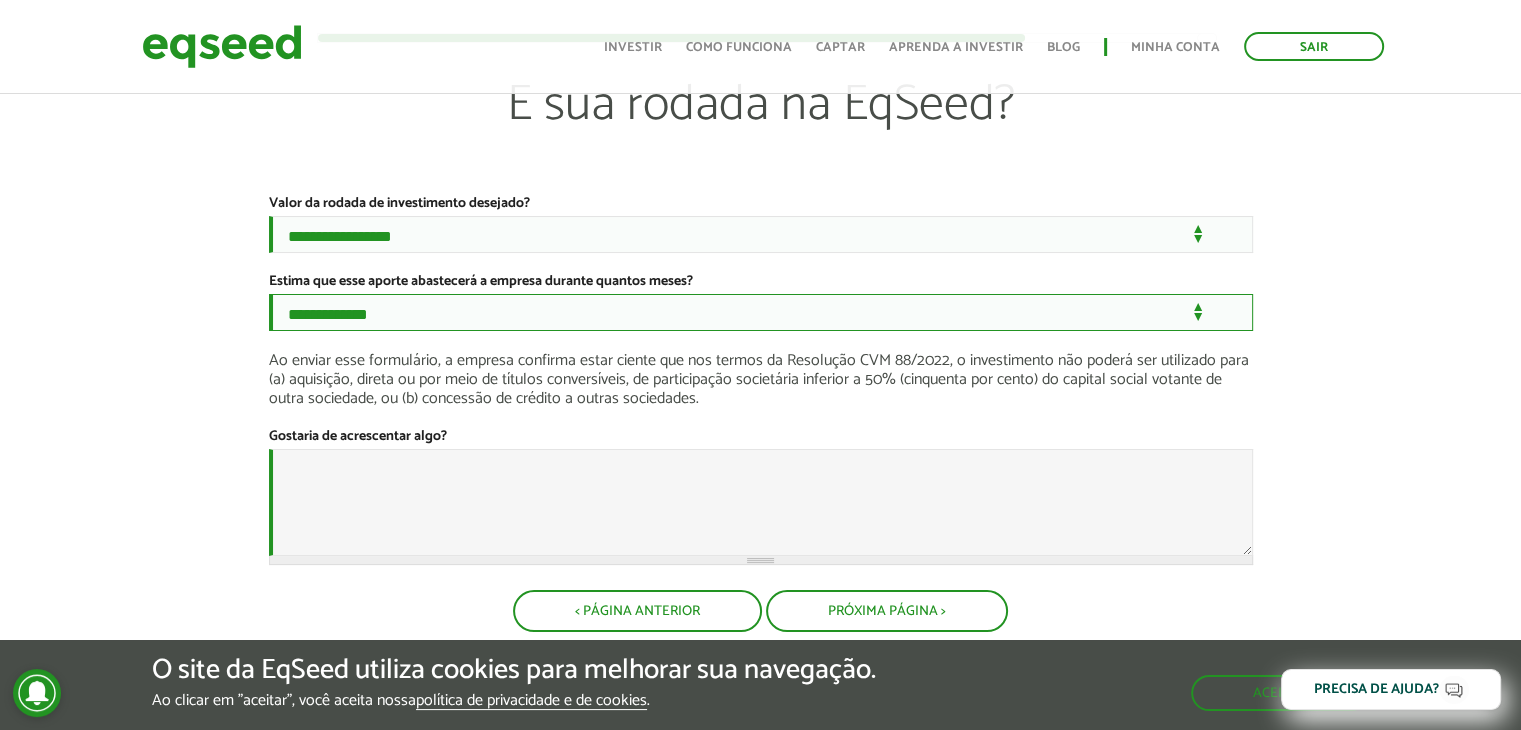 scroll, scrollTop: 114, scrollLeft: 0, axis: vertical 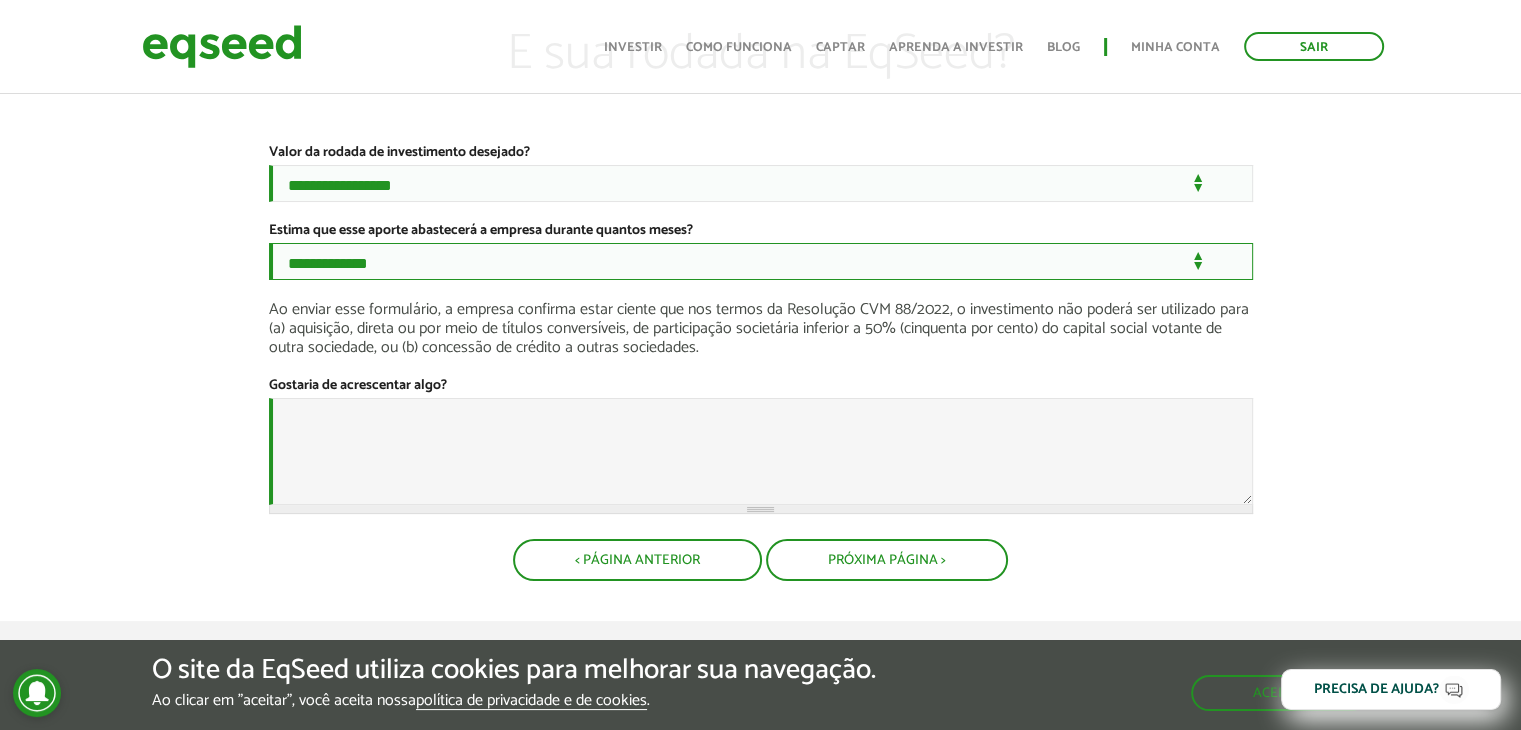 click on "**********" at bounding box center [761, 261] 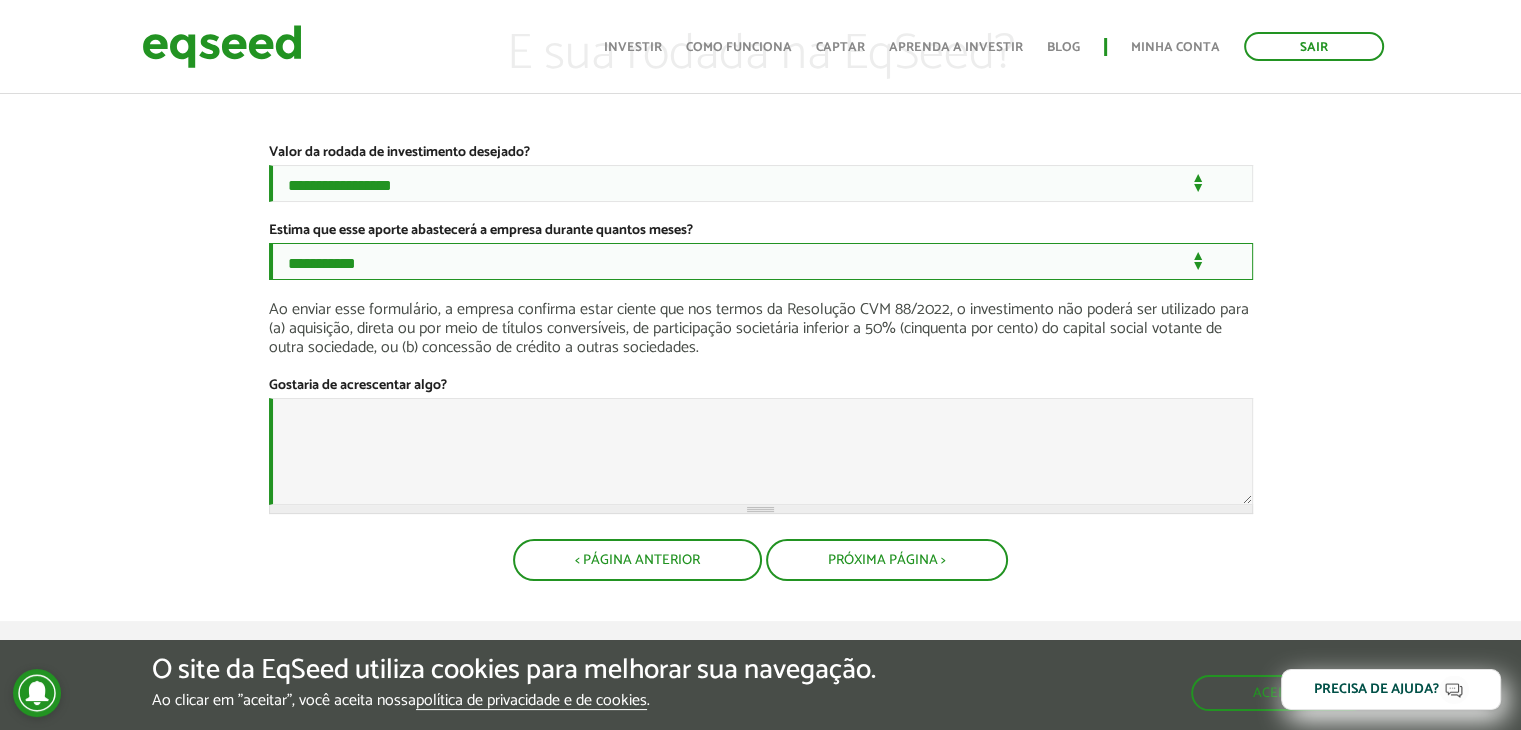 click on "**********" at bounding box center [761, 261] 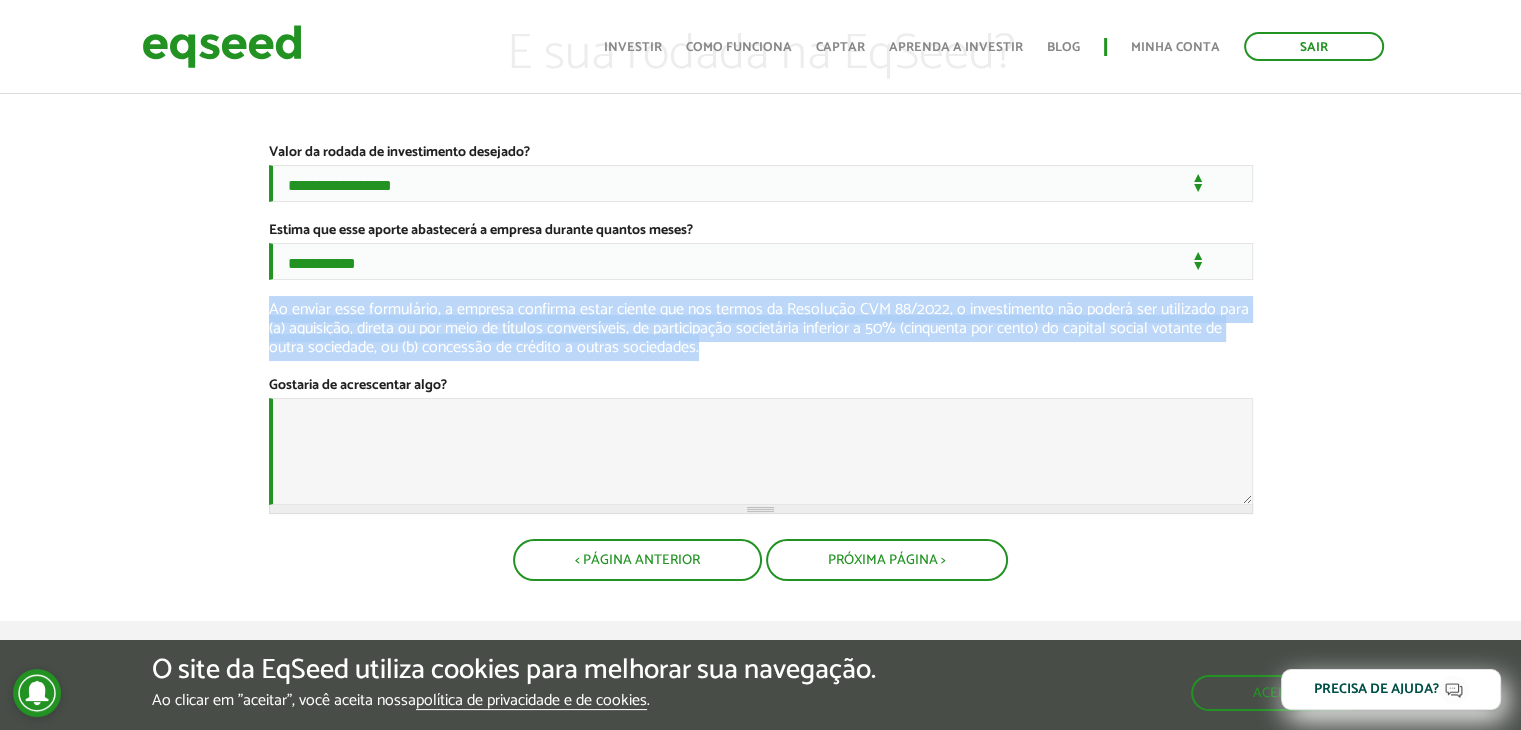 drag, startPoint x: 272, startPoint y: 328, endPoint x: 720, endPoint y: 376, distance: 450.5641 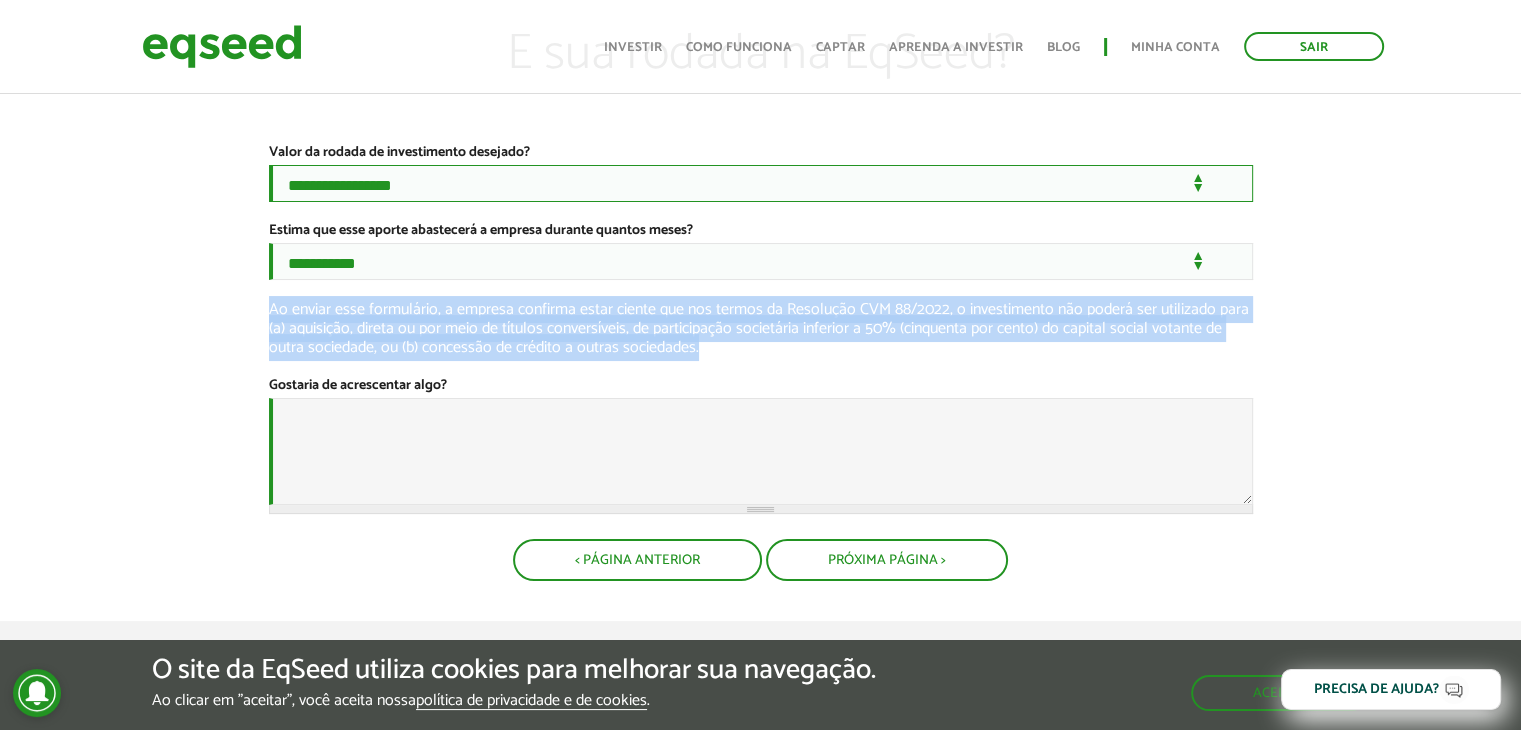 click on "**********" at bounding box center (761, 183) 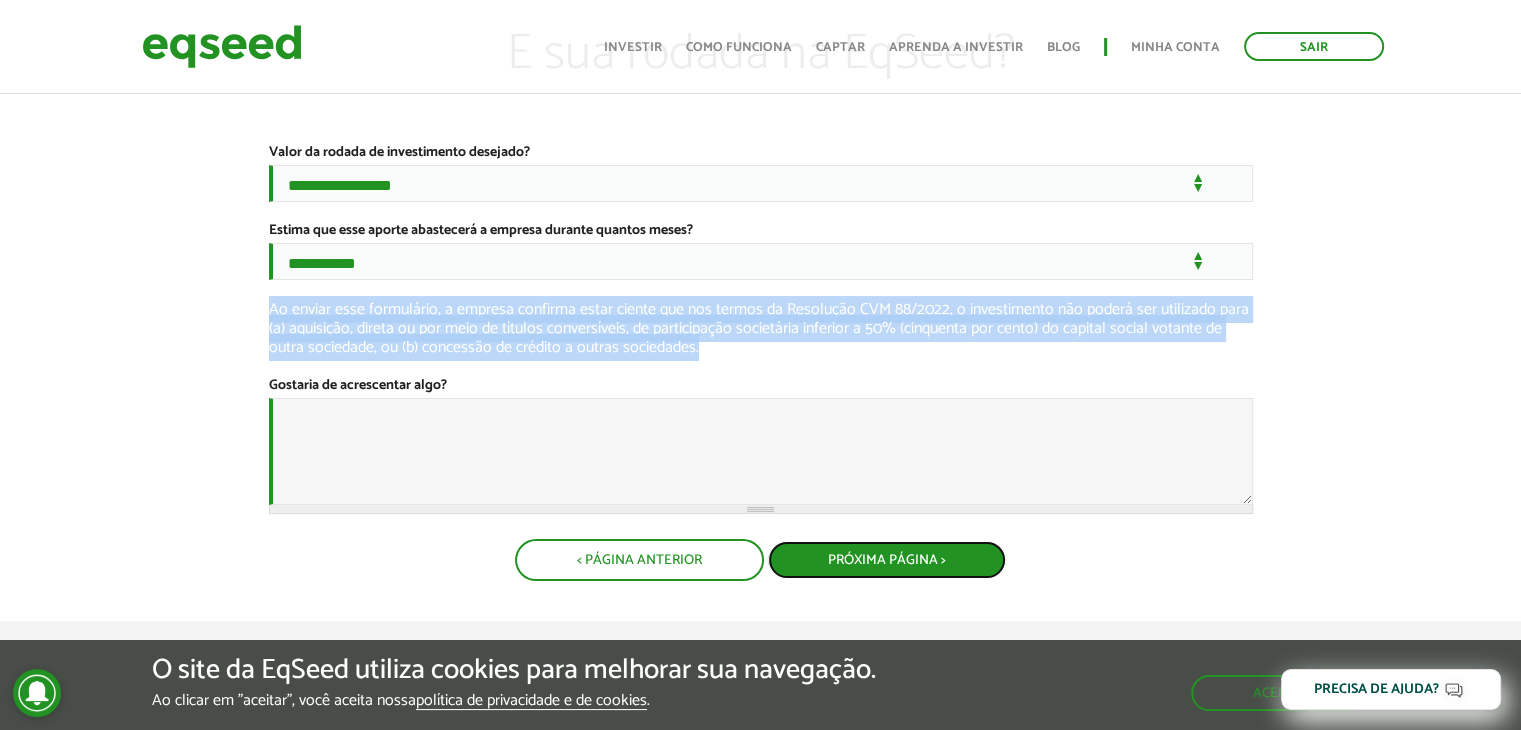 click on "Próxima Página >" at bounding box center (887, 560) 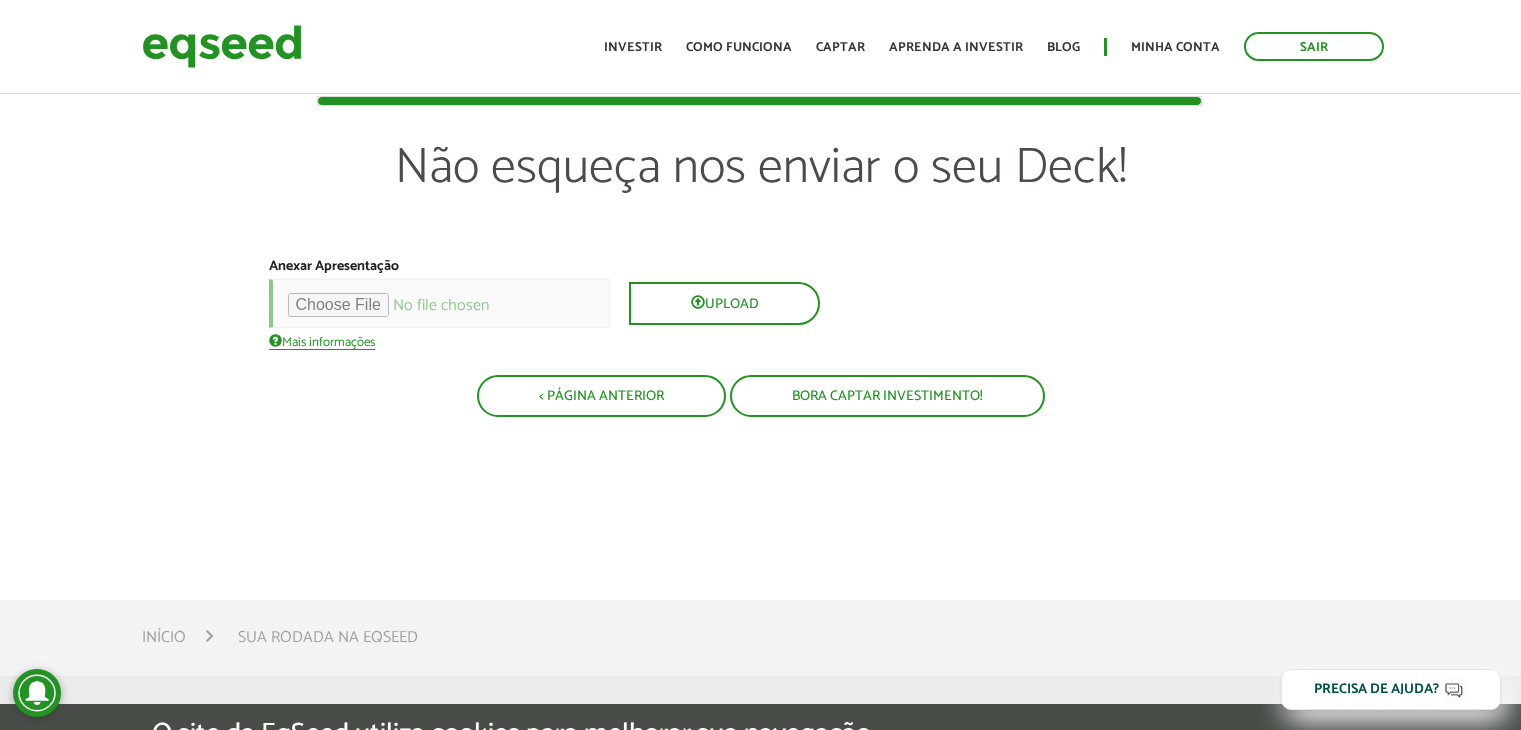 scroll, scrollTop: 0, scrollLeft: 0, axis: both 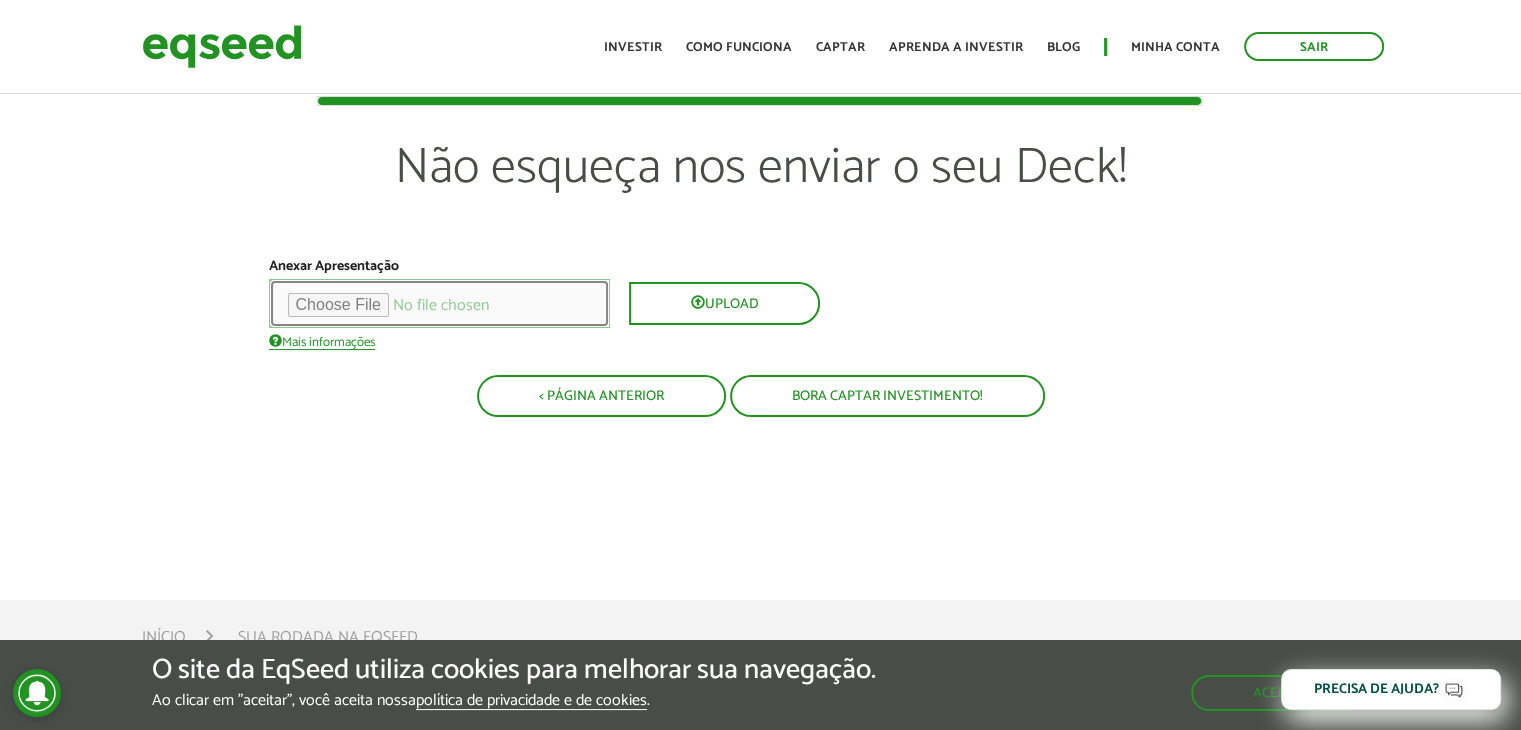 click at bounding box center (439, 303) 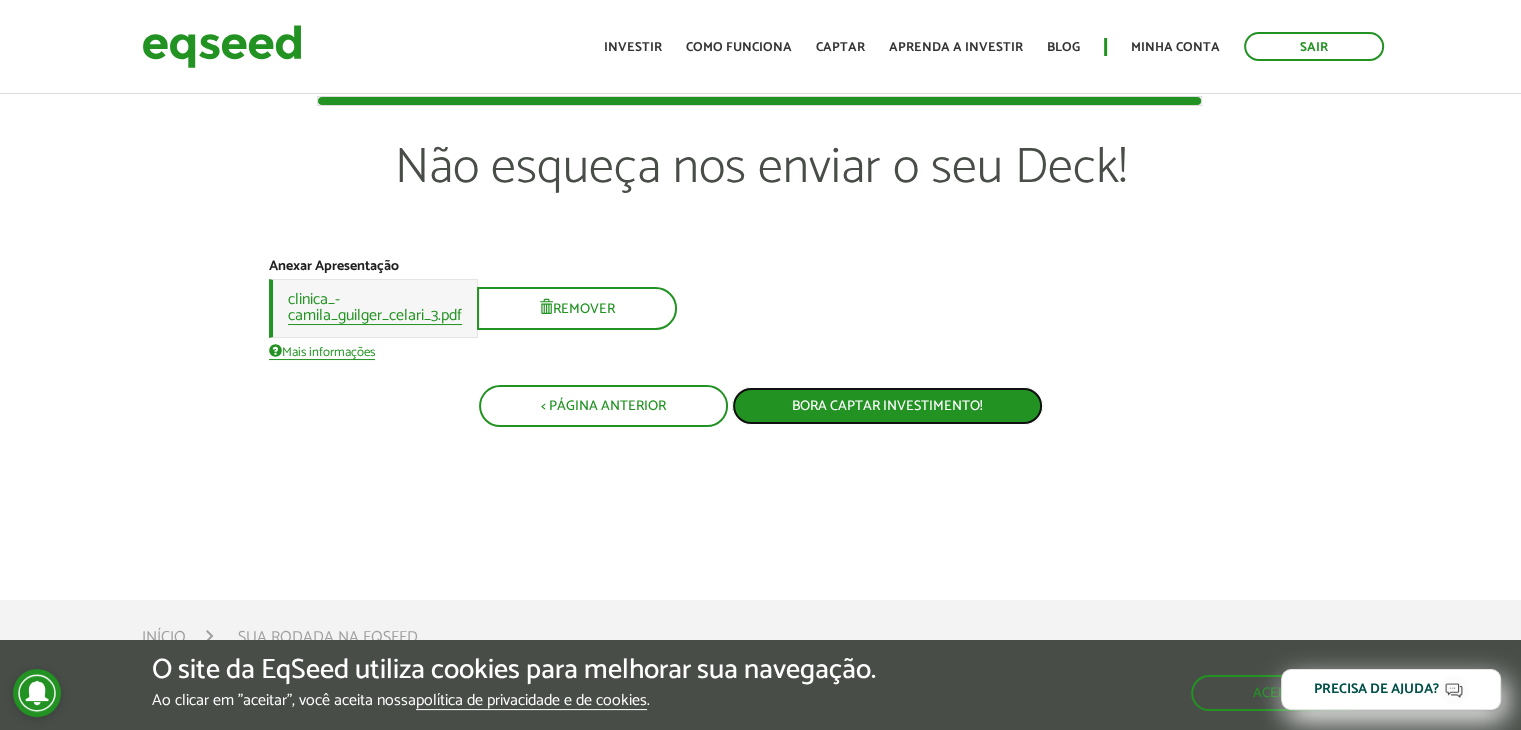click on "Bora captar investimento!" at bounding box center [887, 406] 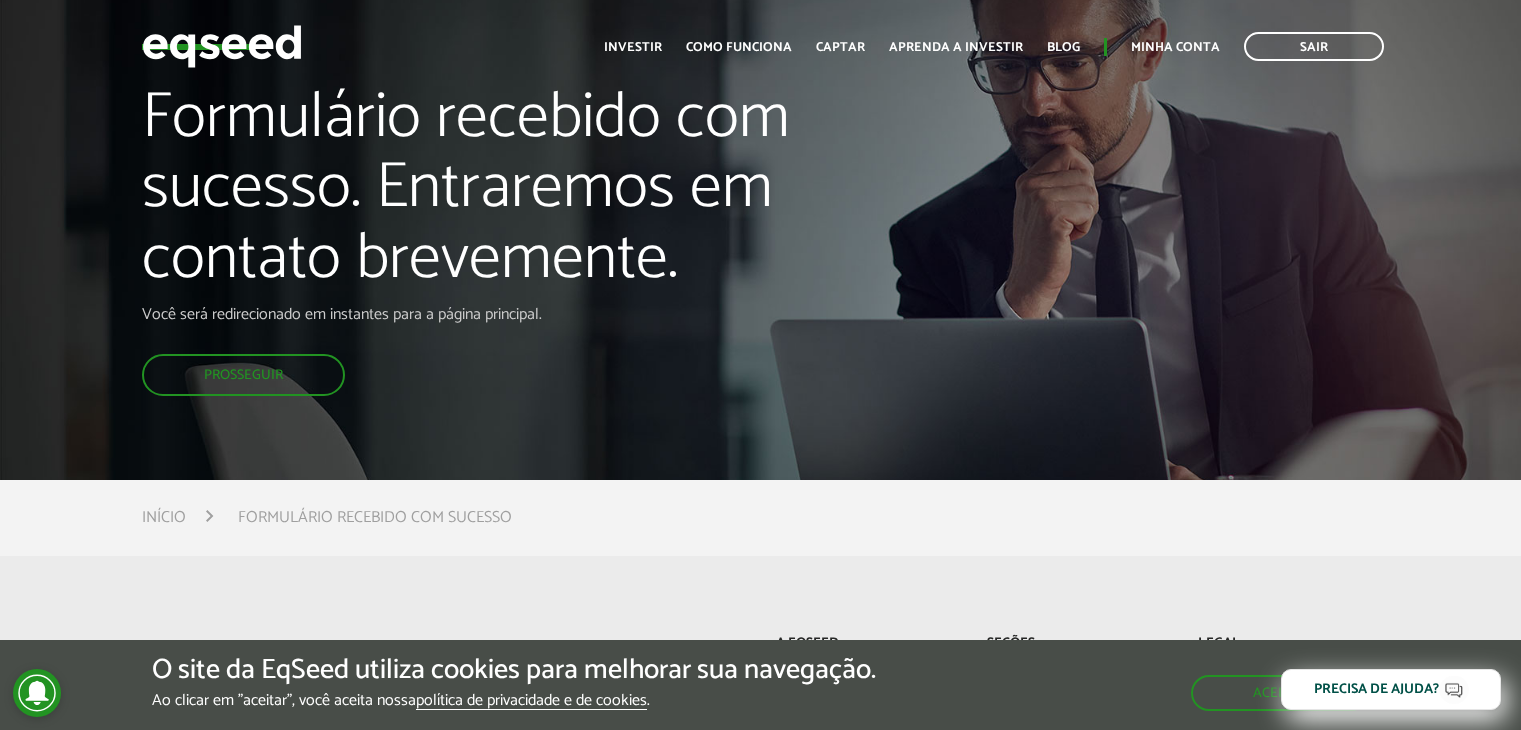 scroll, scrollTop: 0, scrollLeft: 0, axis: both 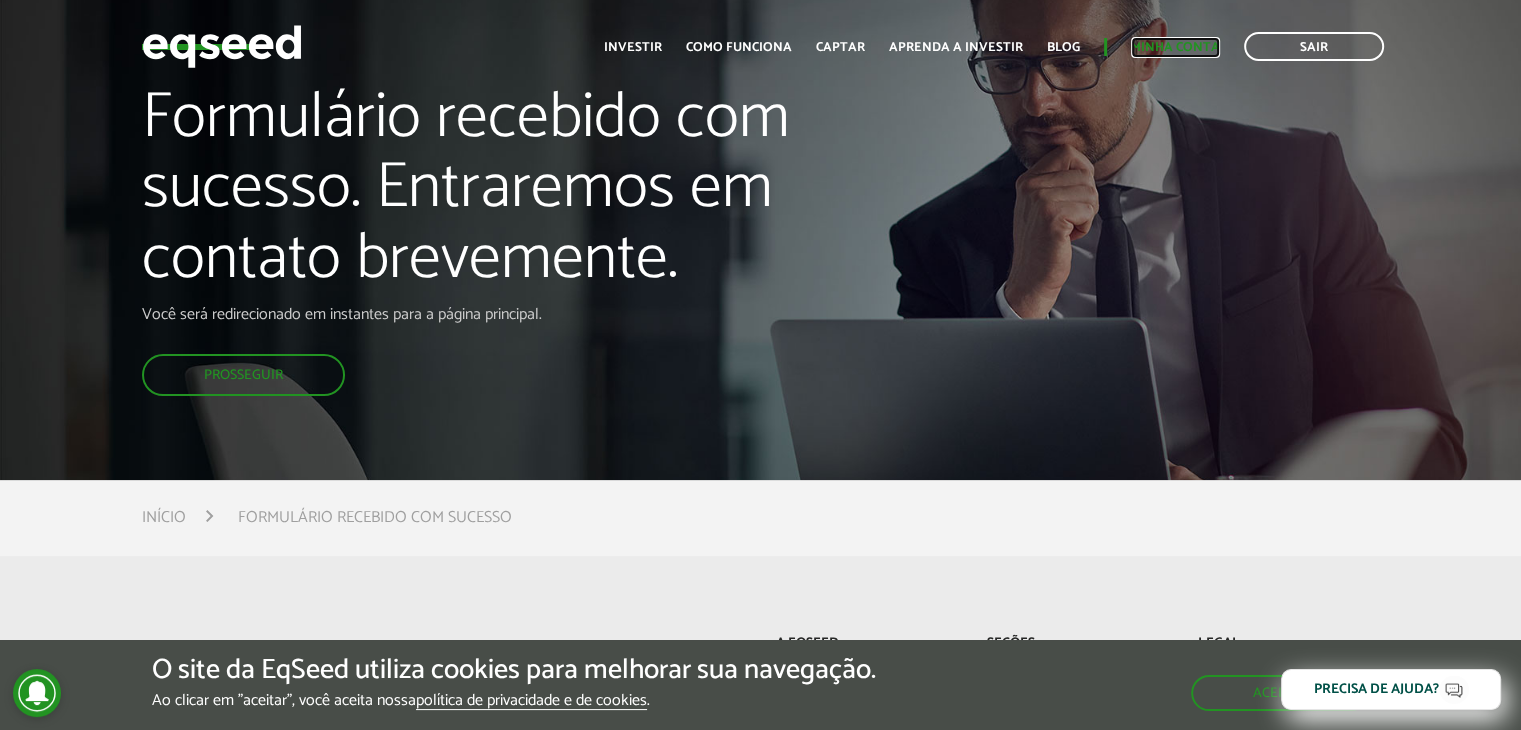 click on "Minha conta" at bounding box center [1175, 47] 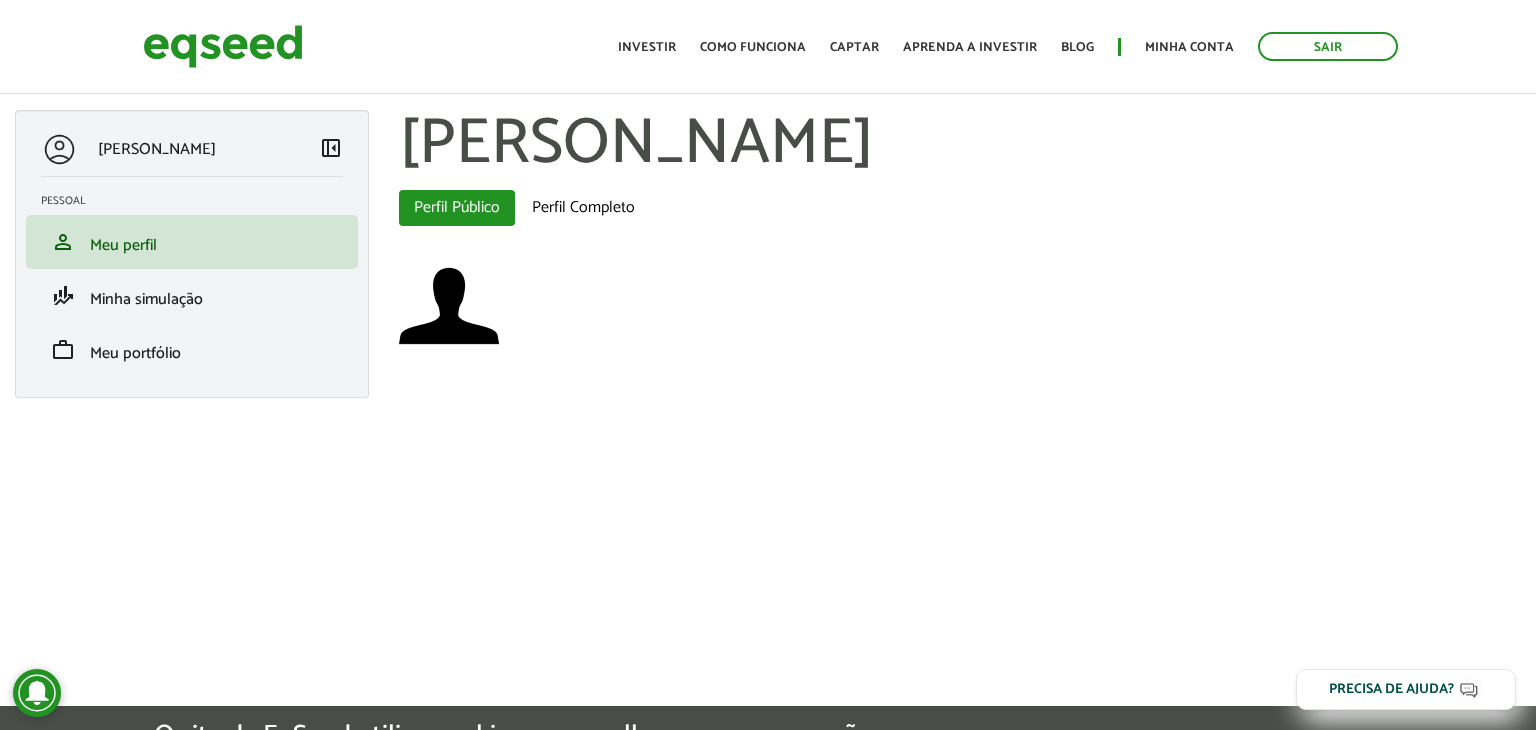 scroll, scrollTop: 0, scrollLeft: 0, axis: both 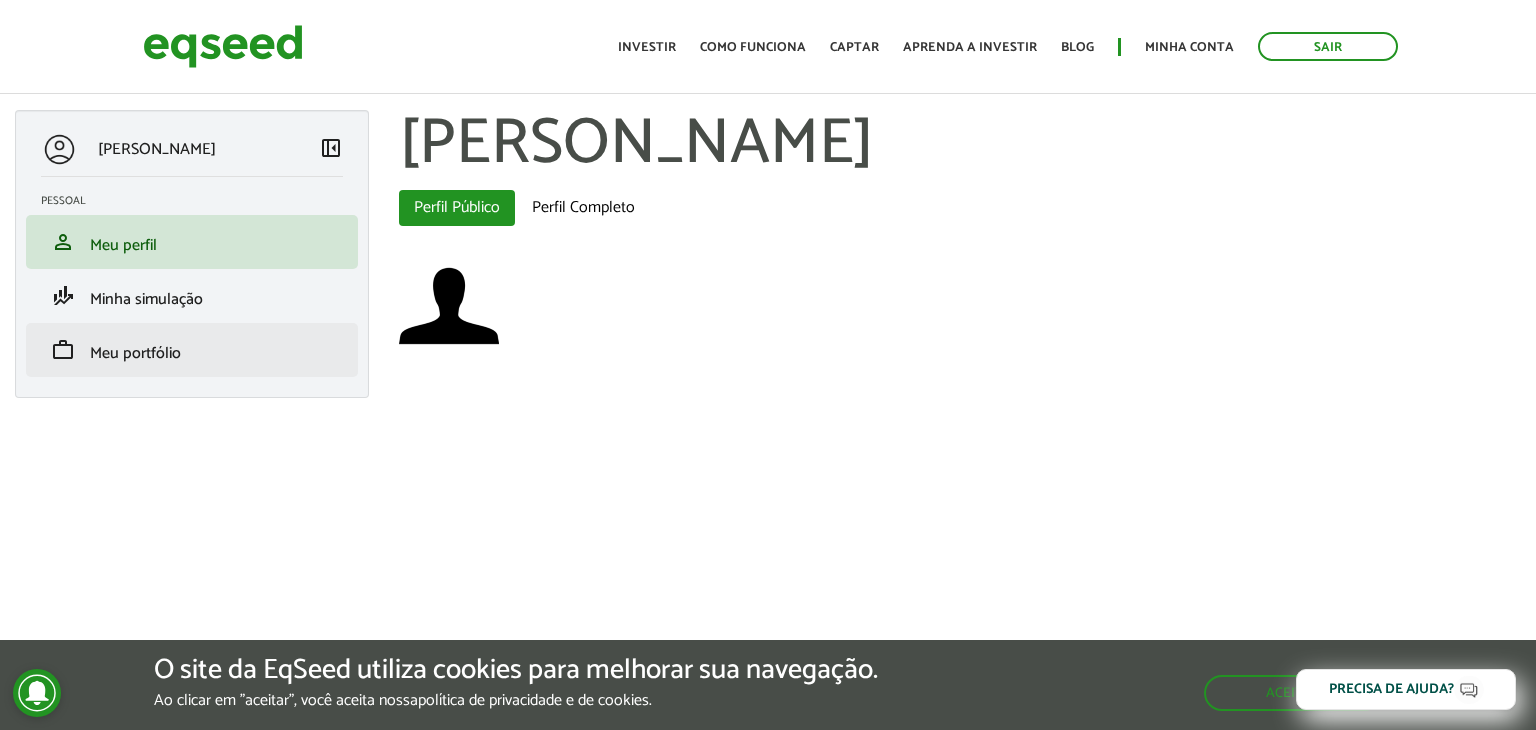 click on "work Meu portfólio" at bounding box center [192, 350] 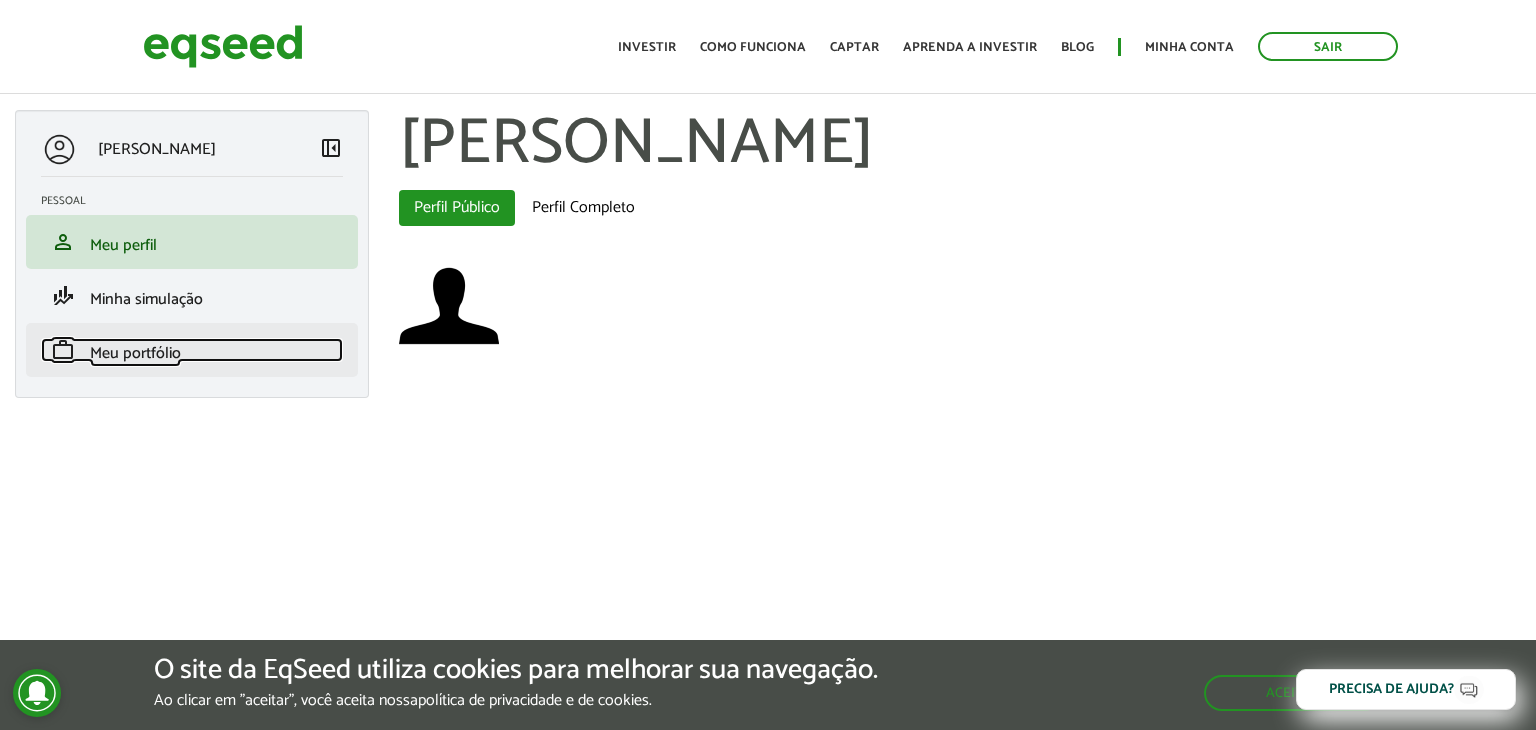 click on "Meu portfólio" at bounding box center [135, 353] 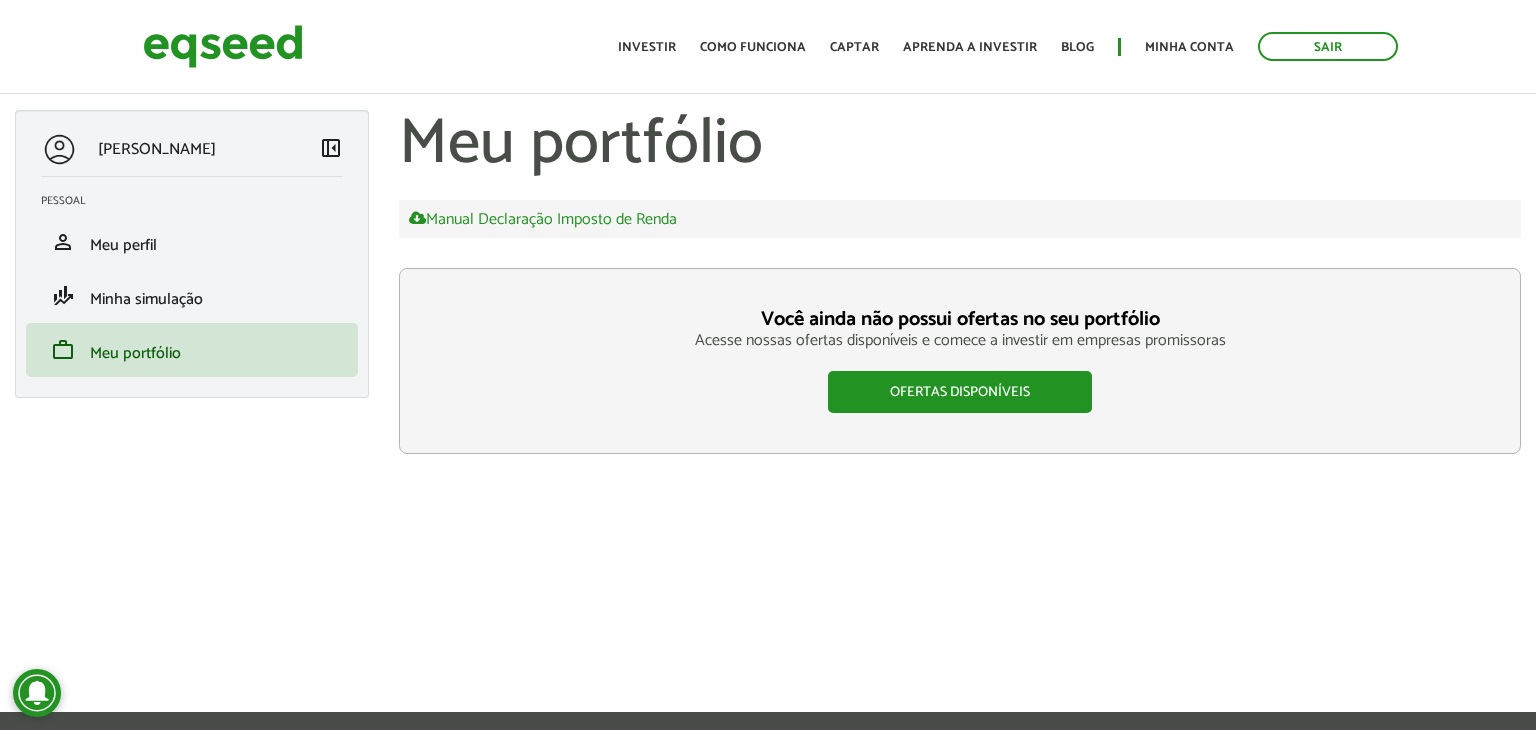 scroll, scrollTop: 0, scrollLeft: 0, axis: both 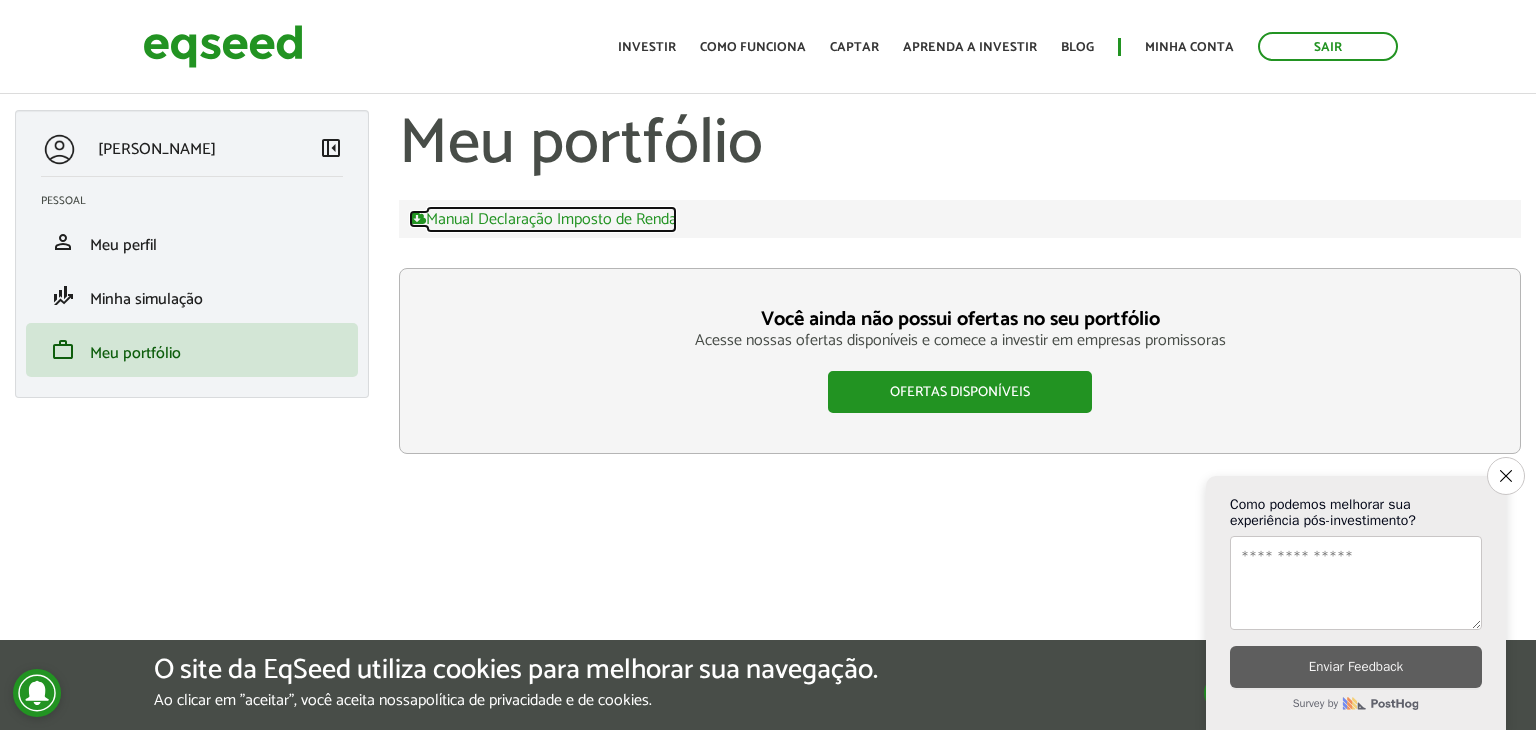 click on "Manual Declaração Imposto de Renda" at bounding box center [543, 219] 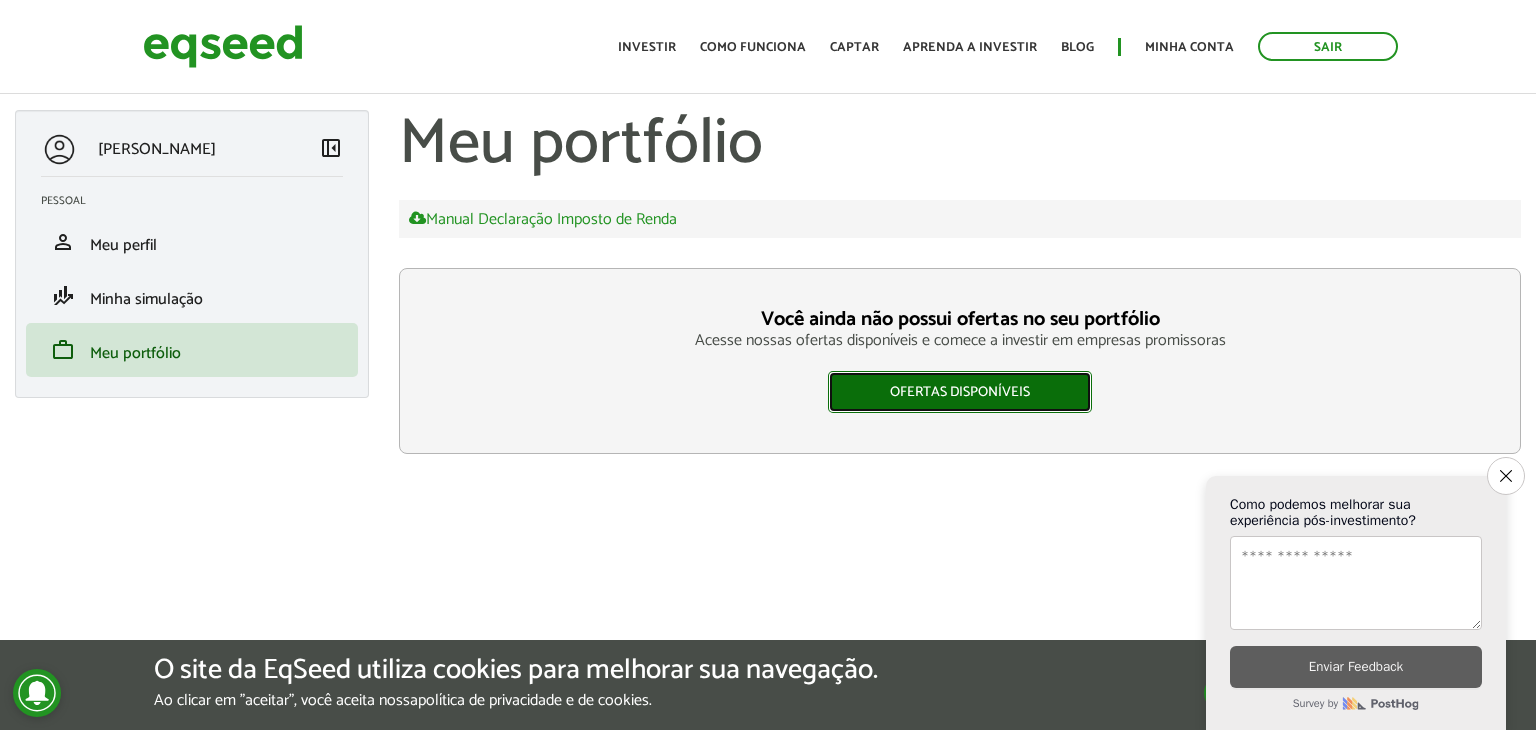 click on "Ofertas disponíveis" at bounding box center [960, 392] 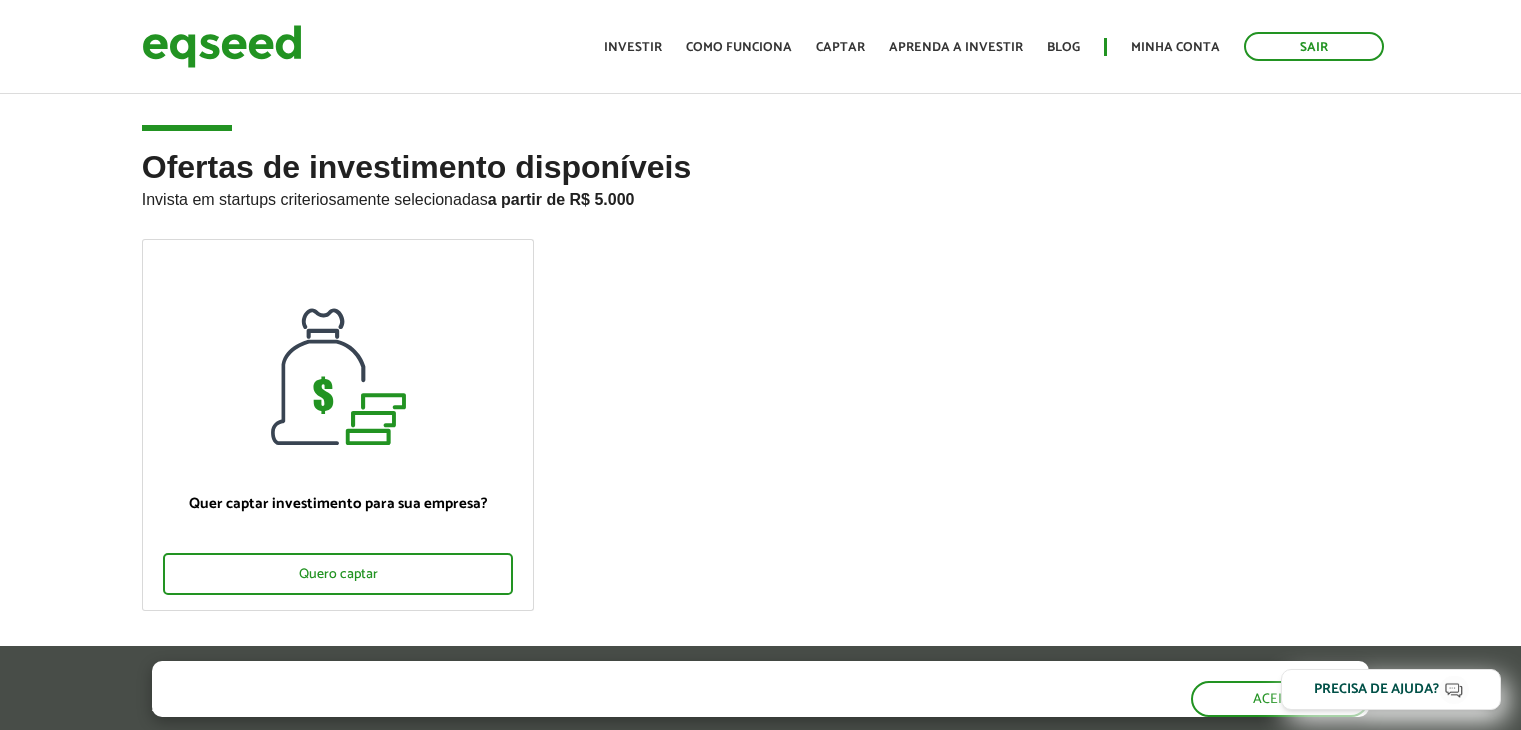 scroll, scrollTop: 0, scrollLeft: 0, axis: both 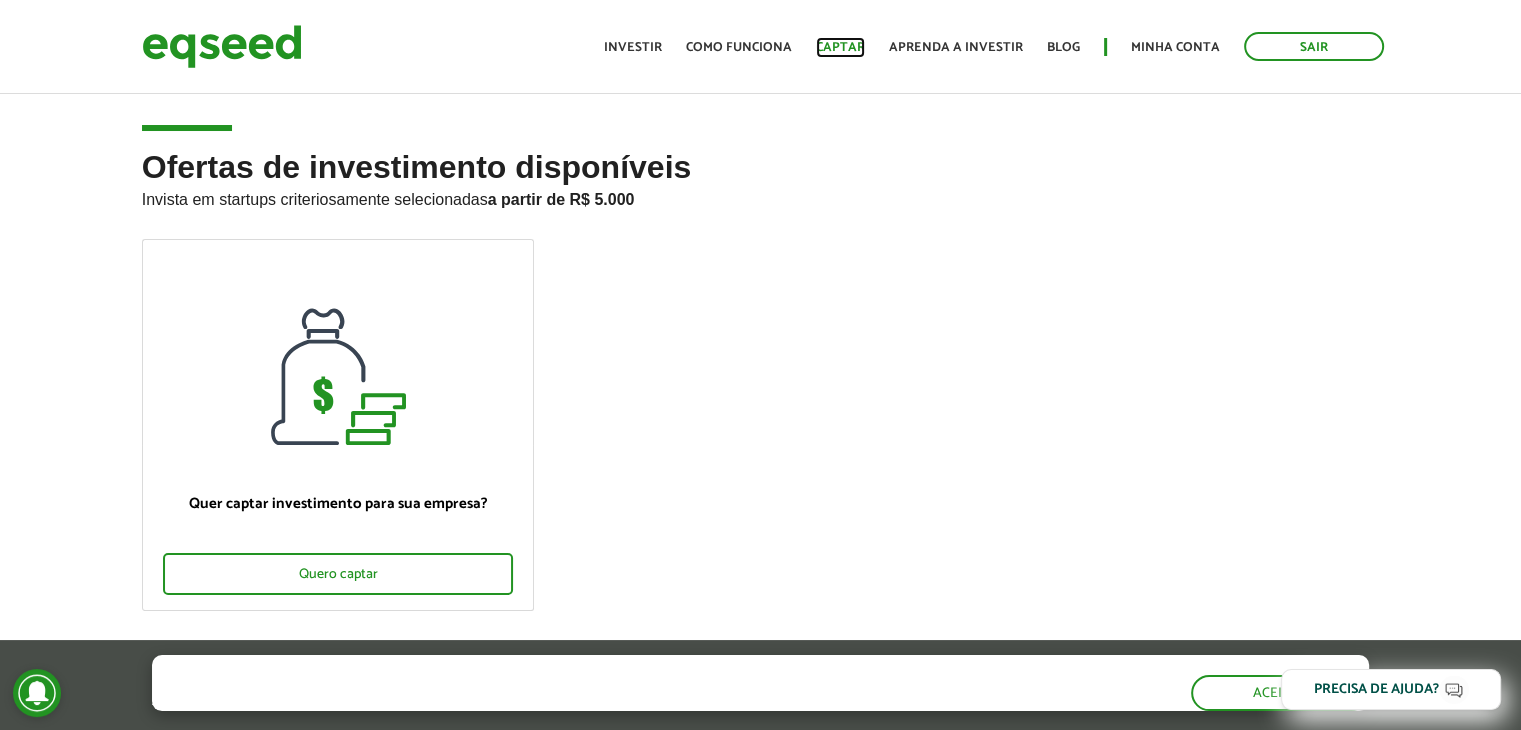 click on "Captar" at bounding box center [840, 47] 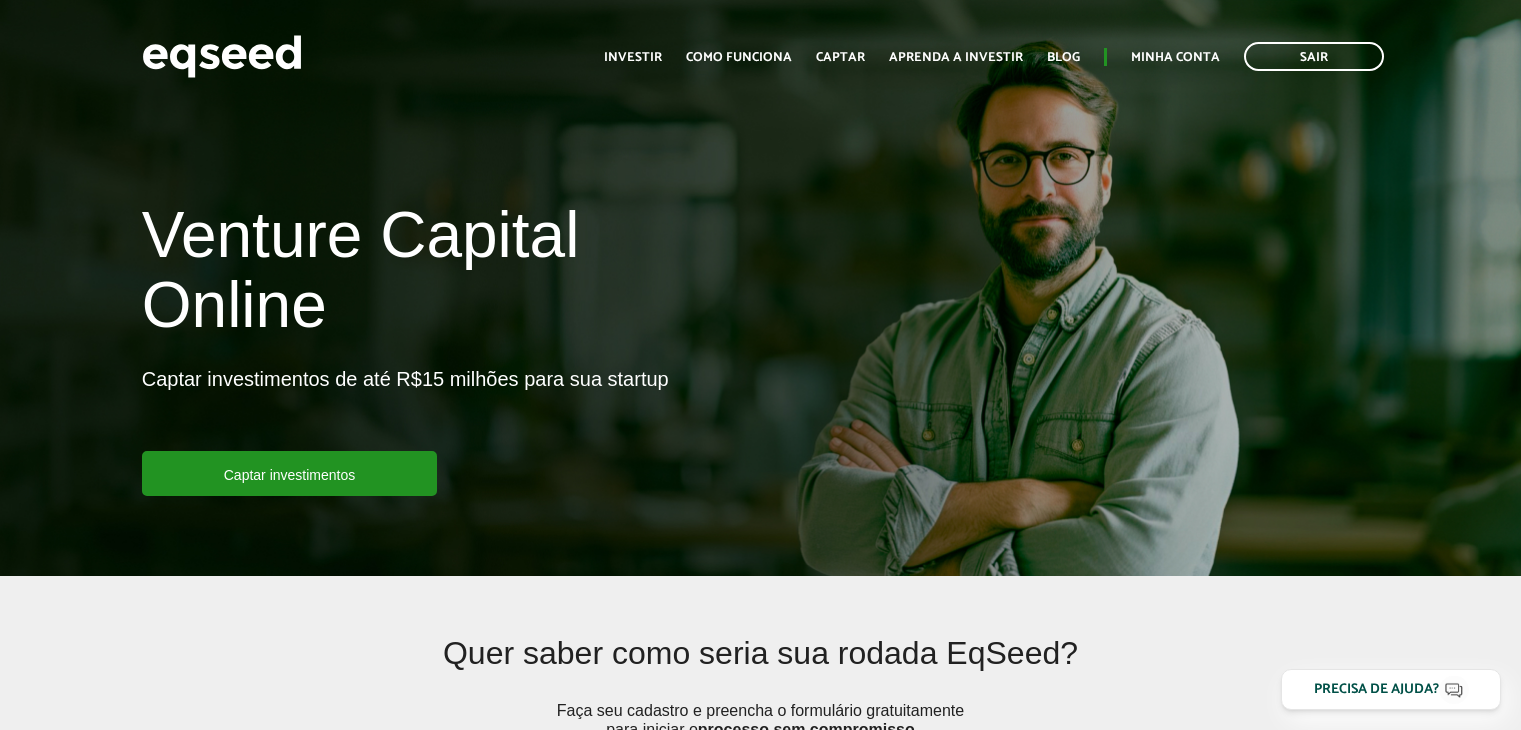 scroll, scrollTop: 0, scrollLeft: 0, axis: both 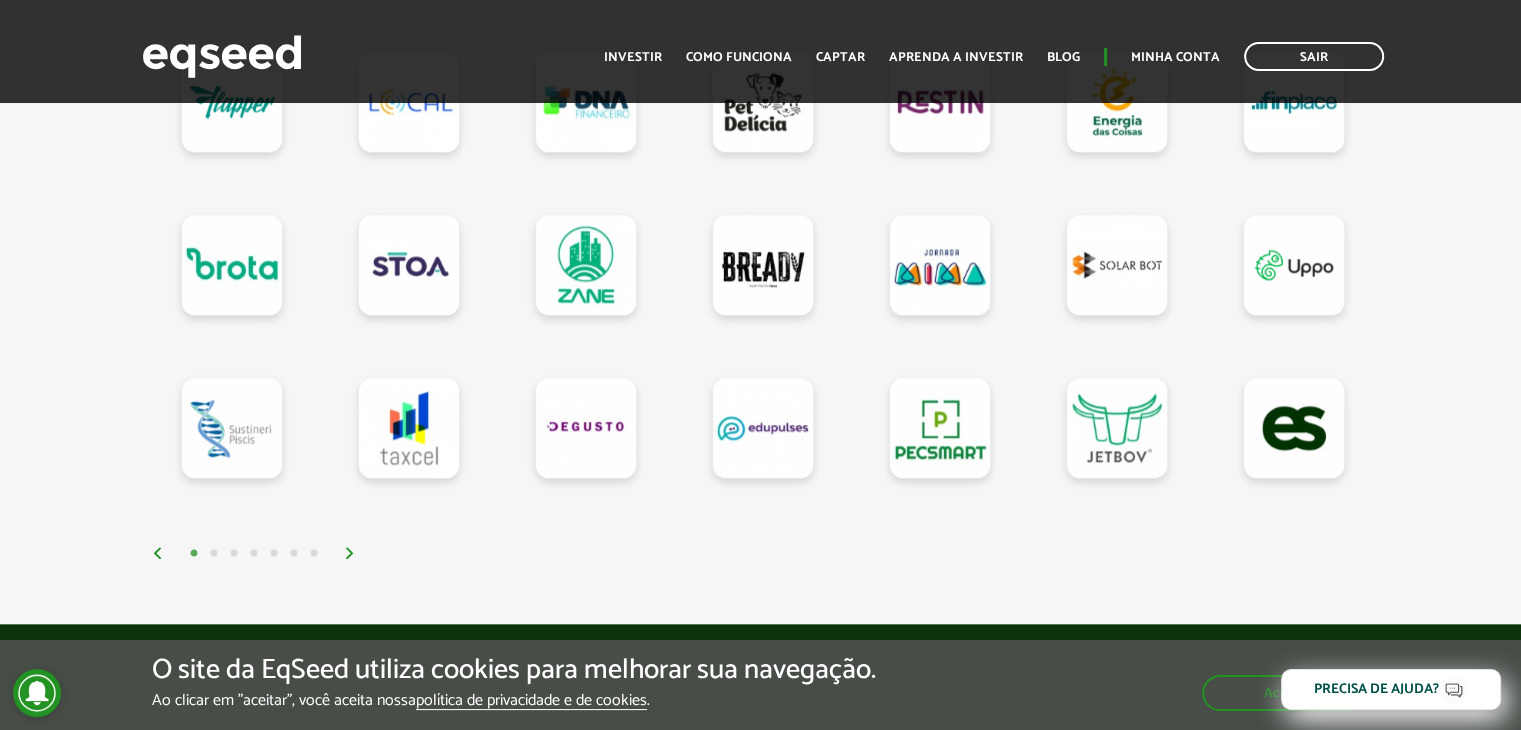 drag, startPoint x: 1534, startPoint y: 53, endPoint x: 1532, endPoint y: 247, distance: 194.01031 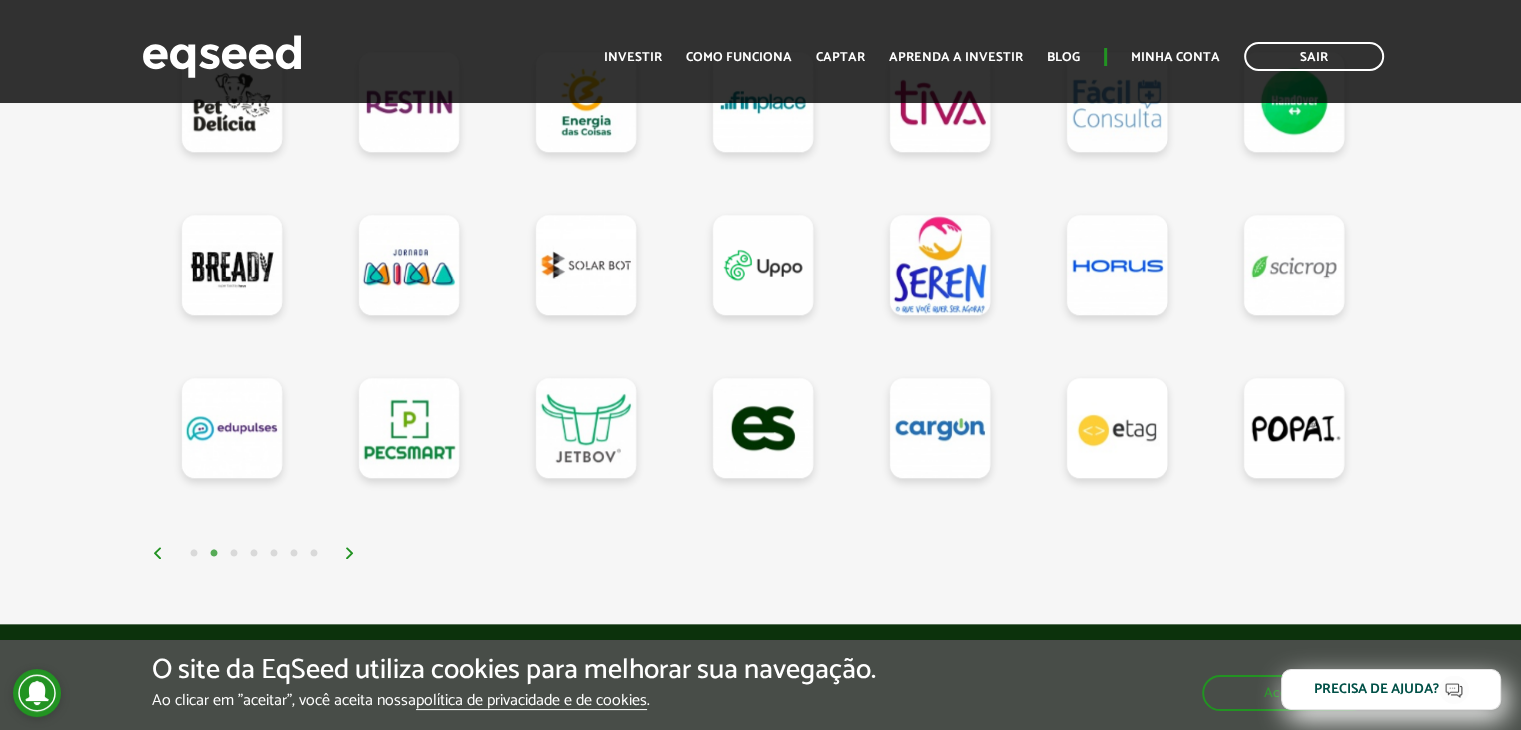 click at bounding box center [350, 553] 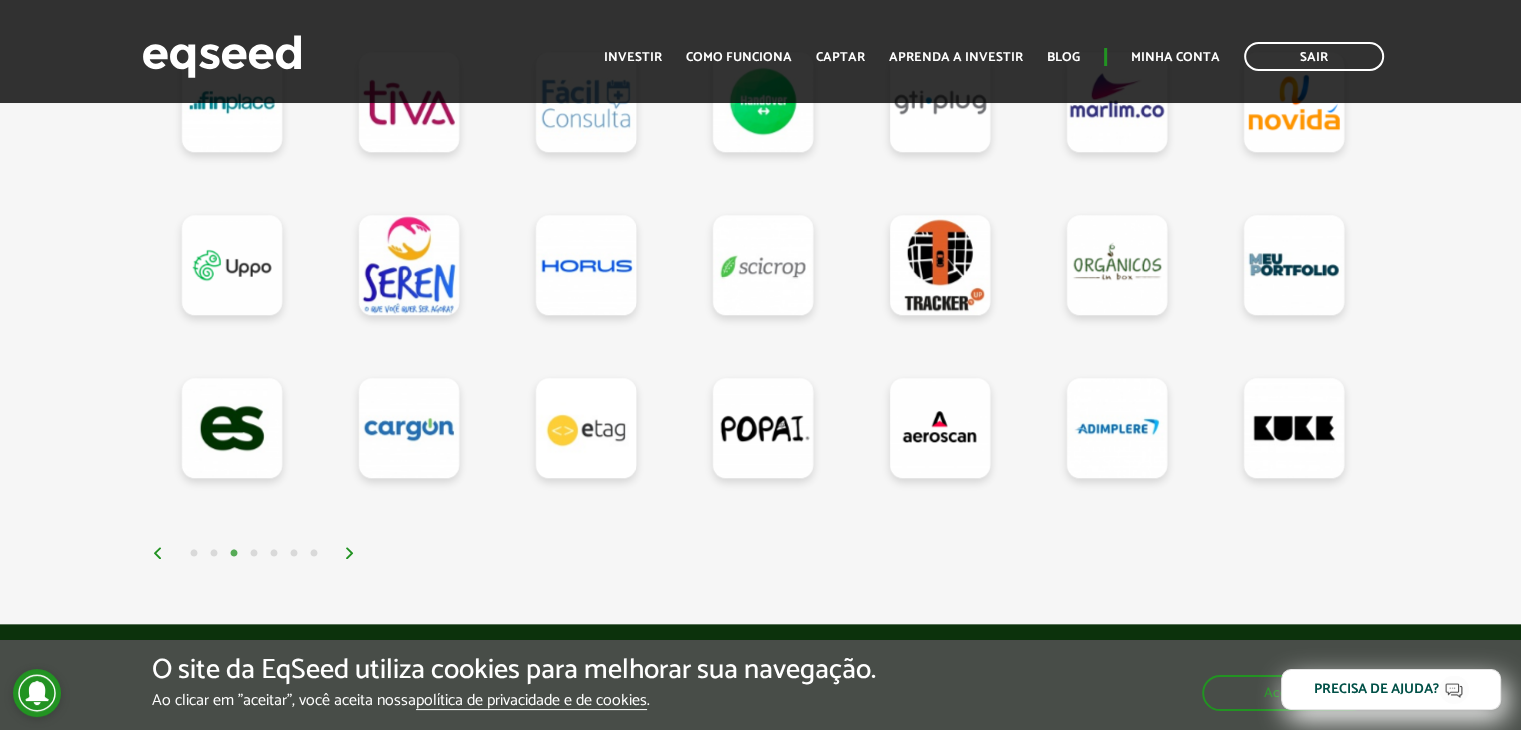 click at bounding box center (350, 553) 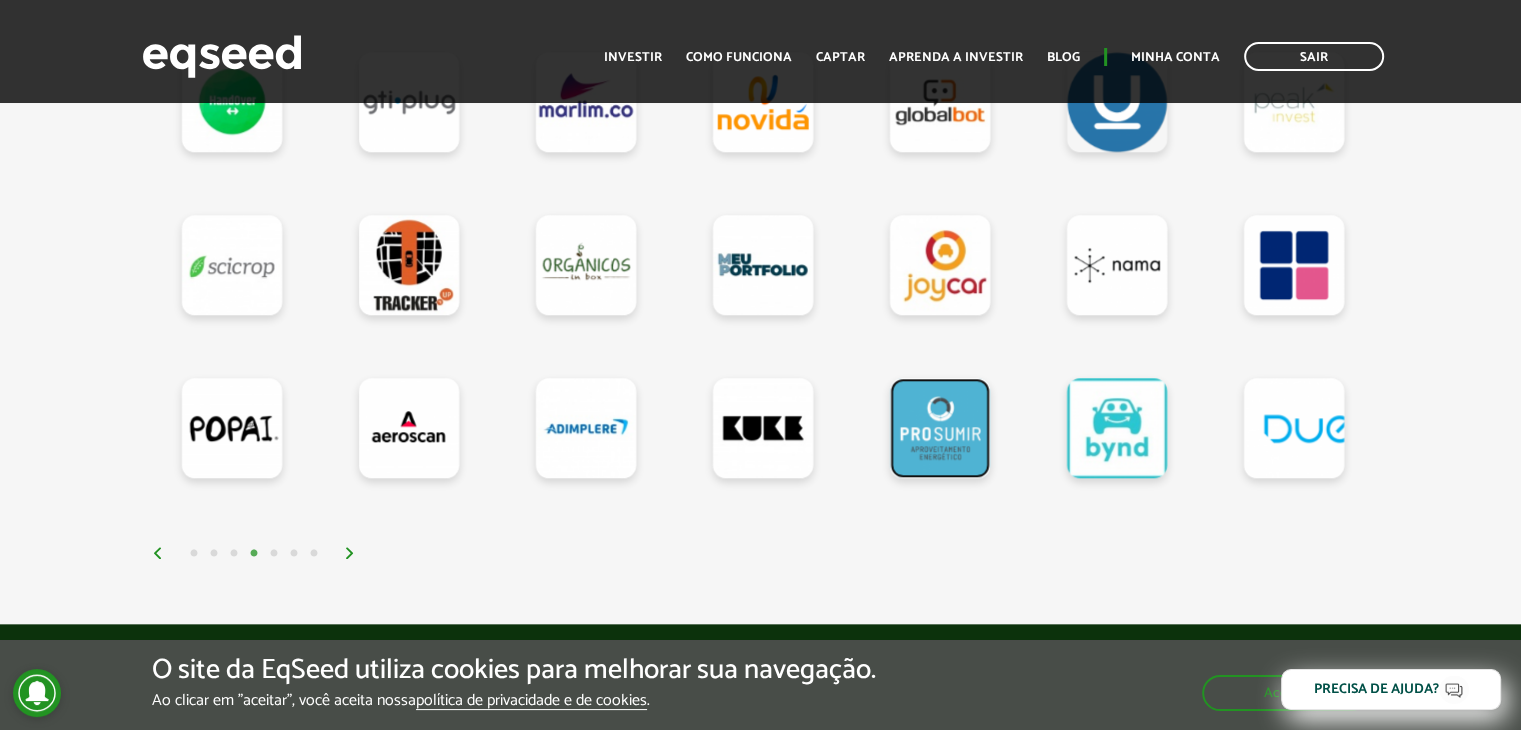 click at bounding box center [940, 428] 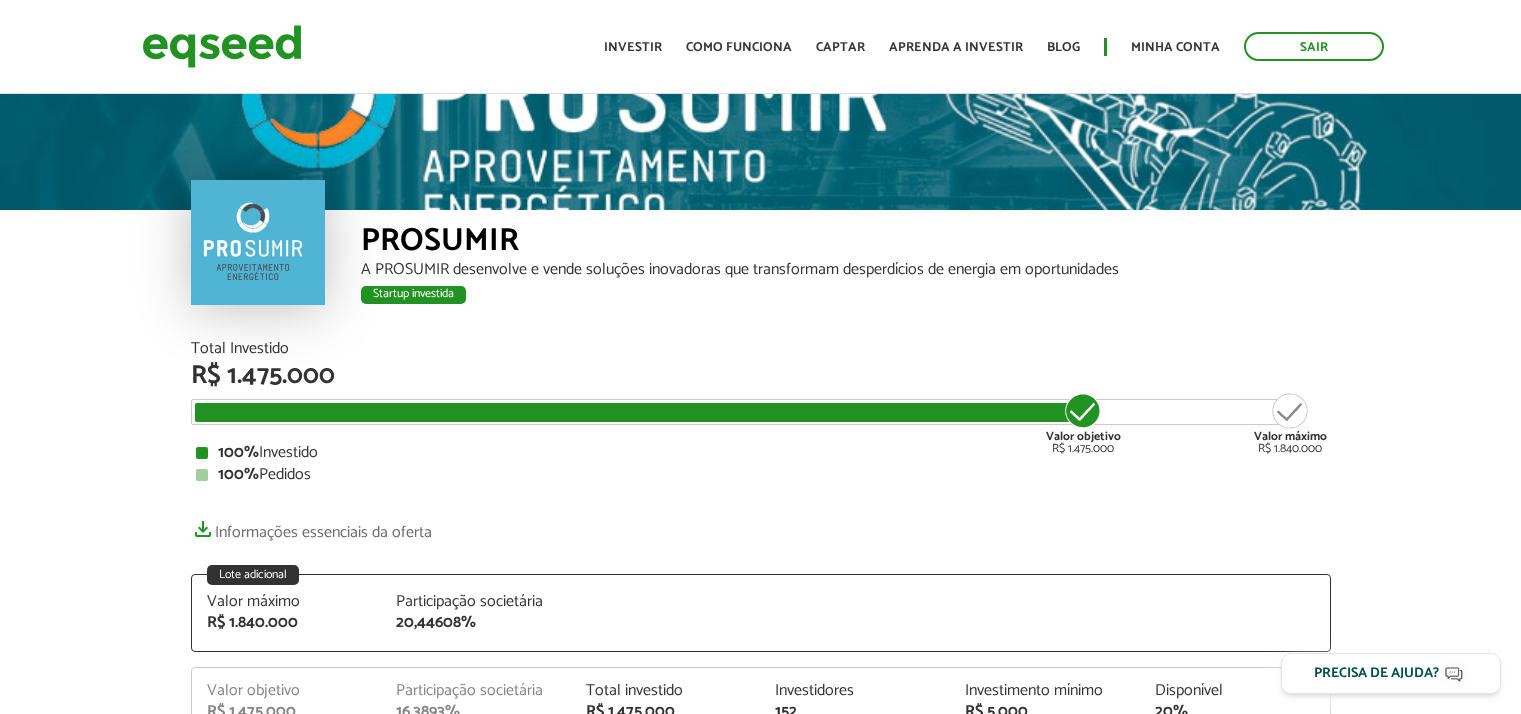 scroll, scrollTop: 0, scrollLeft: 0, axis: both 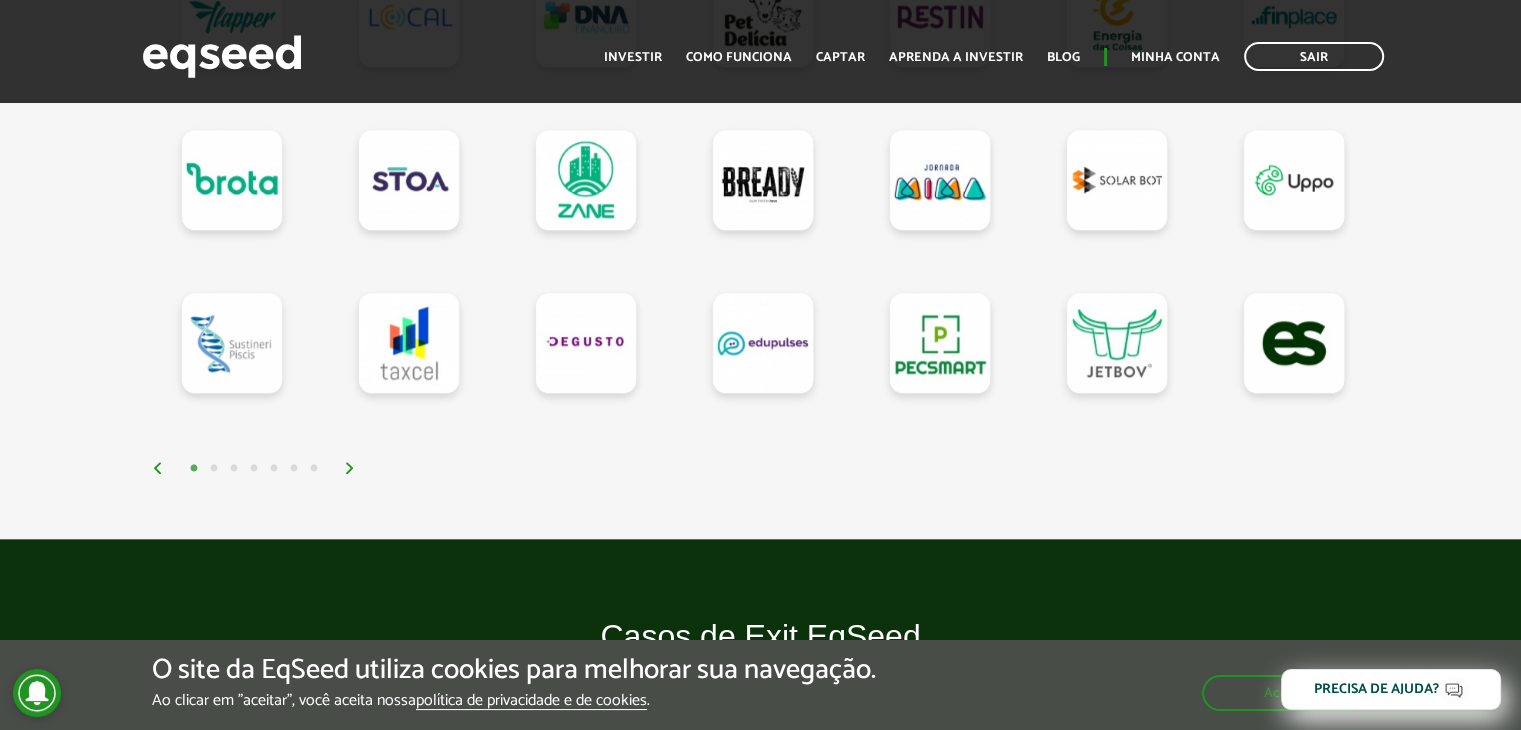 click at bounding box center (350, 468) 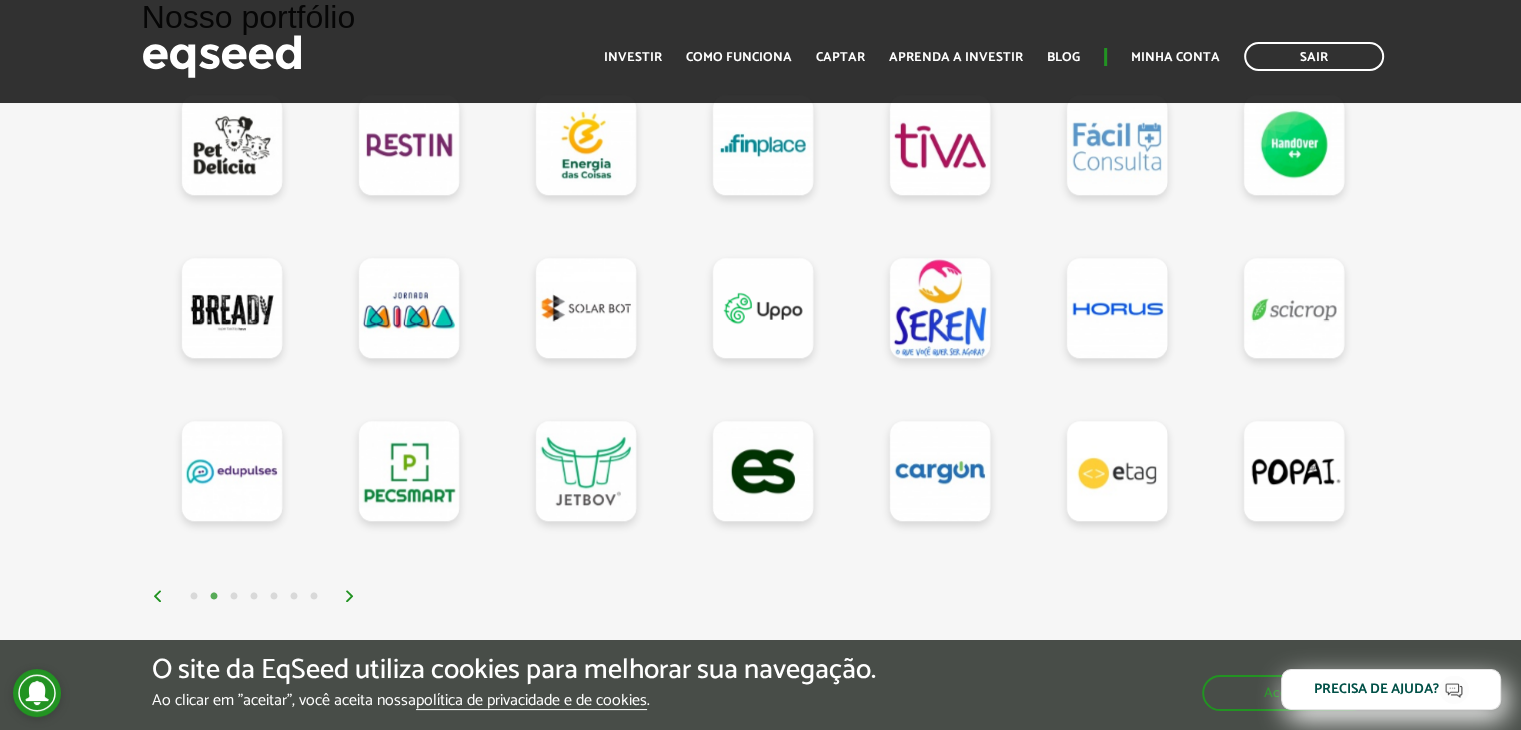 scroll, scrollTop: 1921, scrollLeft: 0, axis: vertical 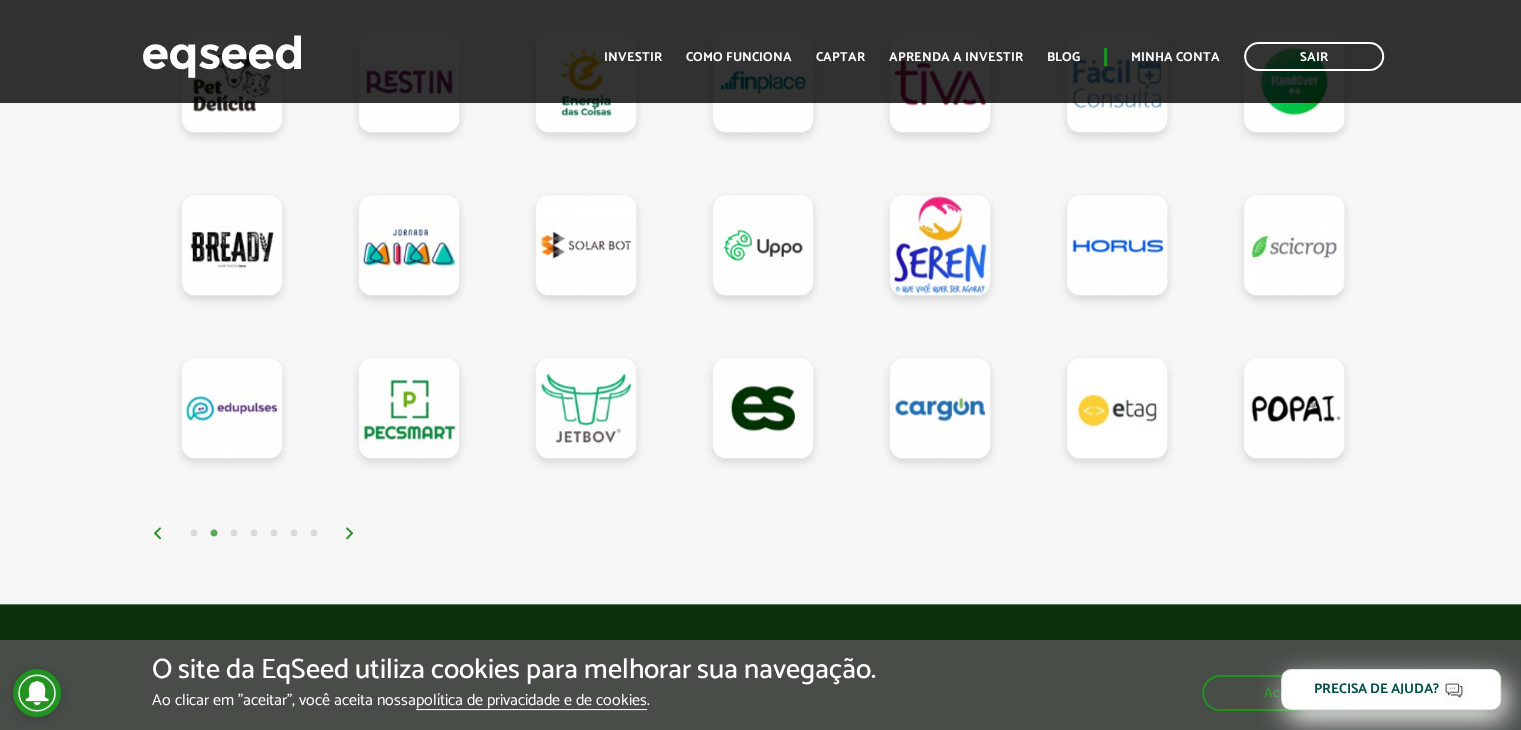 click at bounding box center [350, 533] 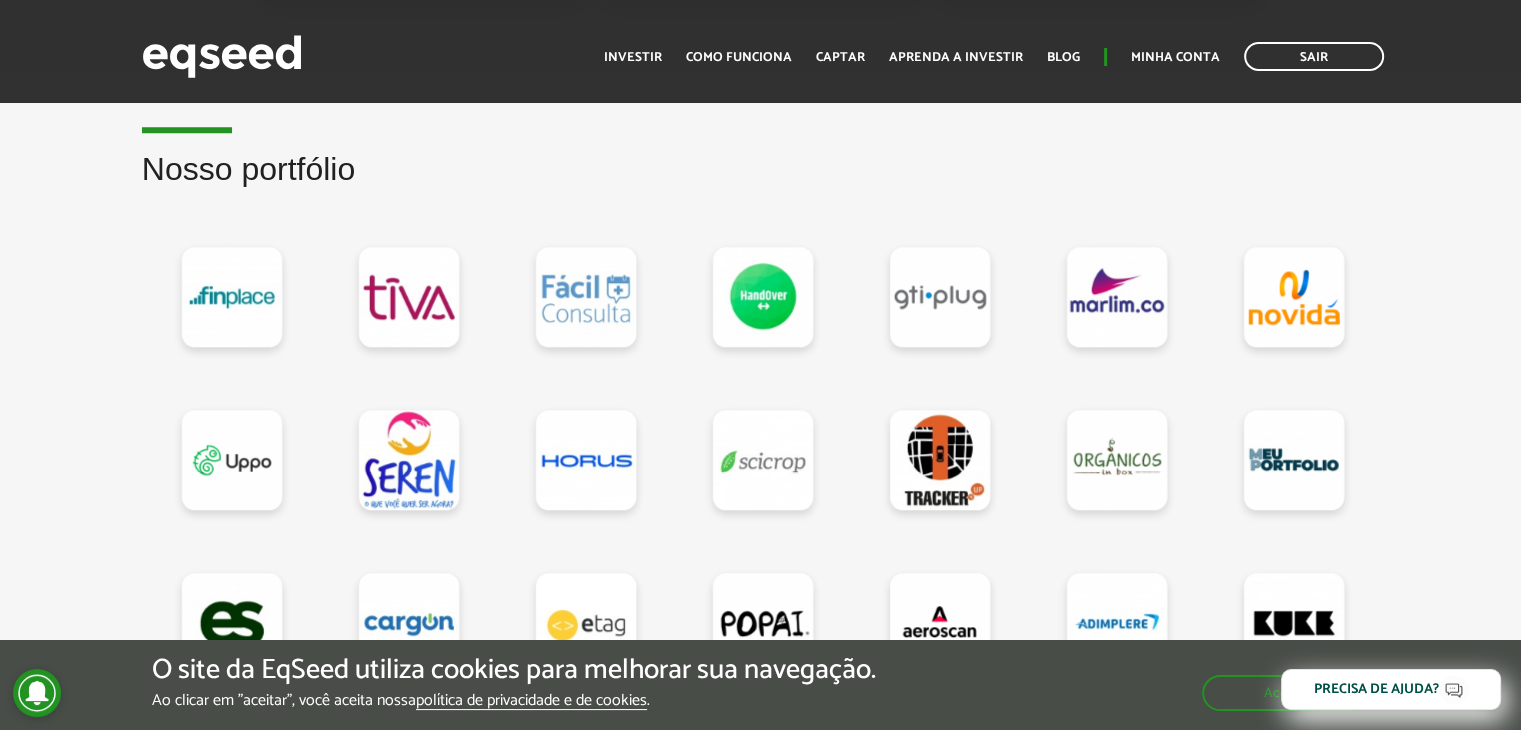 scroll, scrollTop: 1721, scrollLeft: 0, axis: vertical 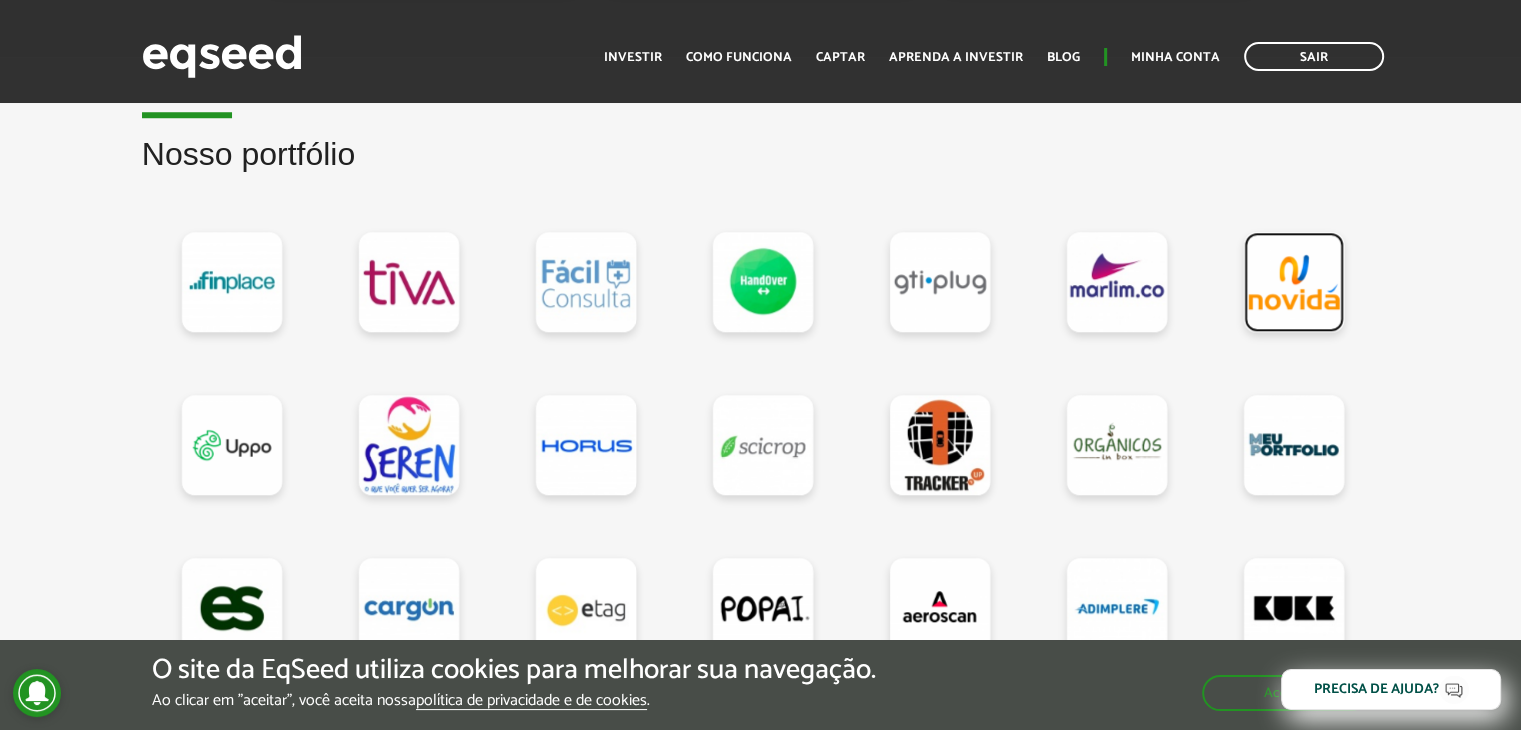 click at bounding box center (1294, 282) 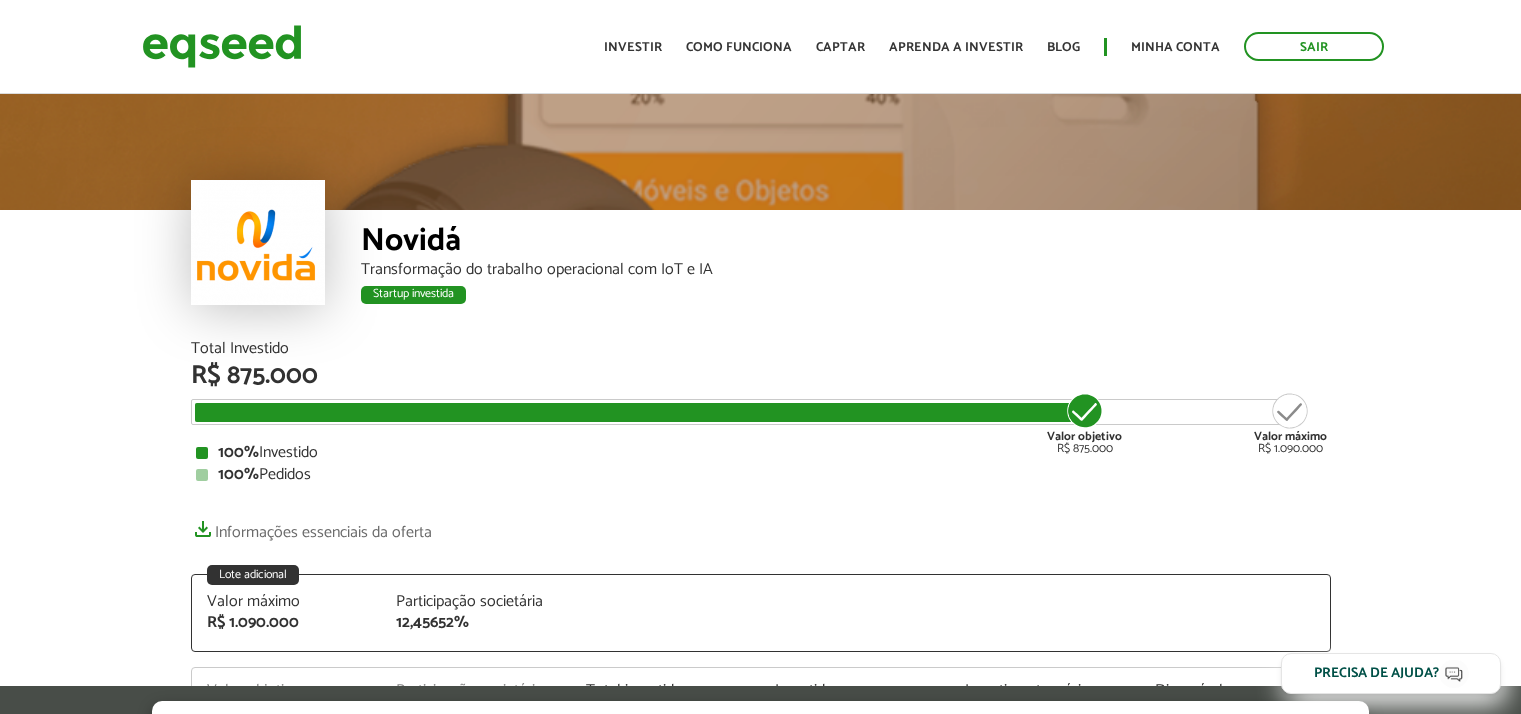 scroll, scrollTop: 0, scrollLeft: 0, axis: both 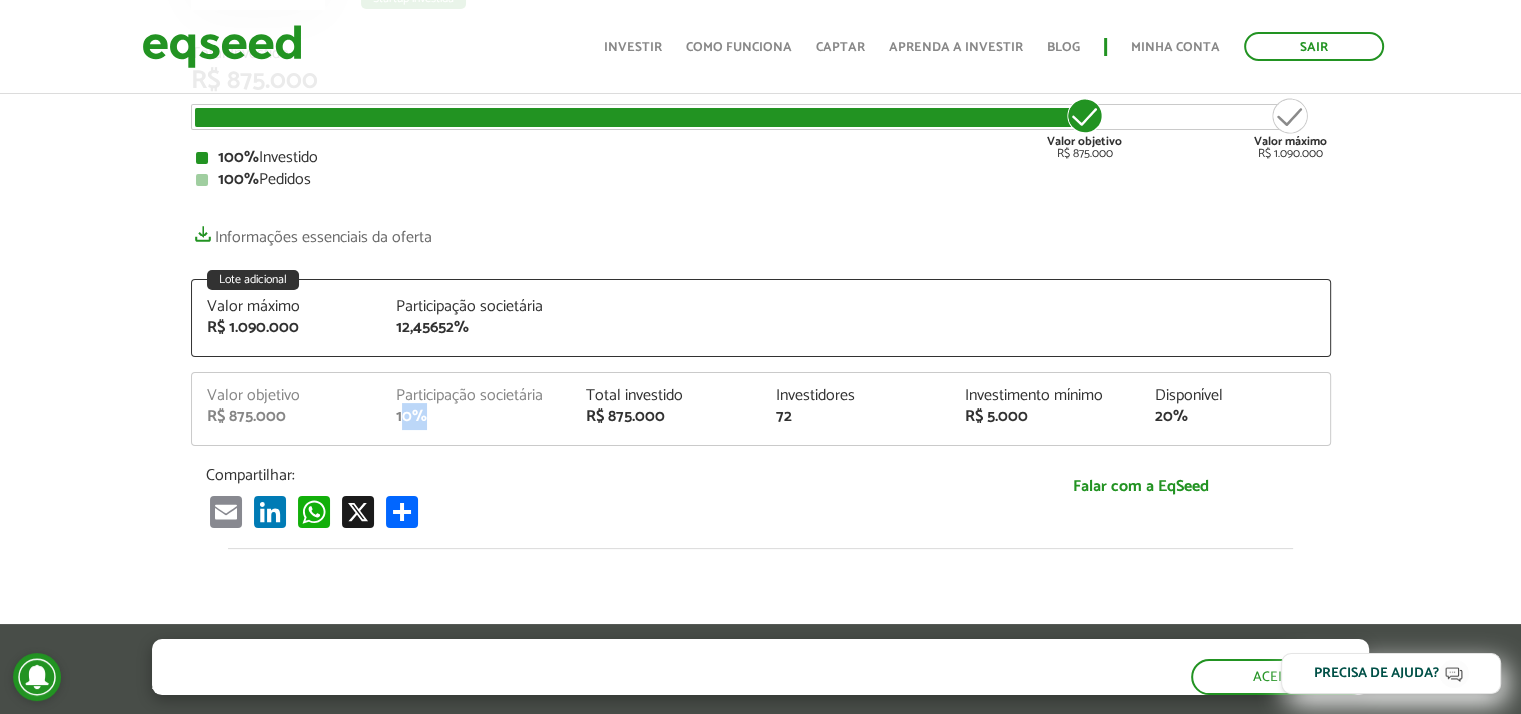 drag, startPoint x: 400, startPoint y: 413, endPoint x: 427, endPoint y: 411, distance: 27.073973 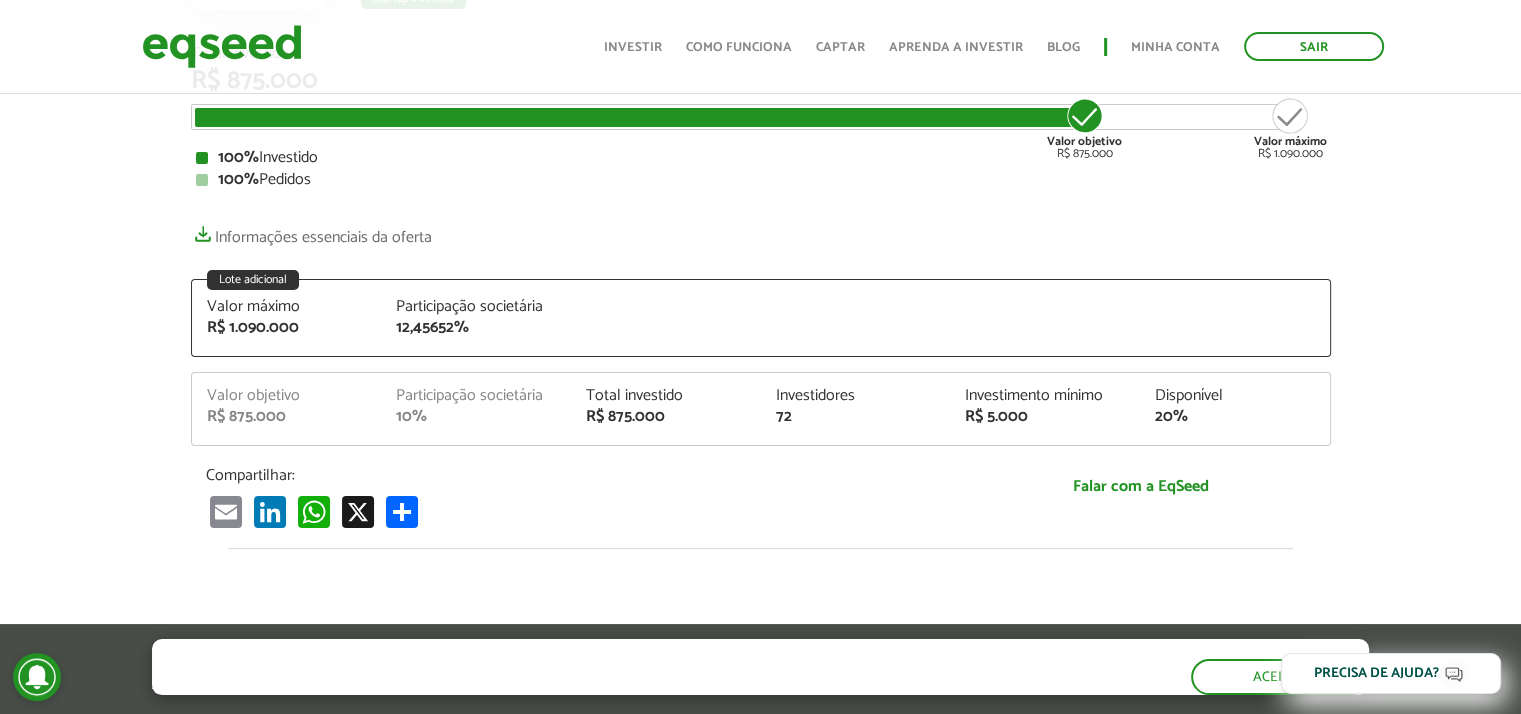 click on "Total investido" at bounding box center (666, 396) 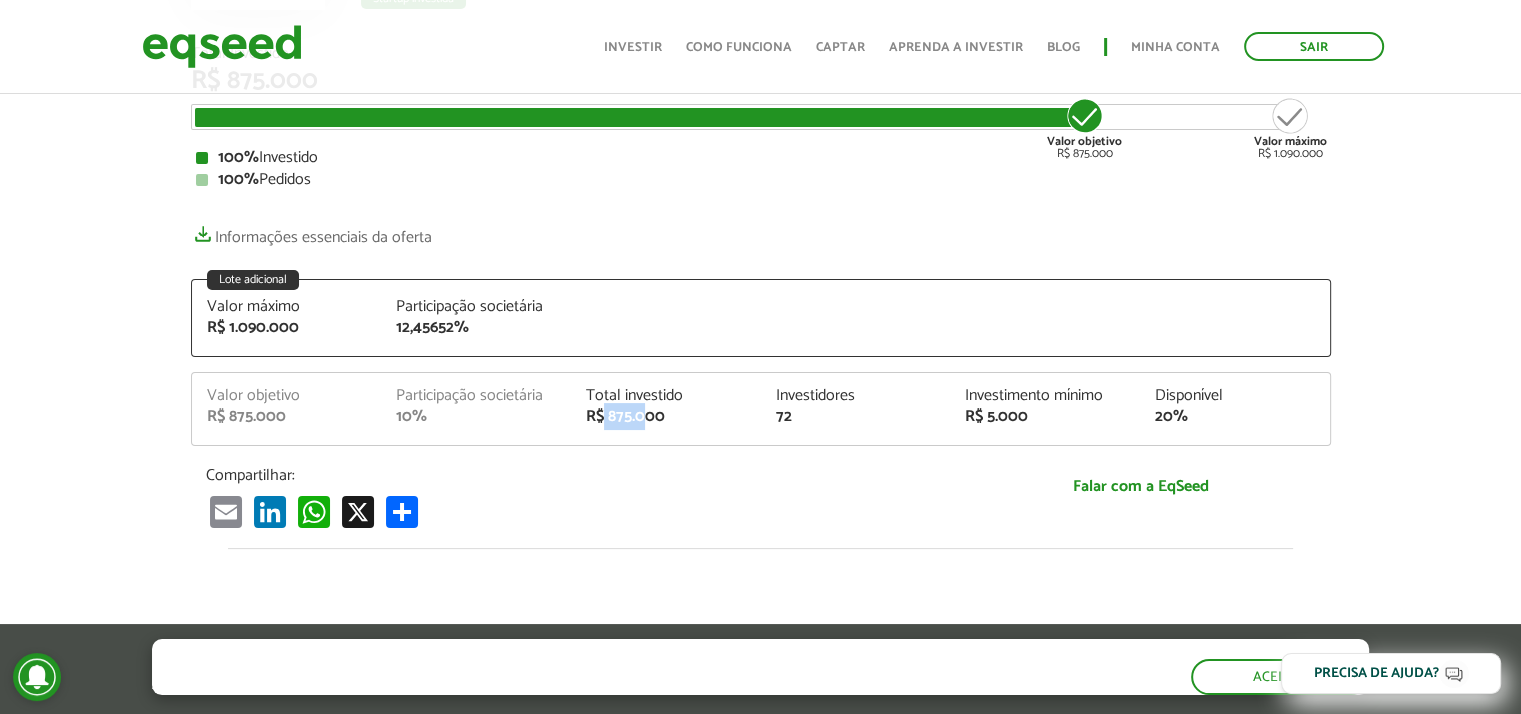 drag, startPoint x: 600, startPoint y: 408, endPoint x: 648, endPoint y: 410, distance: 48.04165 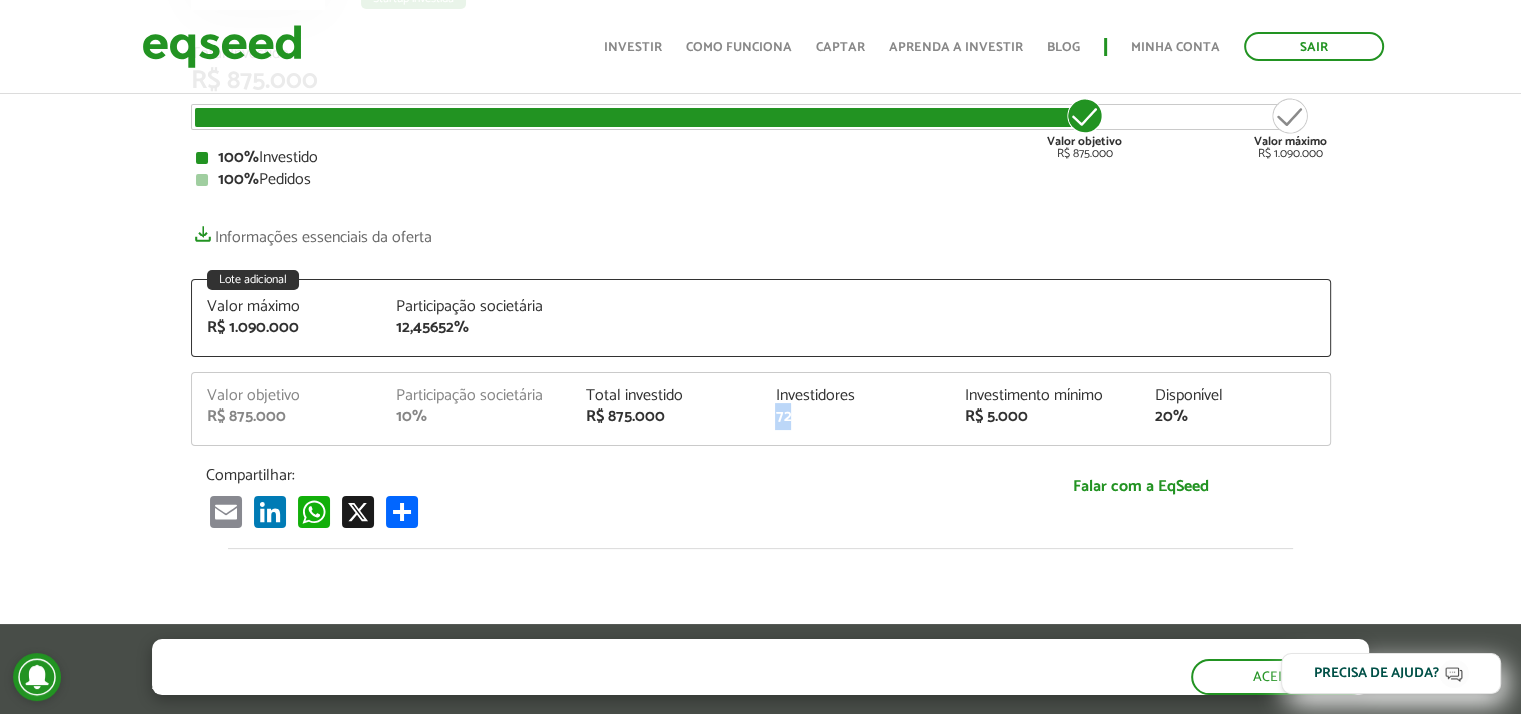 drag, startPoint x: 765, startPoint y: 417, endPoint x: 797, endPoint y: 417, distance: 32 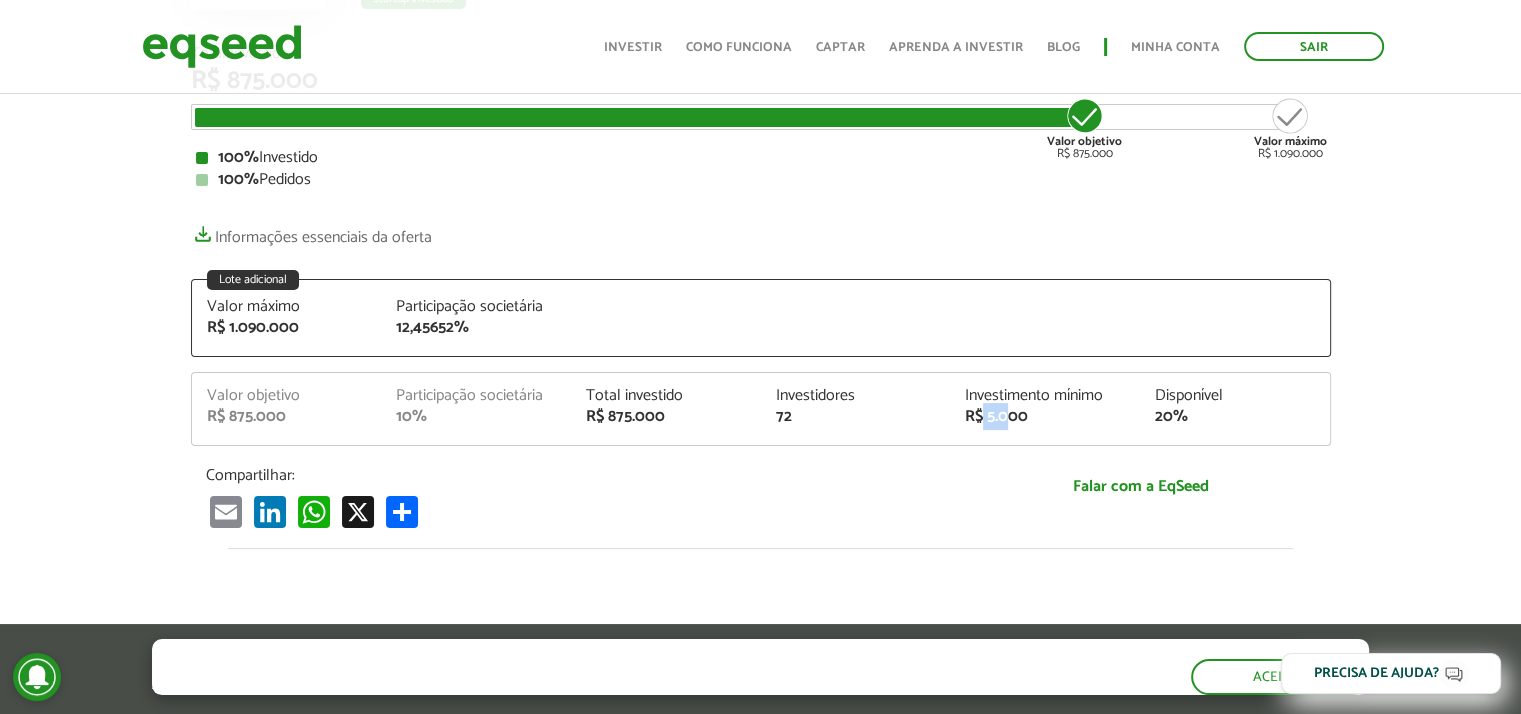 drag, startPoint x: 982, startPoint y: 414, endPoint x: 1008, endPoint y: 413, distance: 26.019224 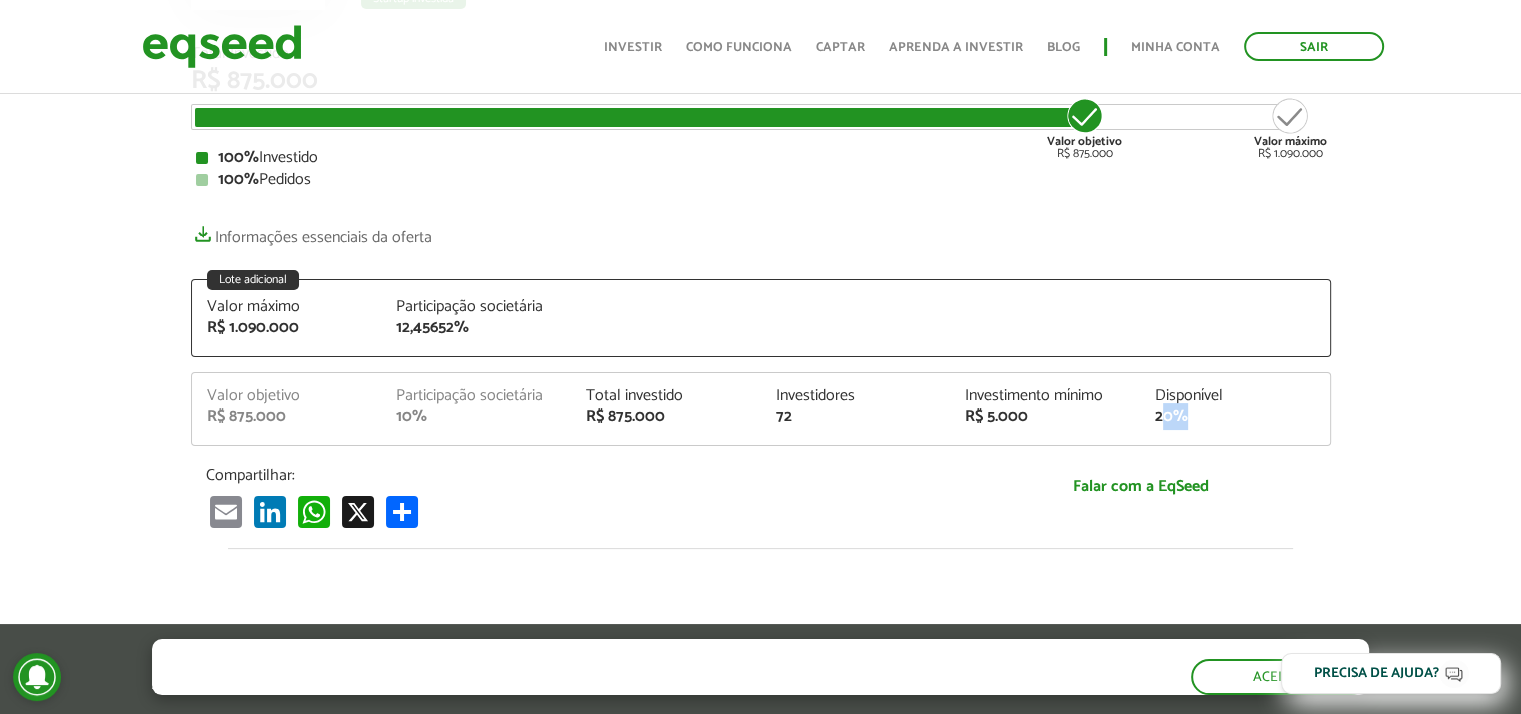 drag, startPoint x: 1165, startPoint y: 417, endPoint x: 1204, endPoint y: 417, distance: 39 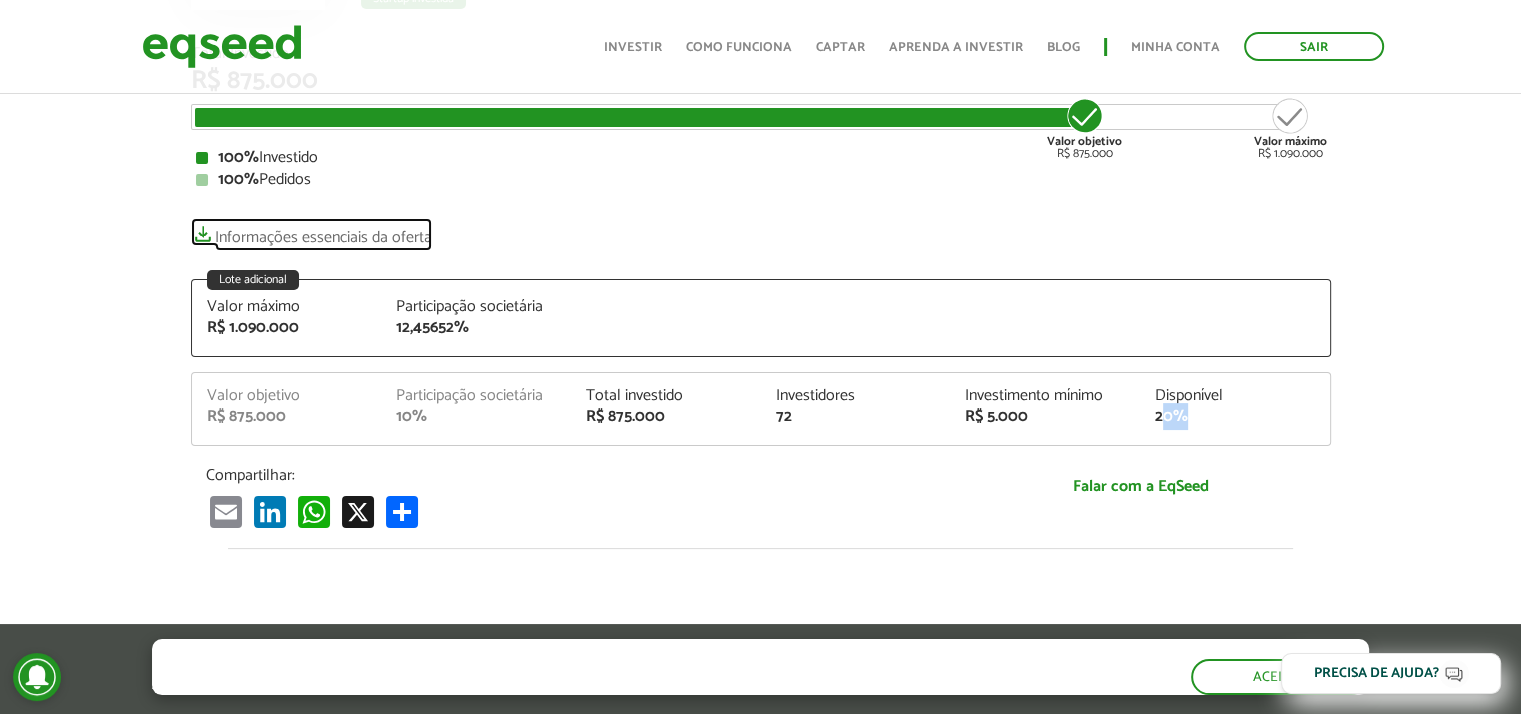 click on "Informações essenciais da oferta" at bounding box center [311, 232] 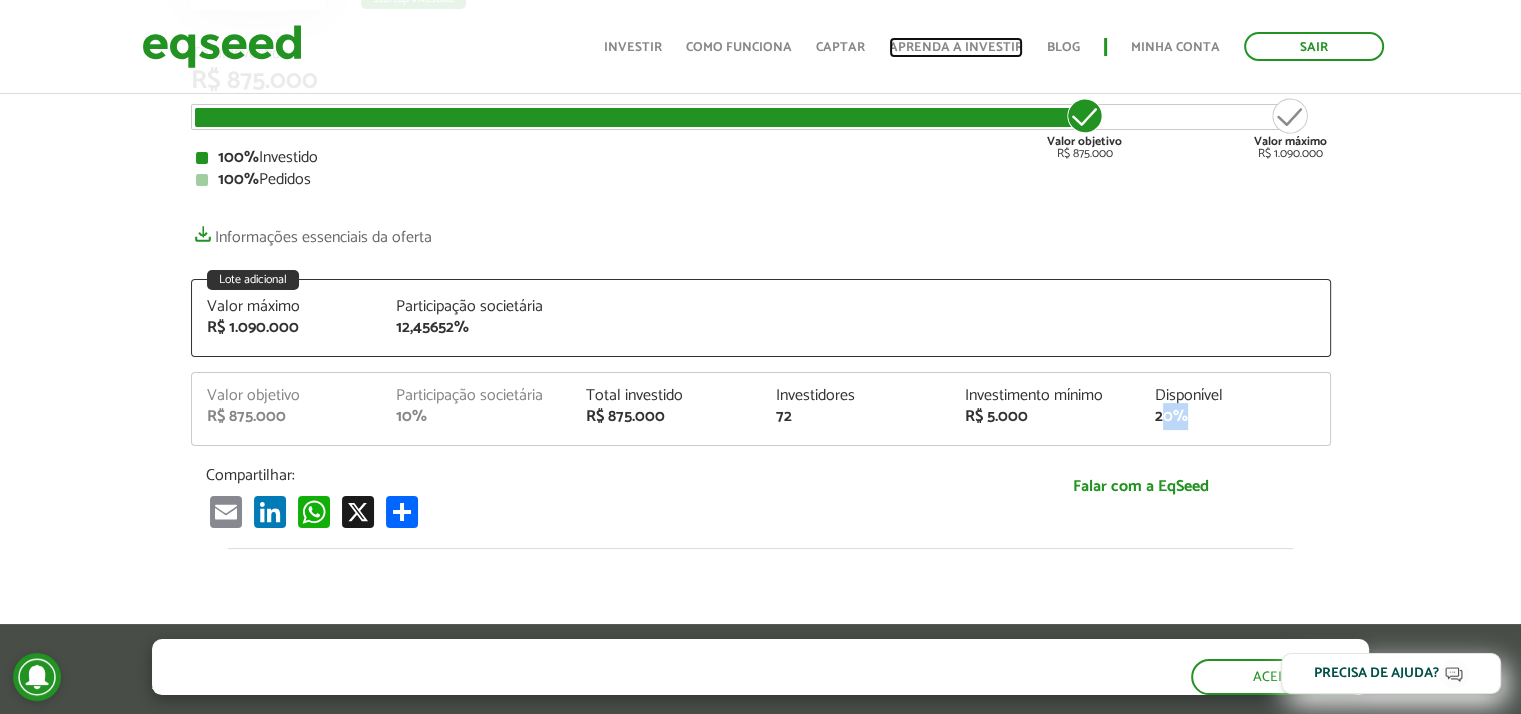 click on "Aprenda a investir" at bounding box center [956, 47] 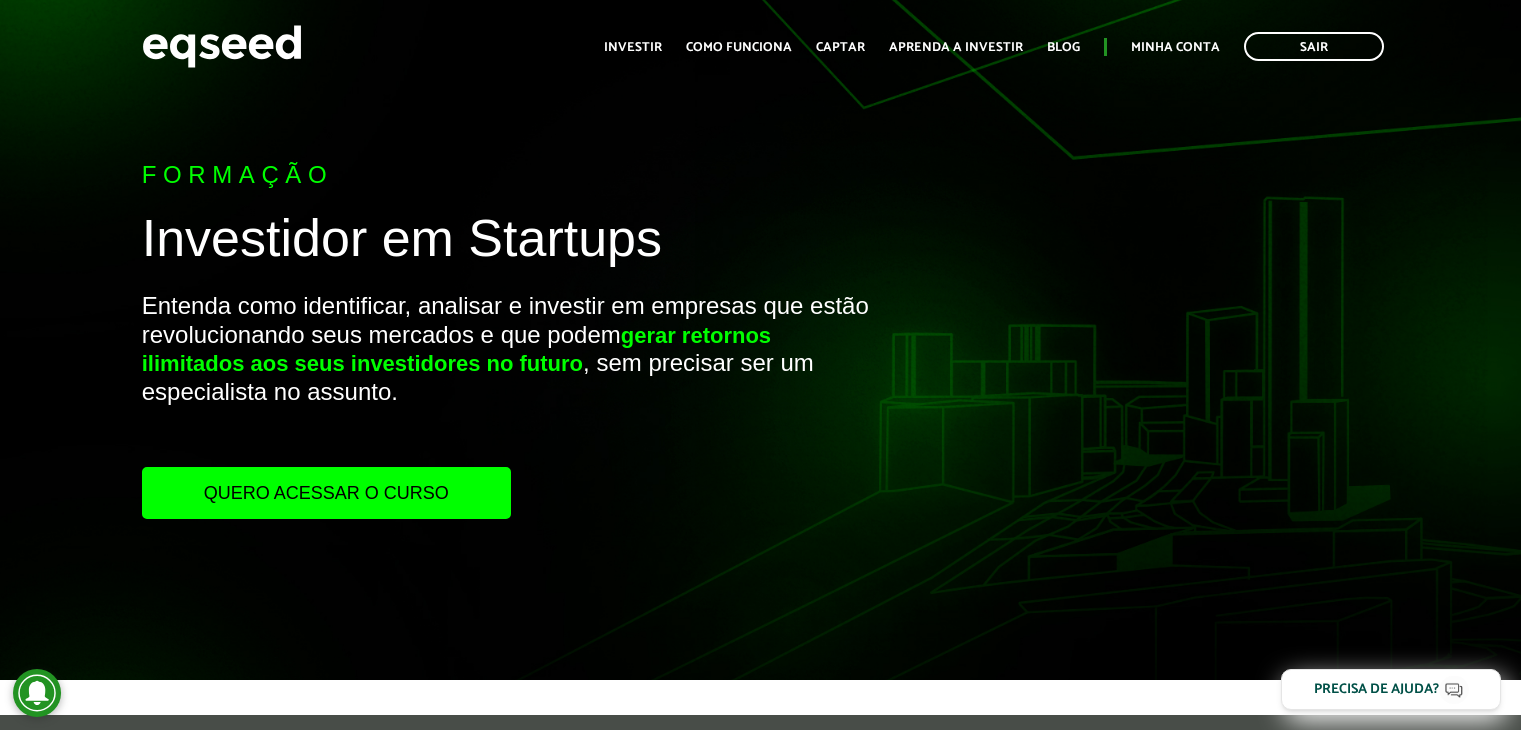 scroll, scrollTop: 0, scrollLeft: 0, axis: both 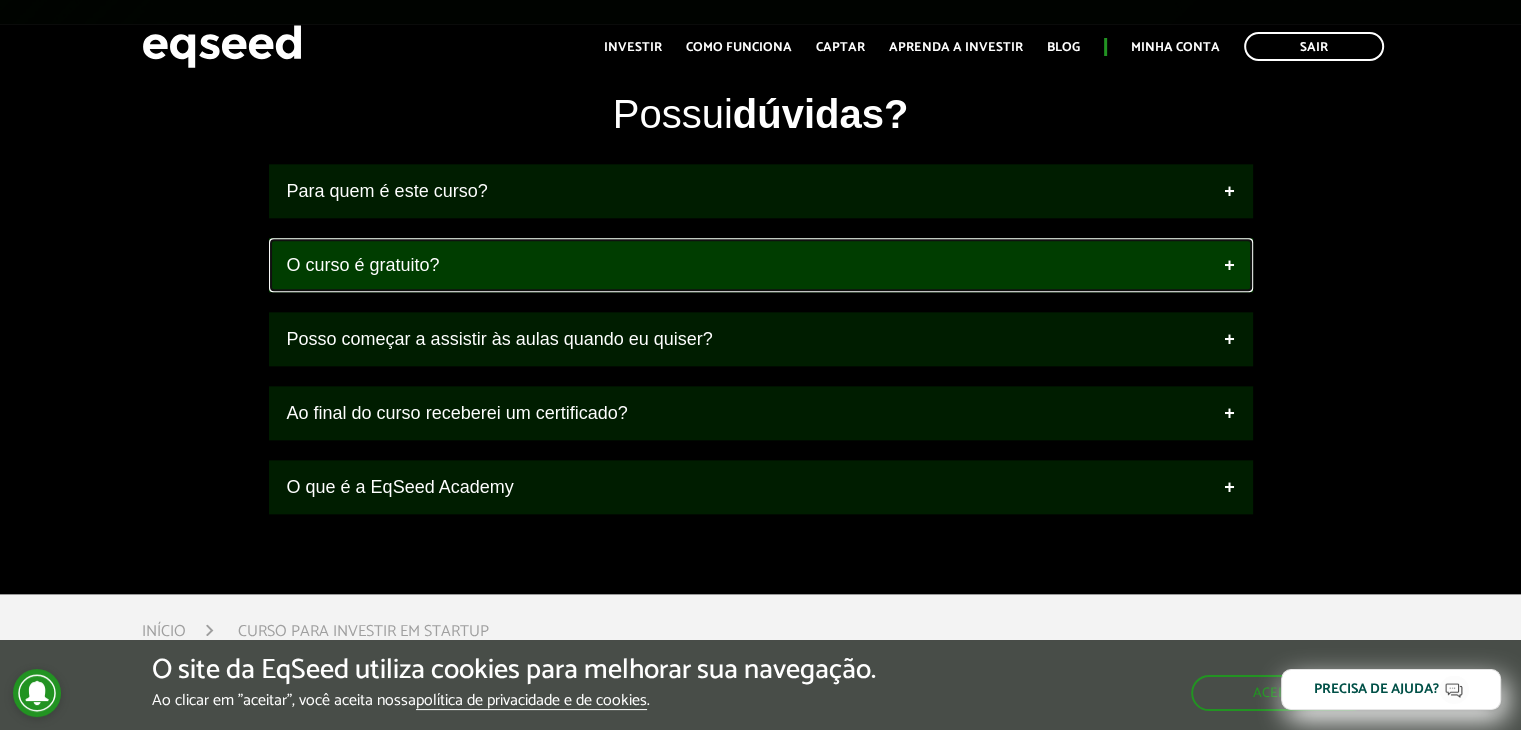 click on "O curso é gratuito?" at bounding box center [761, 265] 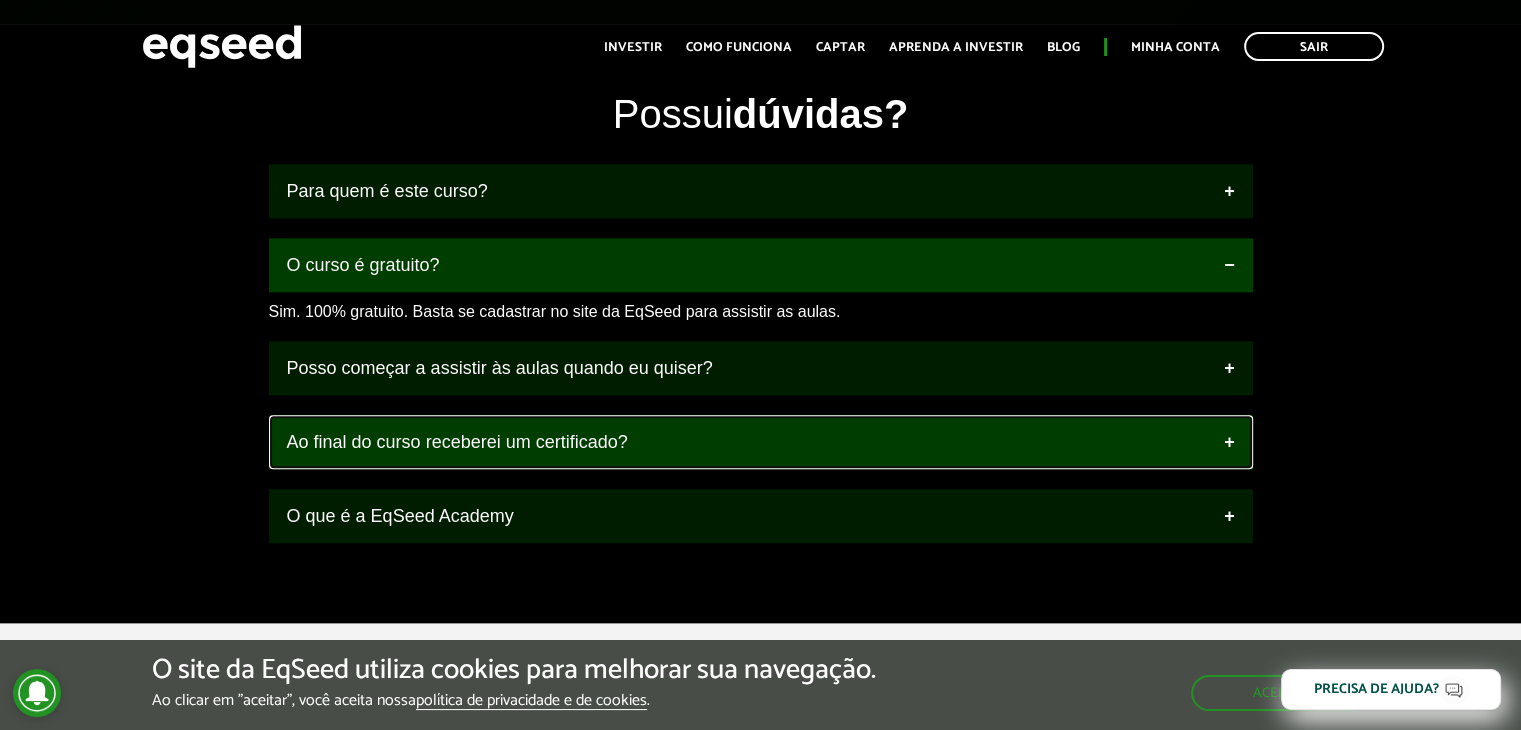 click on "Ao final do curso receberei um certificado?" at bounding box center [761, 442] 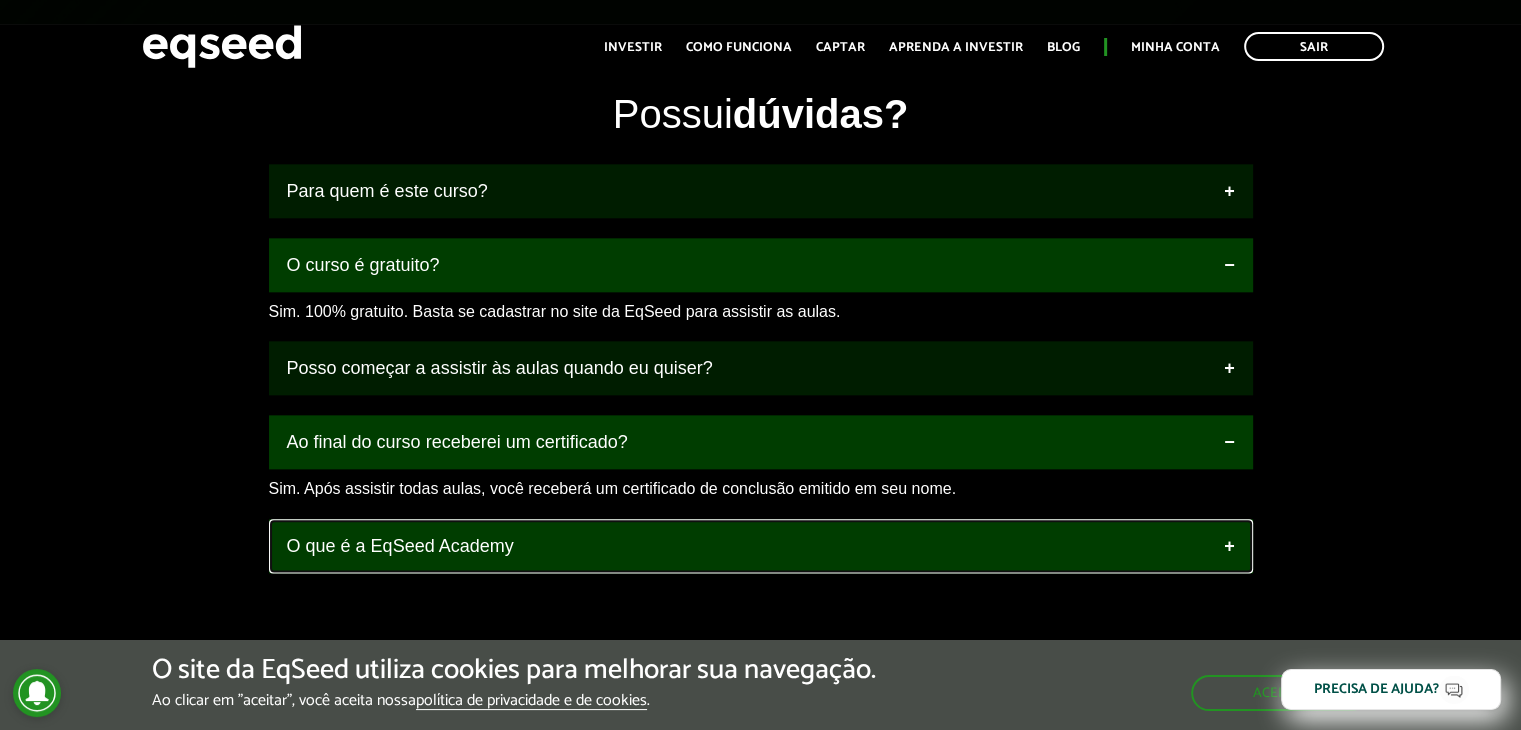 click on "O que é a EqSeed Academy" at bounding box center [761, 546] 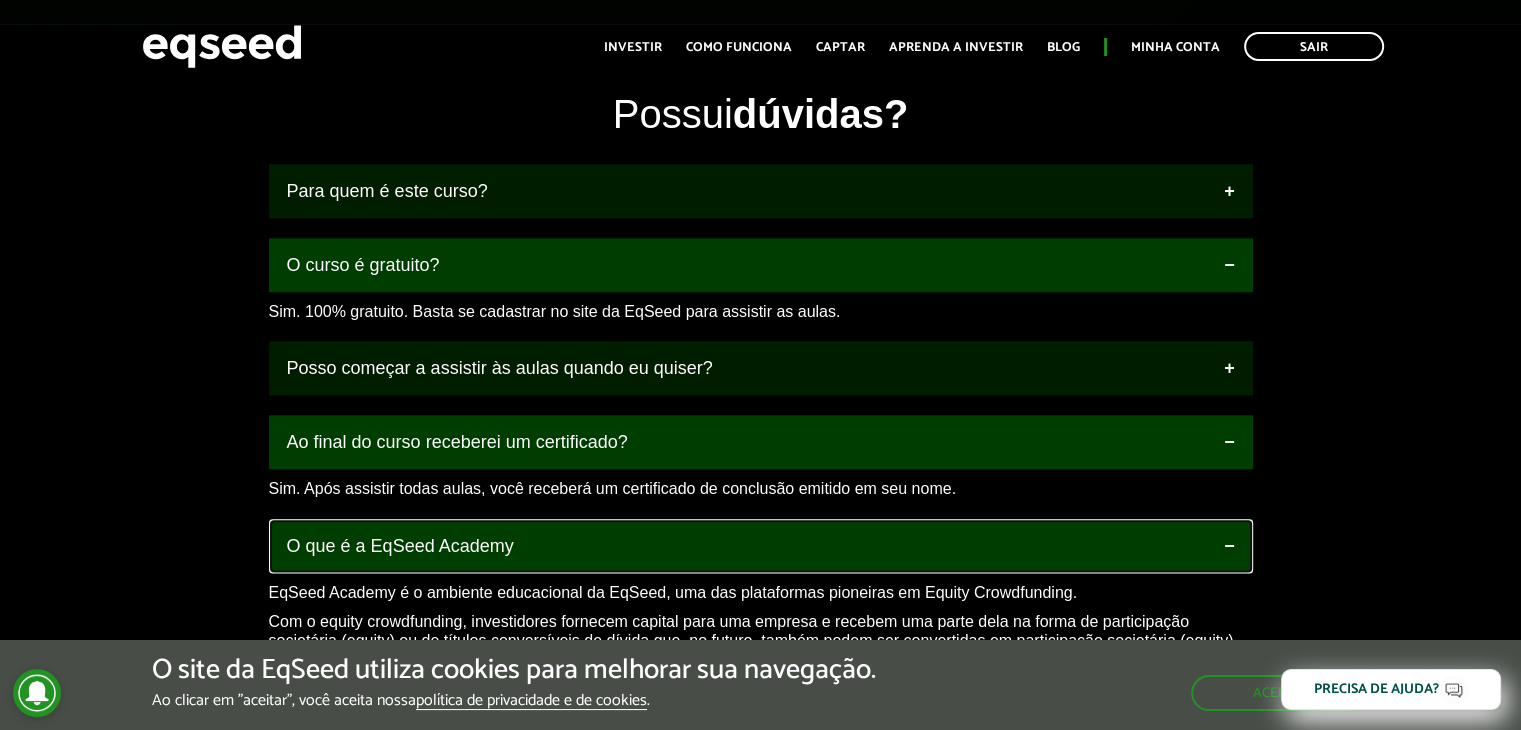 scroll, scrollTop: 2324, scrollLeft: 0, axis: vertical 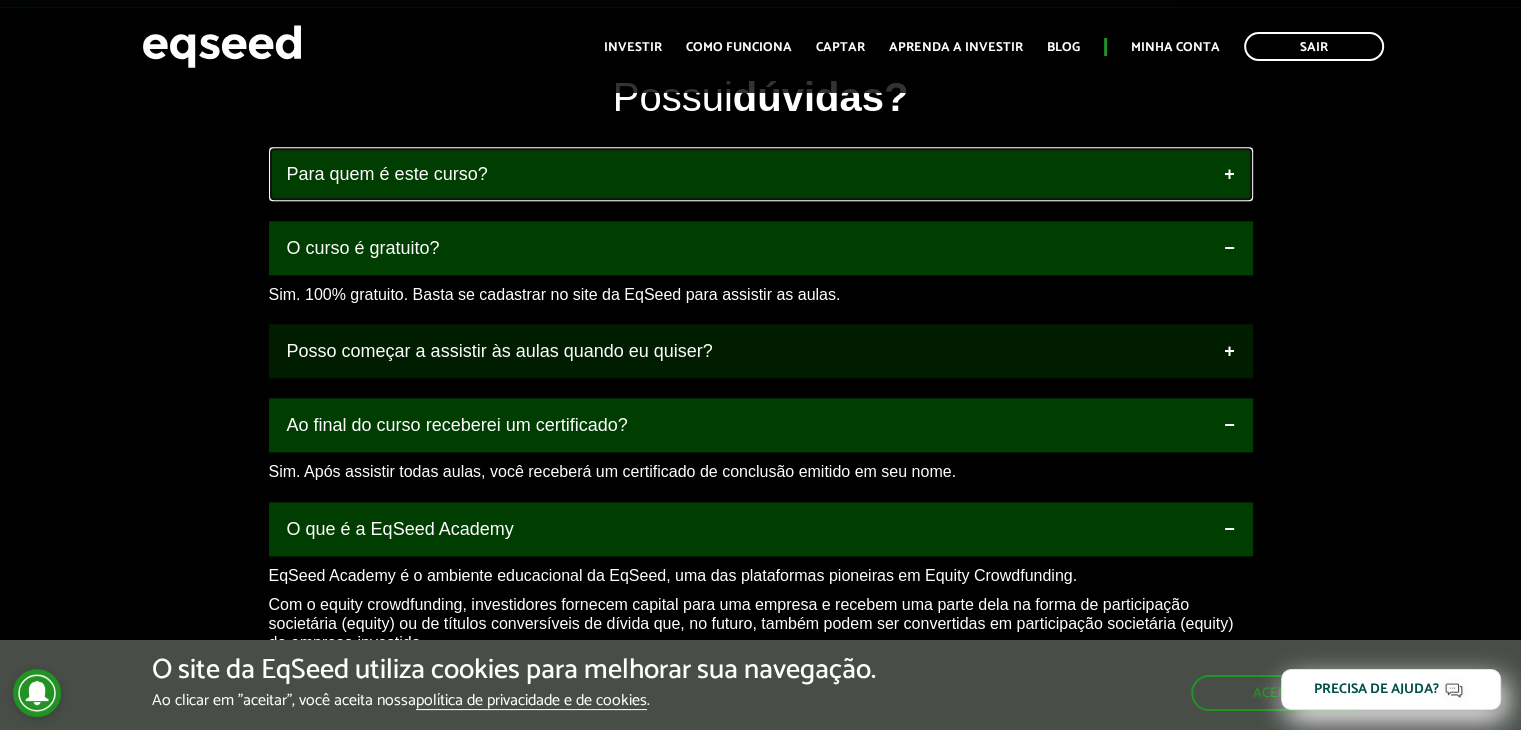 click on "Para quem é este curso?" at bounding box center (761, 174) 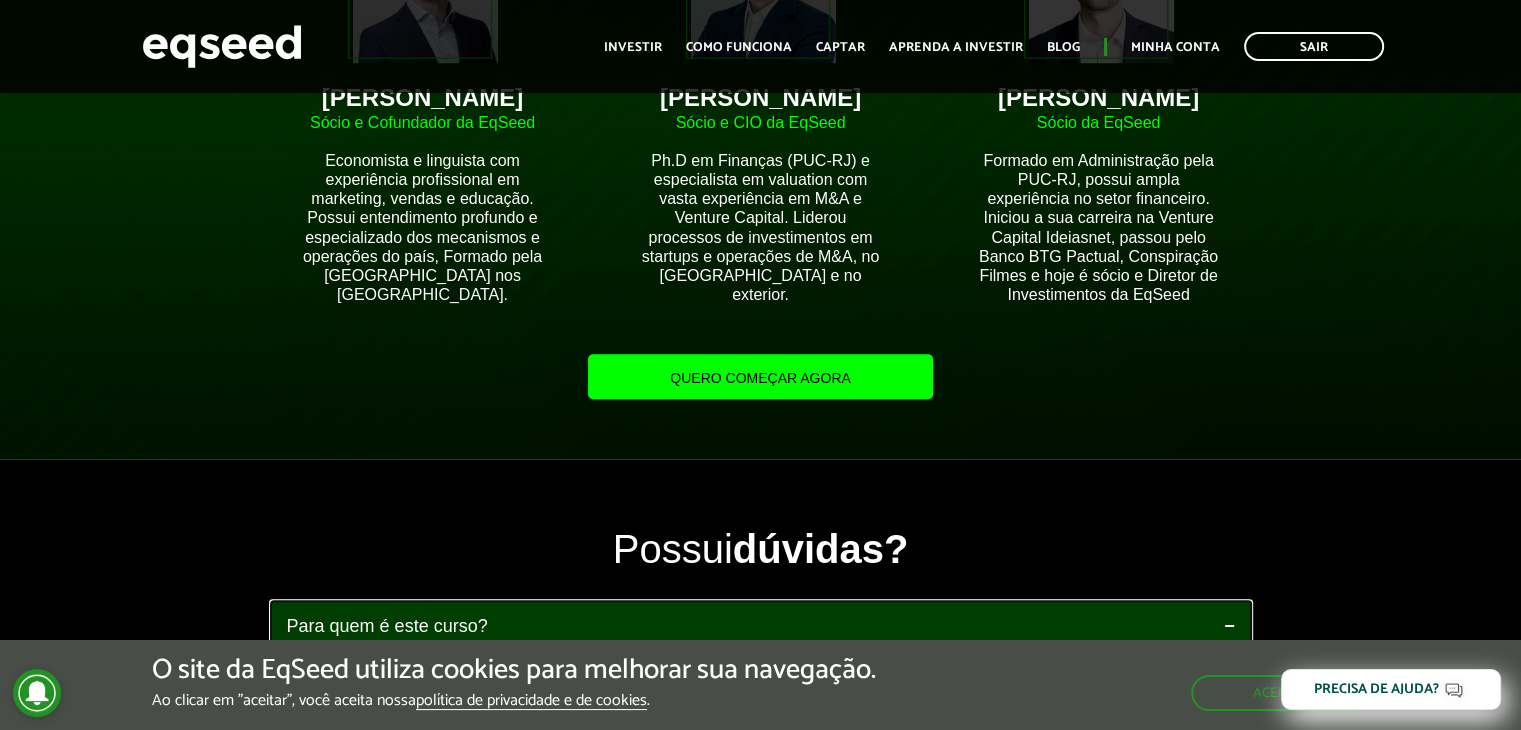 scroll, scrollTop: 1881, scrollLeft: 0, axis: vertical 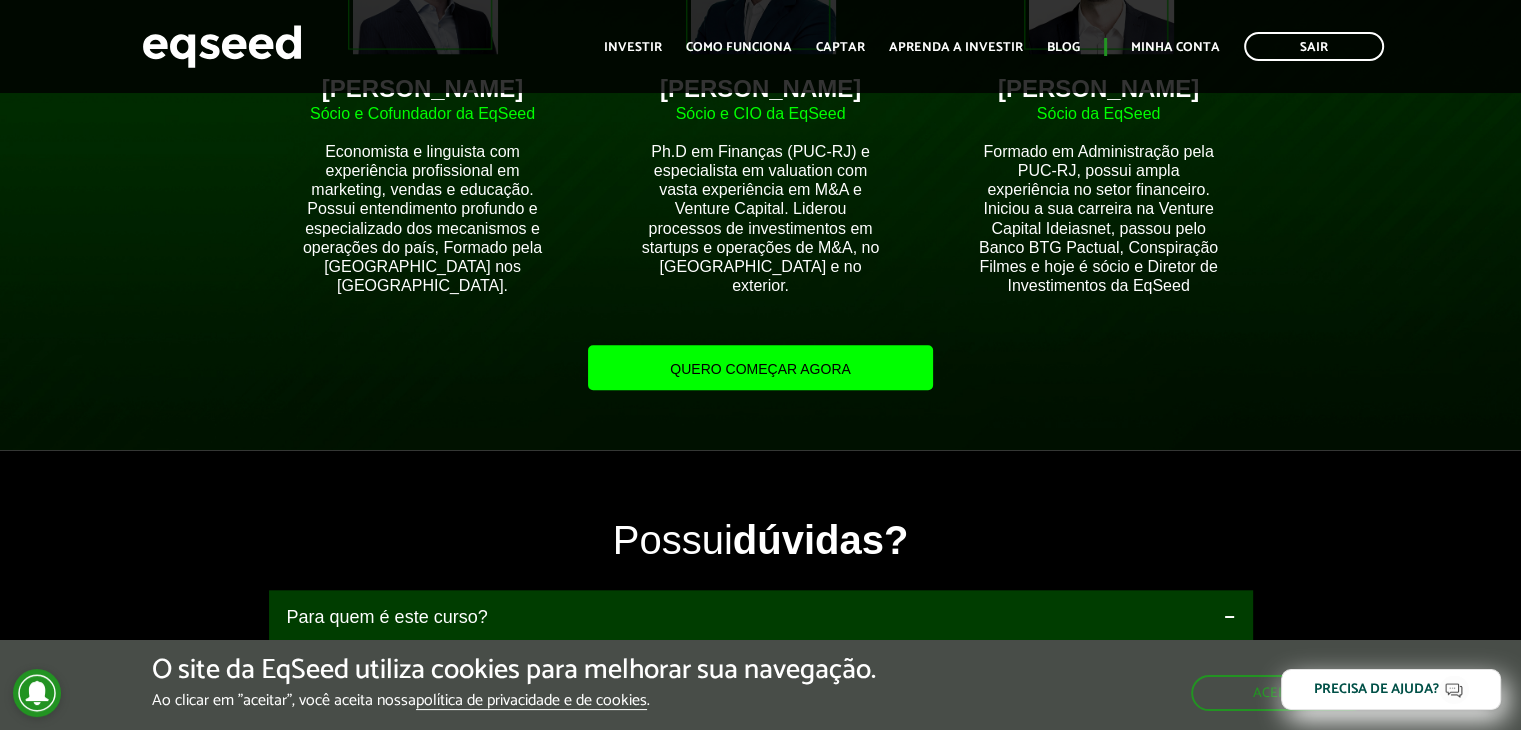 click on "Quero começar agora" at bounding box center [760, 367] 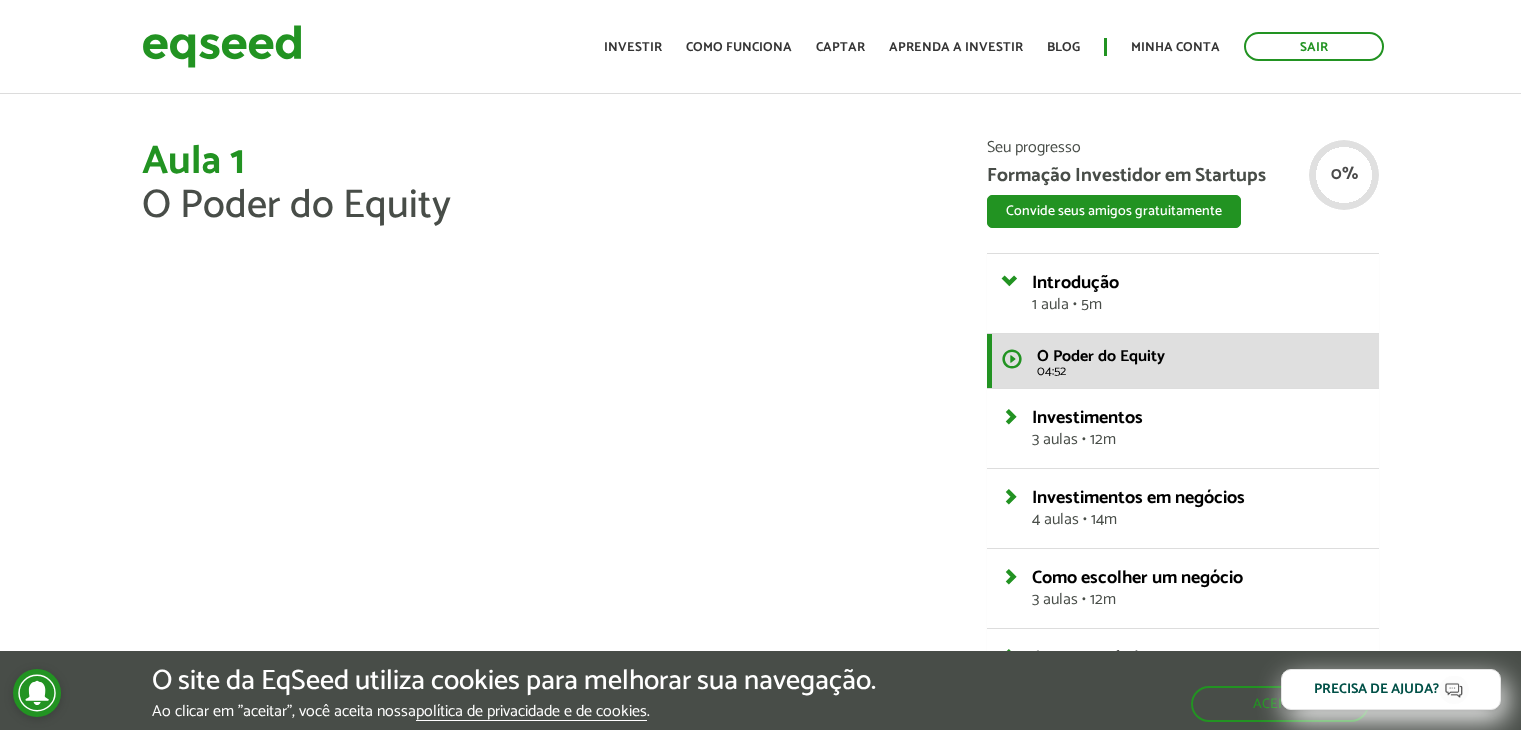 scroll, scrollTop: 0, scrollLeft: 0, axis: both 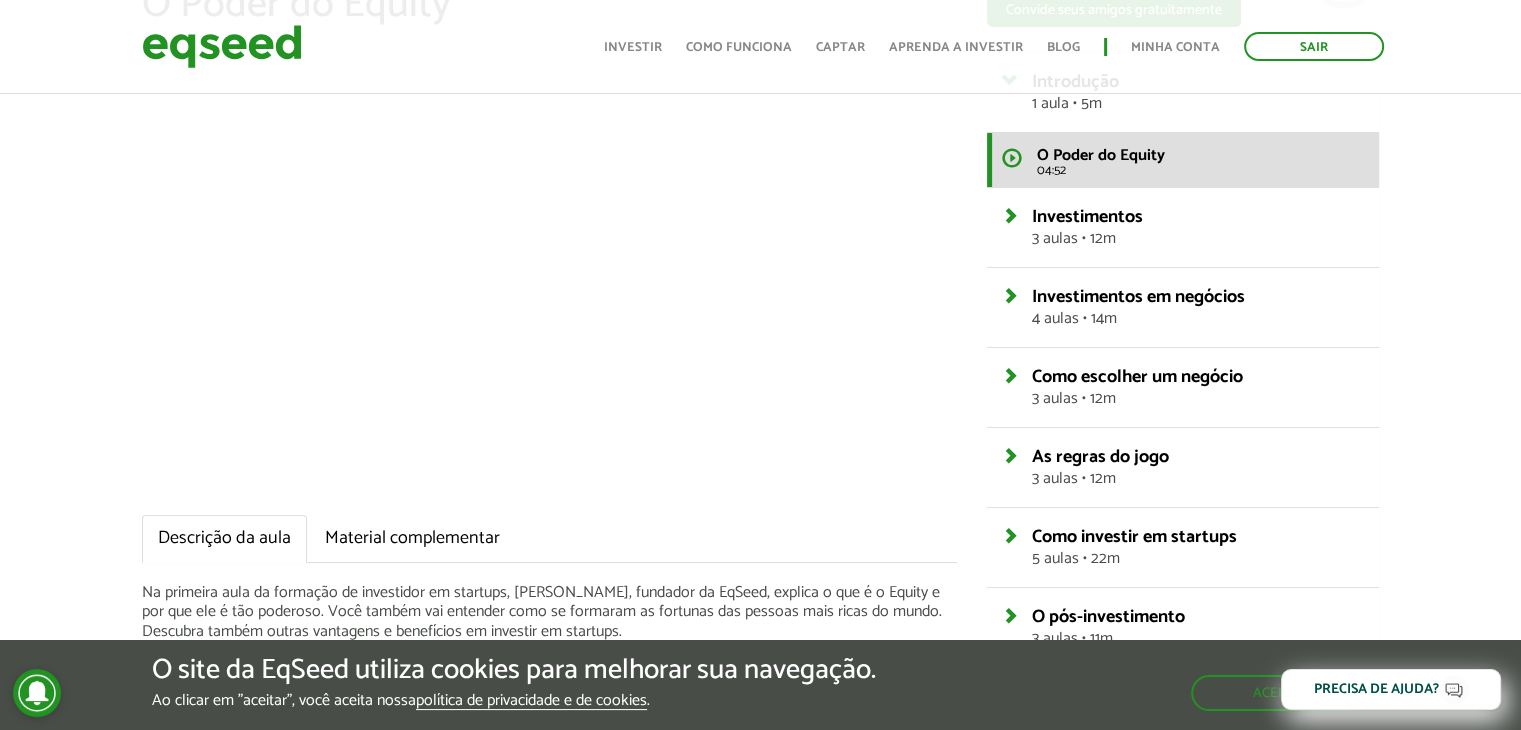 click on "Aula 1 O Poder do Equity
Descrição da aula
Material complementar
Na primeira aula da formação de investidor em startups, [PERSON_NAME], fundador da EqSeed, explica o que é o Equity e por que ele é tão poderoso. Você também vai entender como se formaram as fortunas das pessoas mais ricas do mundo. Descubra também outras vantagens e benefícios em investir em startups.
Seu progresso
Formação Investidor em Startups
Convide seus amigos gratuitamente" at bounding box center (760, 404) 